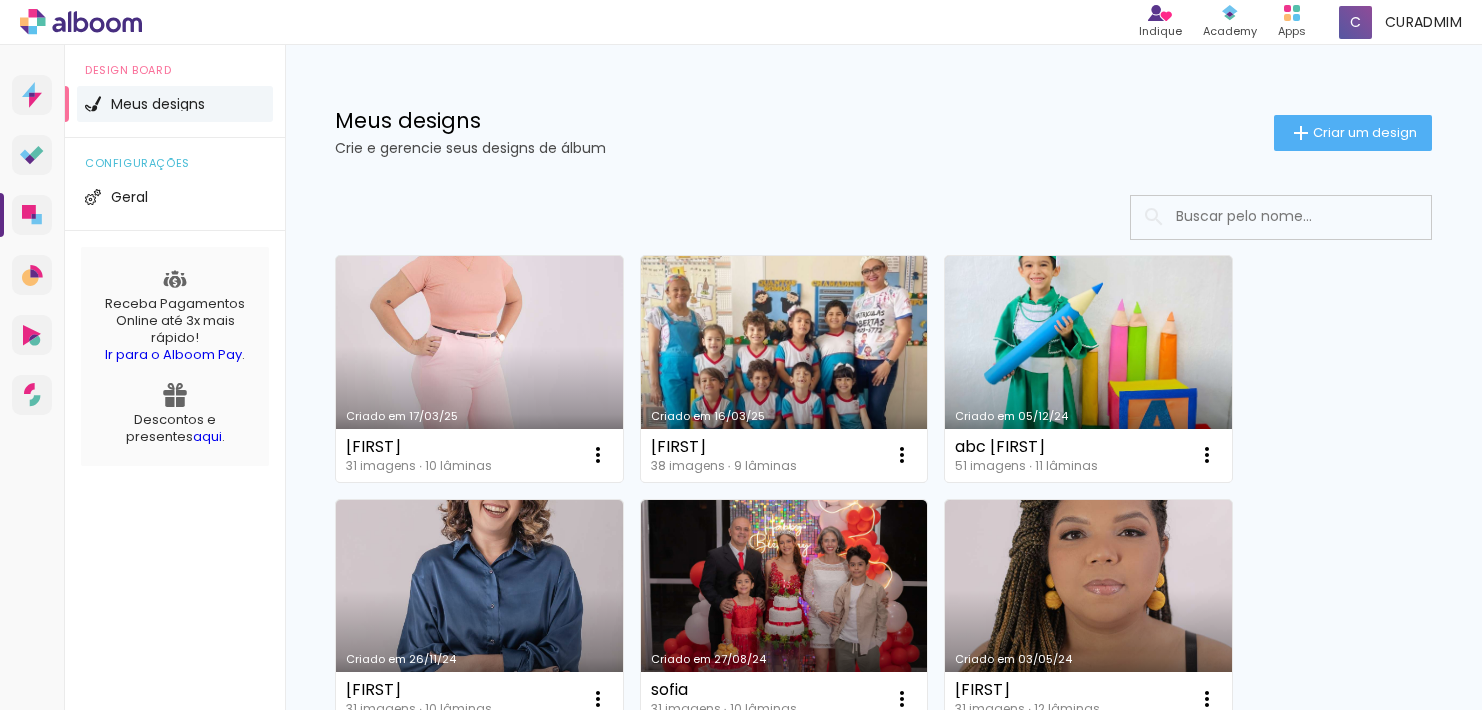 scroll, scrollTop: 0, scrollLeft: 0, axis: both 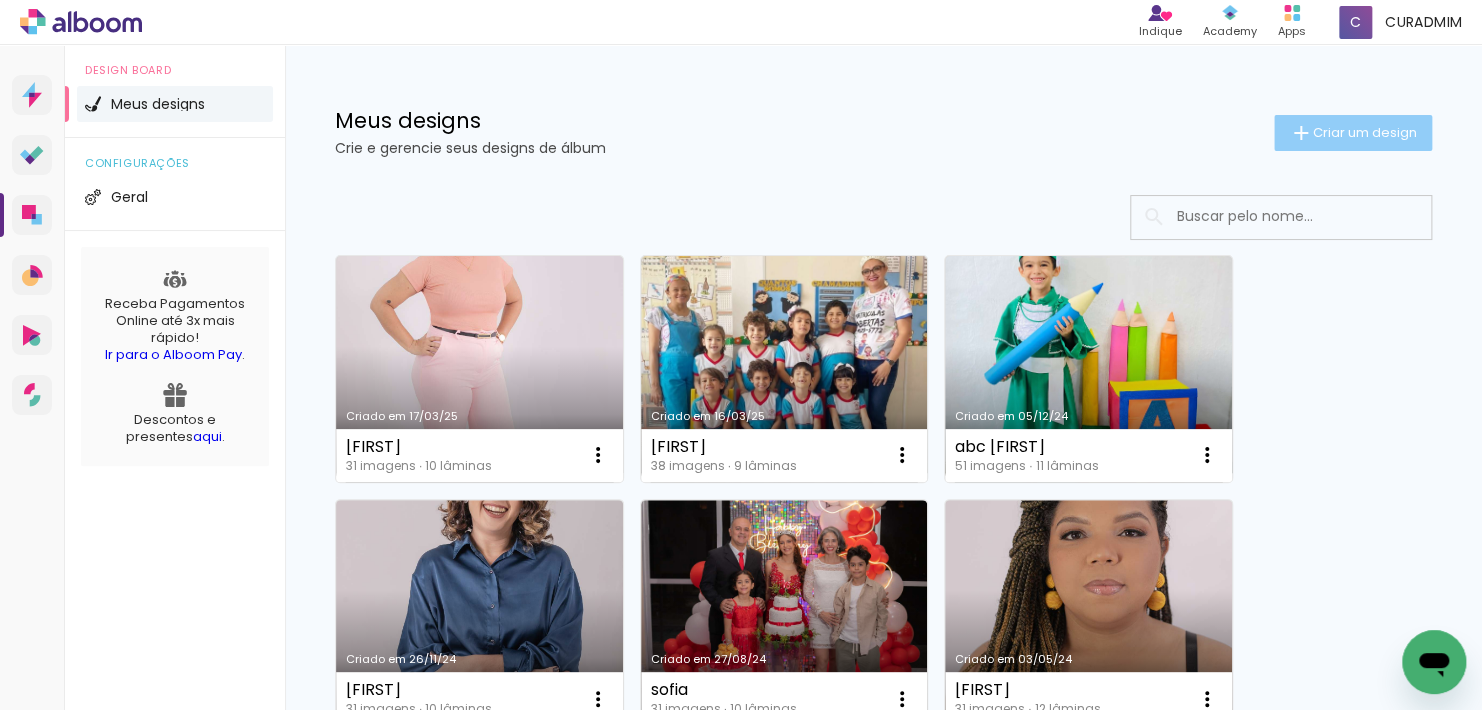click on "Criar um design" 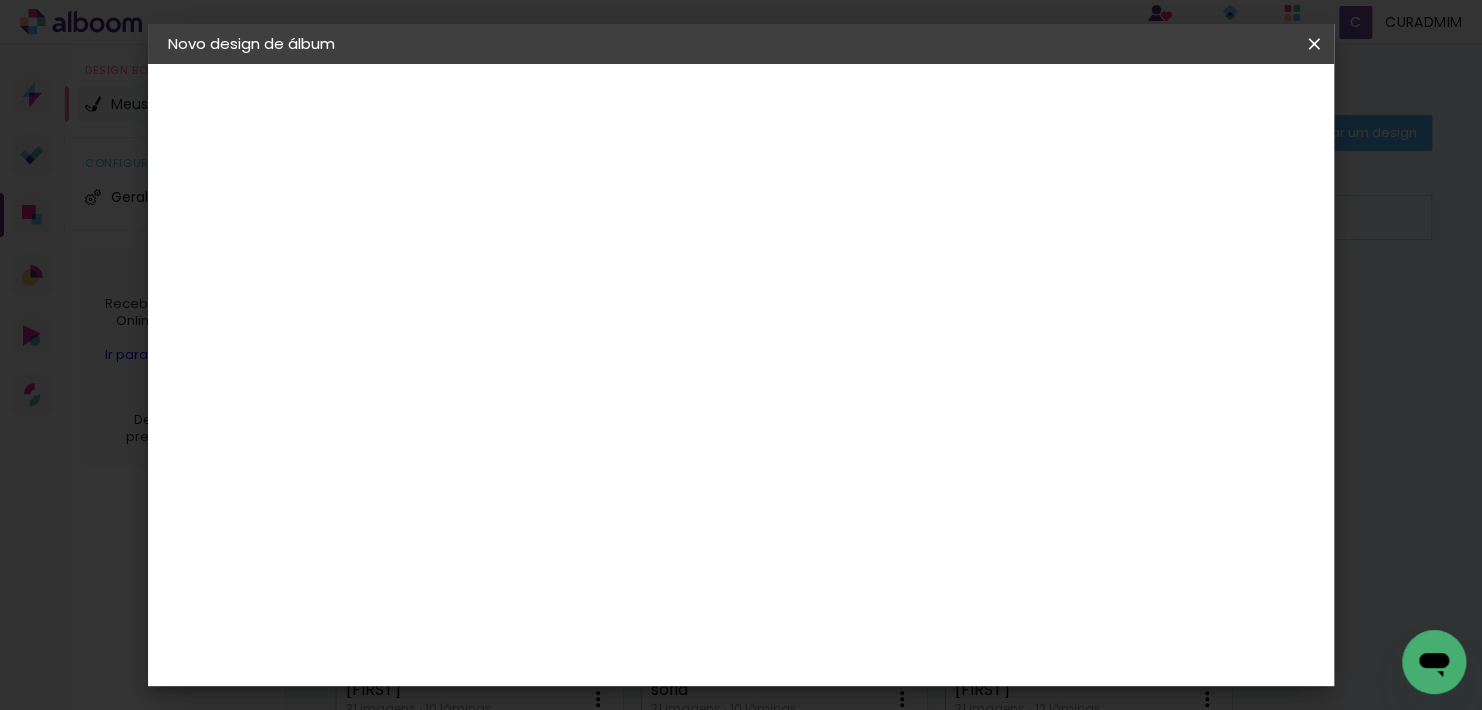 click at bounding box center [495, 268] 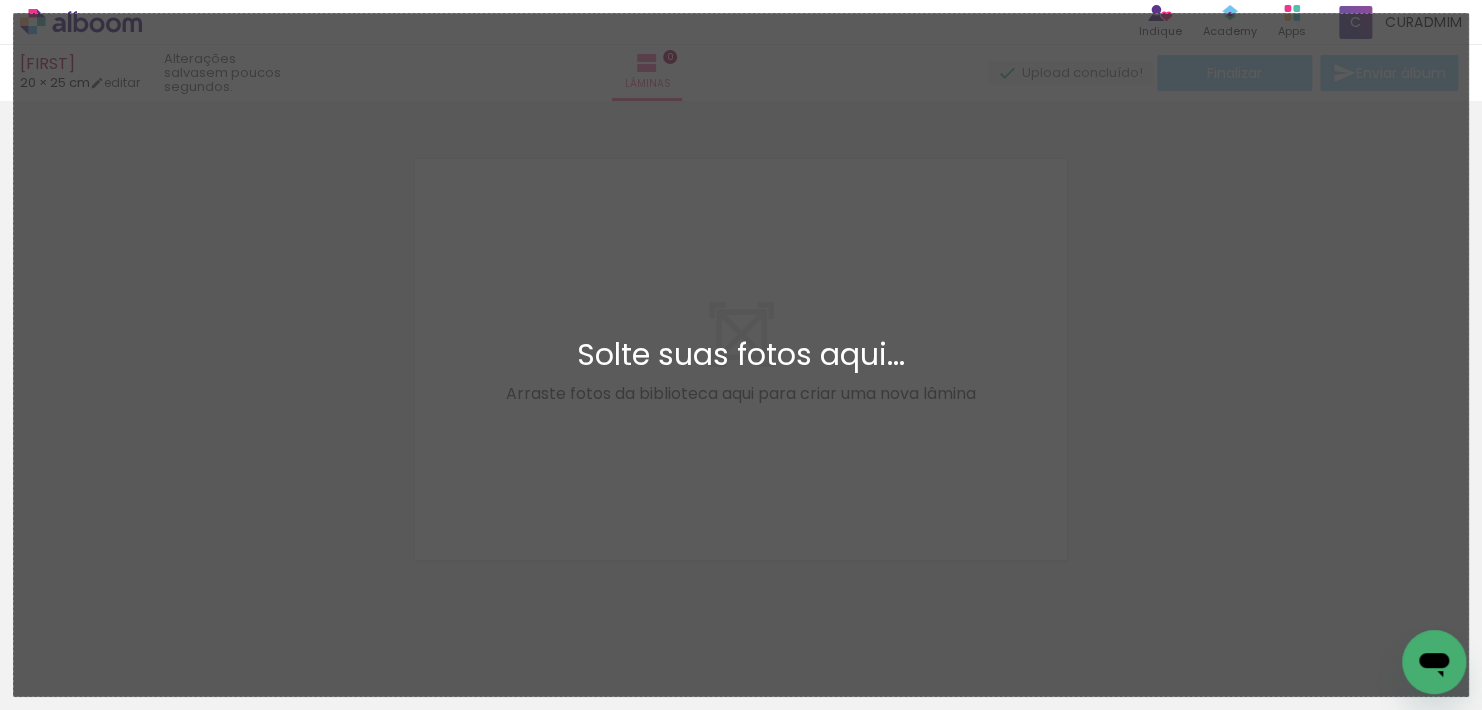 scroll, scrollTop: 25, scrollLeft: 0, axis: vertical 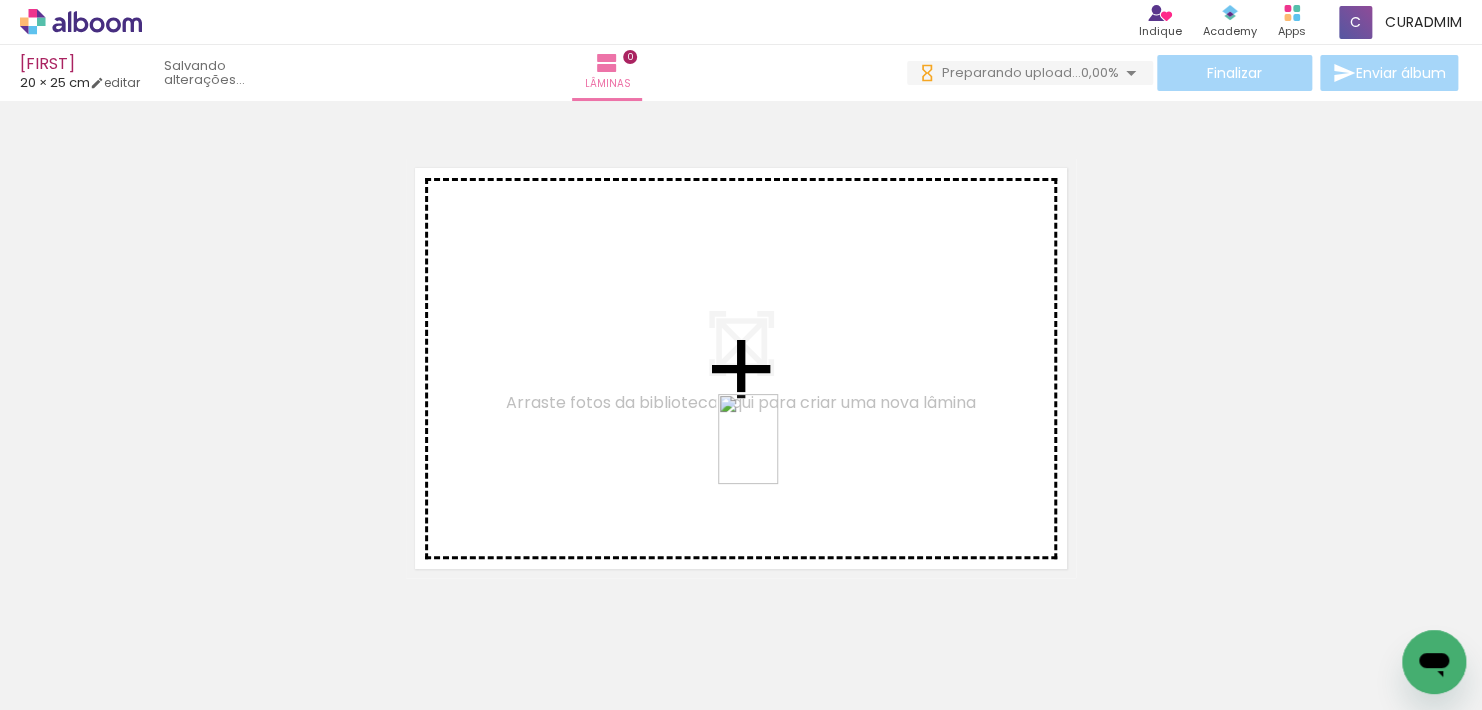 drag, startPoint x: 983, startPoint y: 646, endPoint x: 773, endPoint y: 454, distance: 284.54175 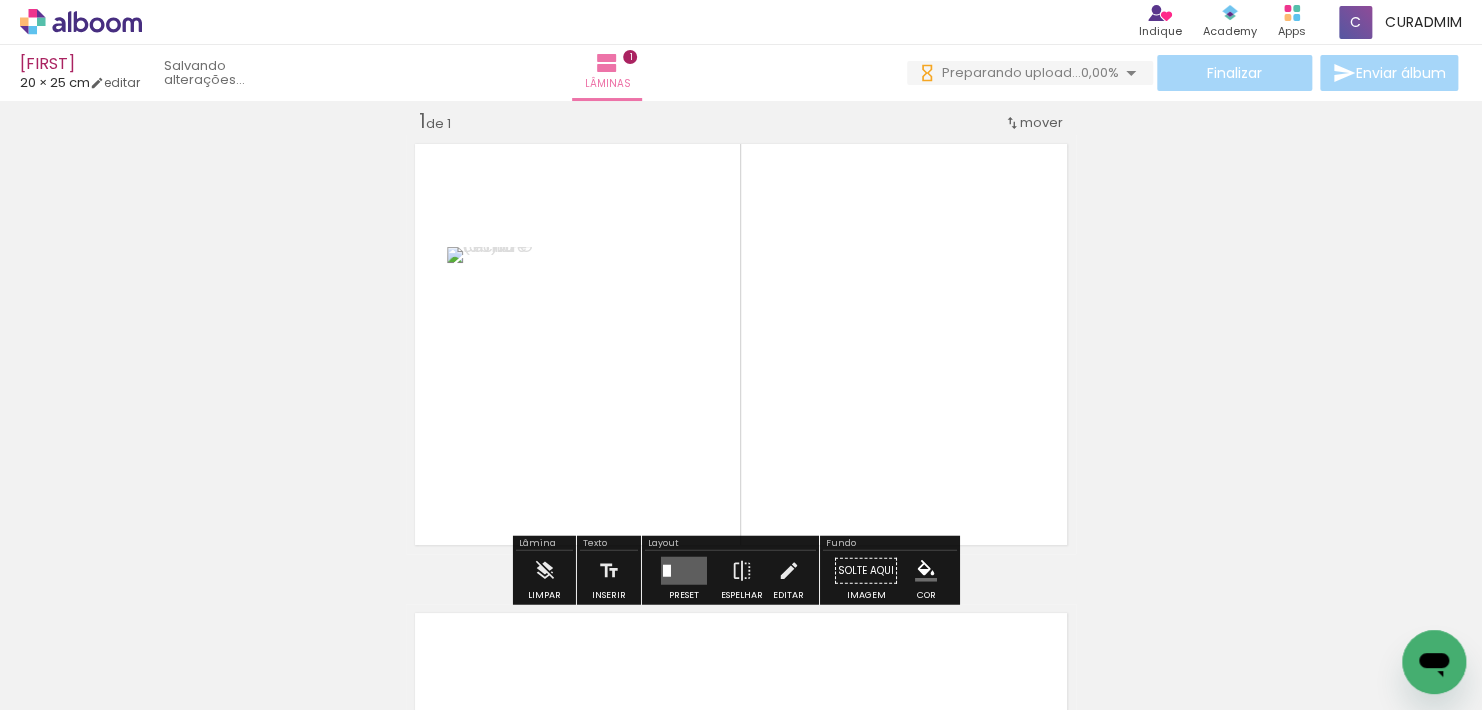 scroll, scrollTop: 25, scrollLeft: 0, axis: vertical 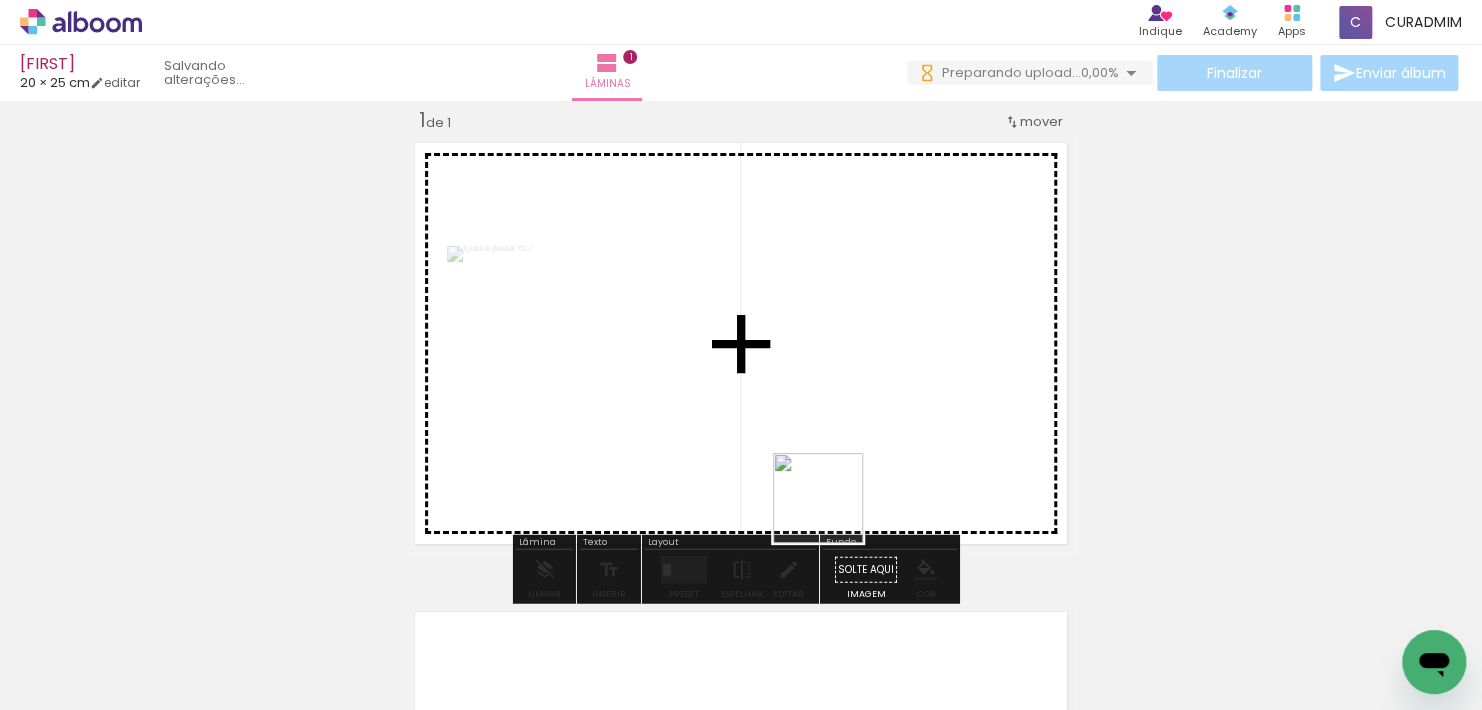 drag, startPoint x: 977, startPoint y: 658, endPoint x: 713, endPoint y: 461, distance: 329.40097 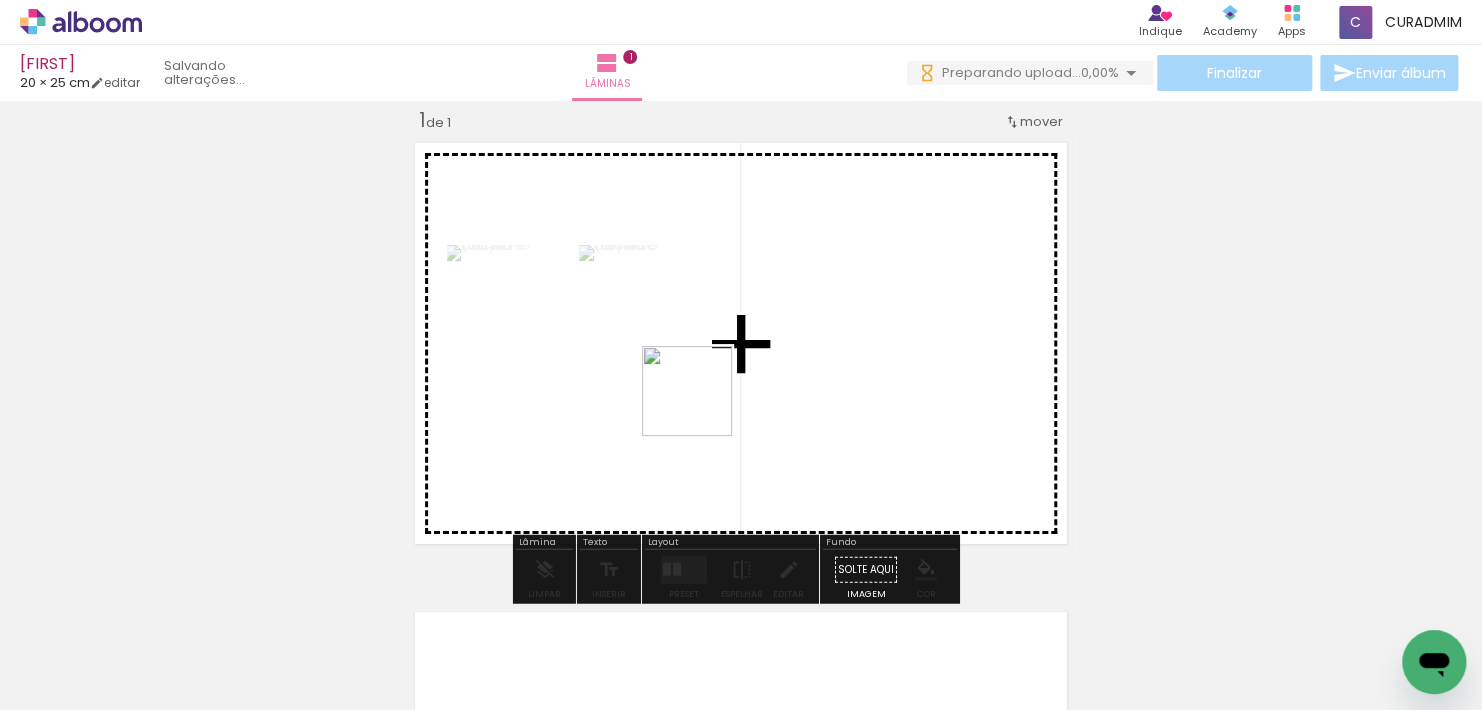 drag, startPoint x: 760, startPoint y: 642, endPoint x: 741, endPoint y: 457, distance: 185.97311 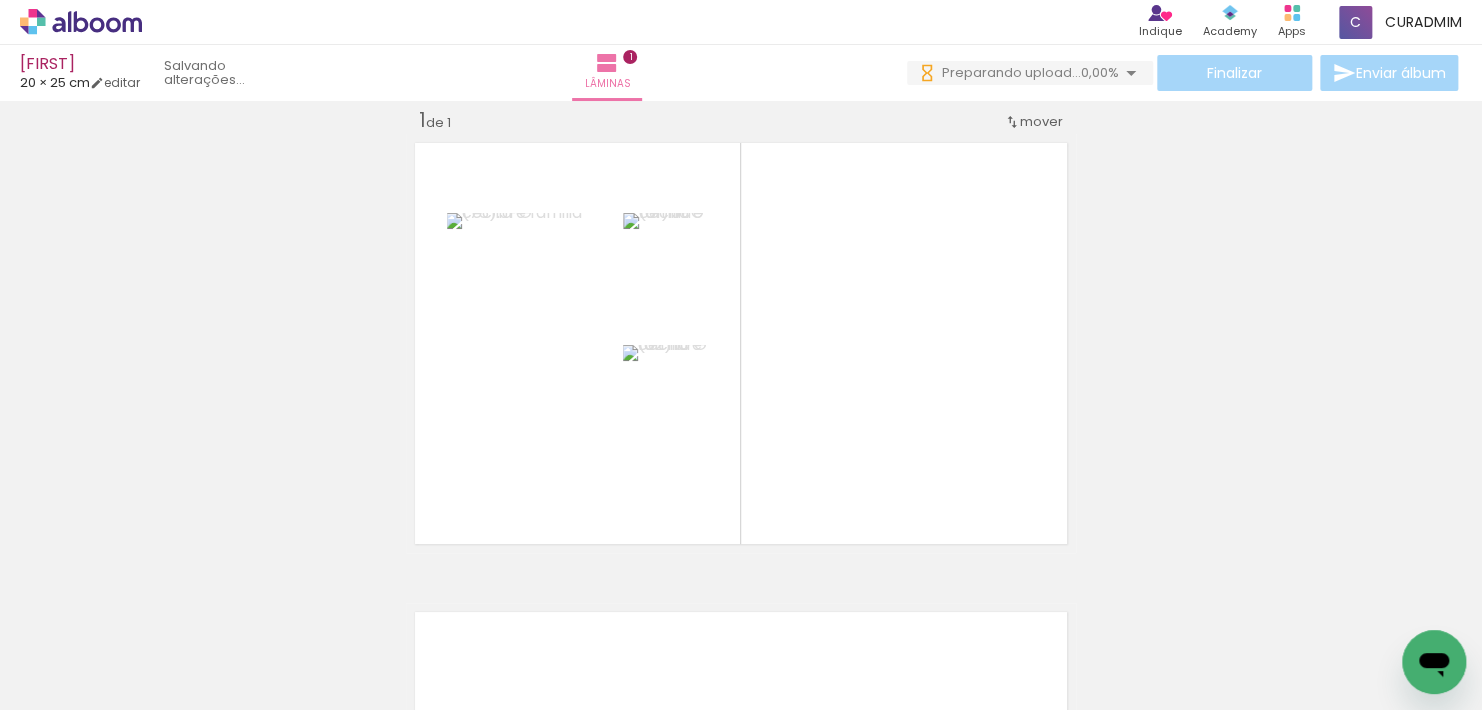 scroll, scrollTop: 0, scrollLeft: 714, axis: horizontal 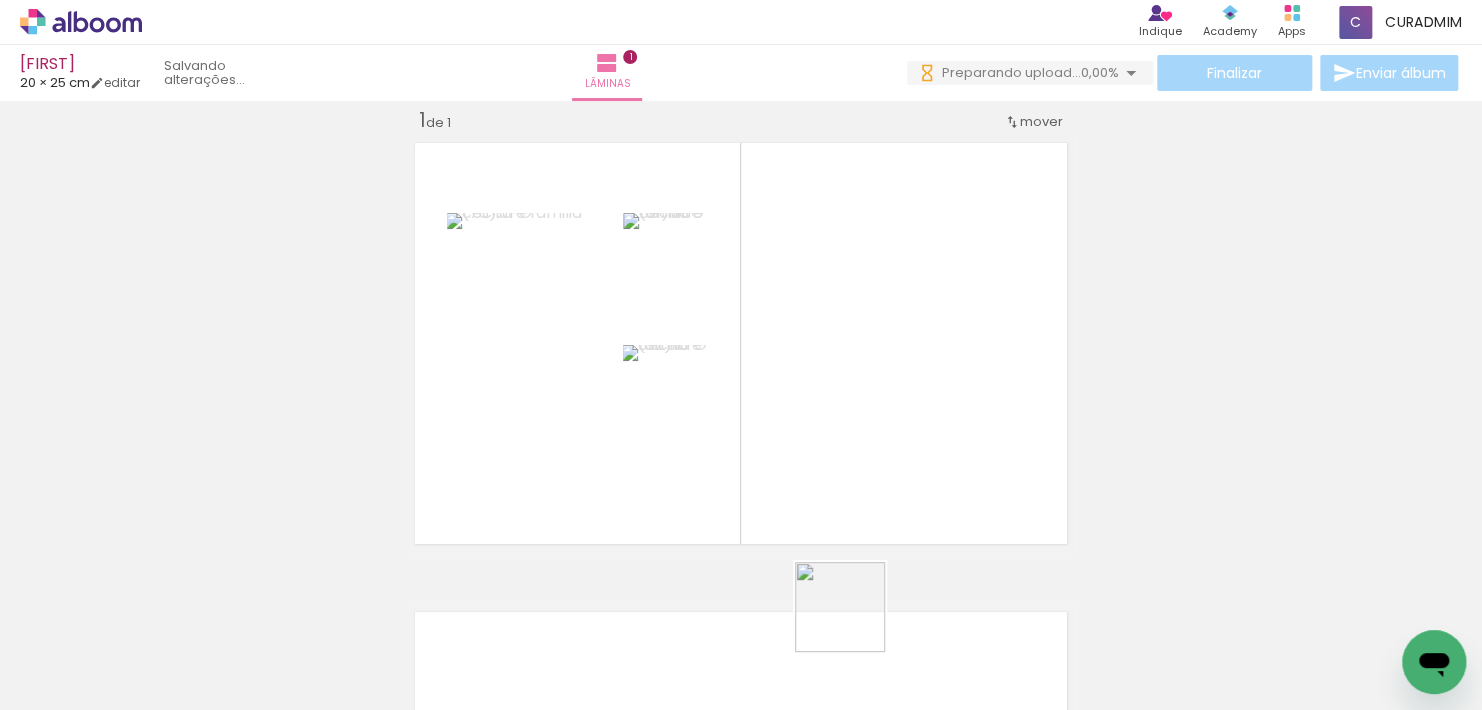 drag, startPoint x: 845, startPoint y: 670, endPoint x: 883, endPoint y: 417, distance: 255.83784 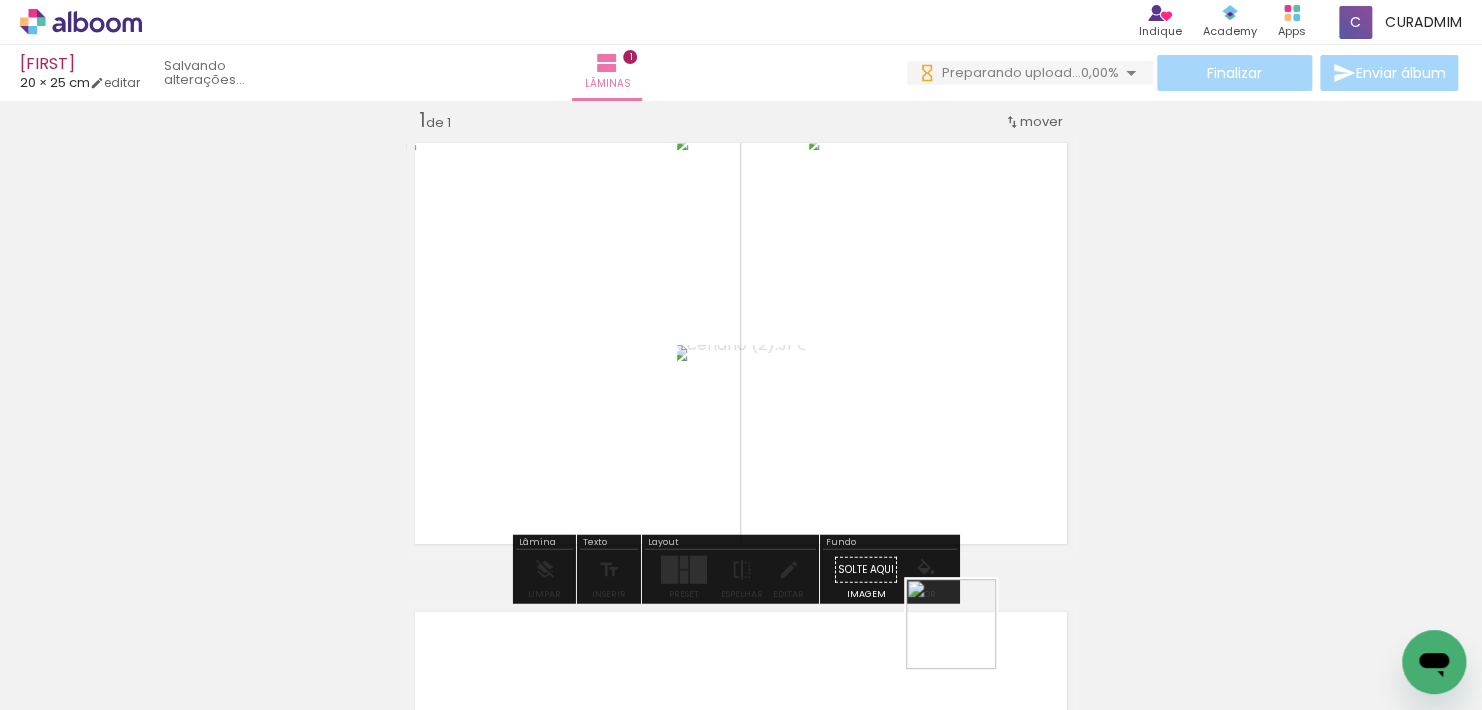 drag, startPoint x: 973, startPoint y: 666, endPoint x: 940, endPoint y: 511, distance: 158.47397 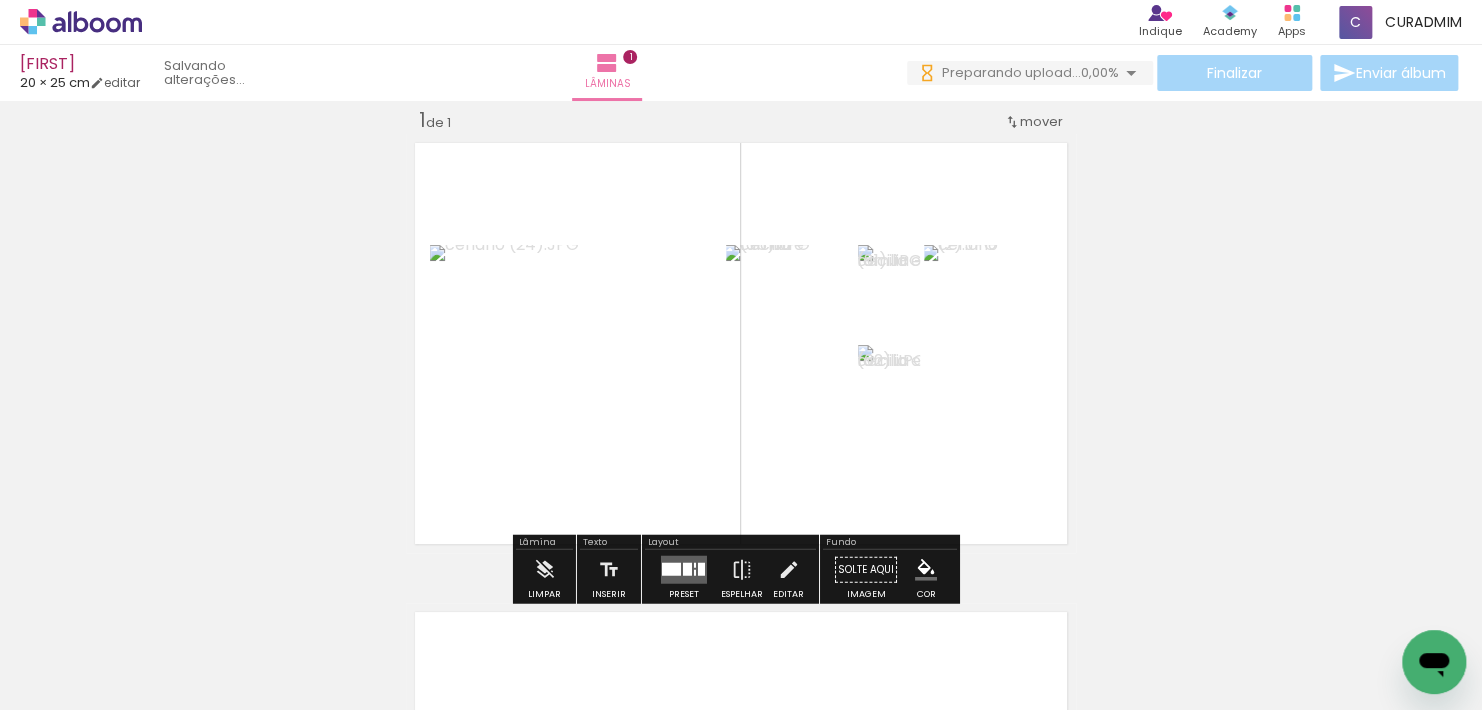 click at bounding box center (684, 570) 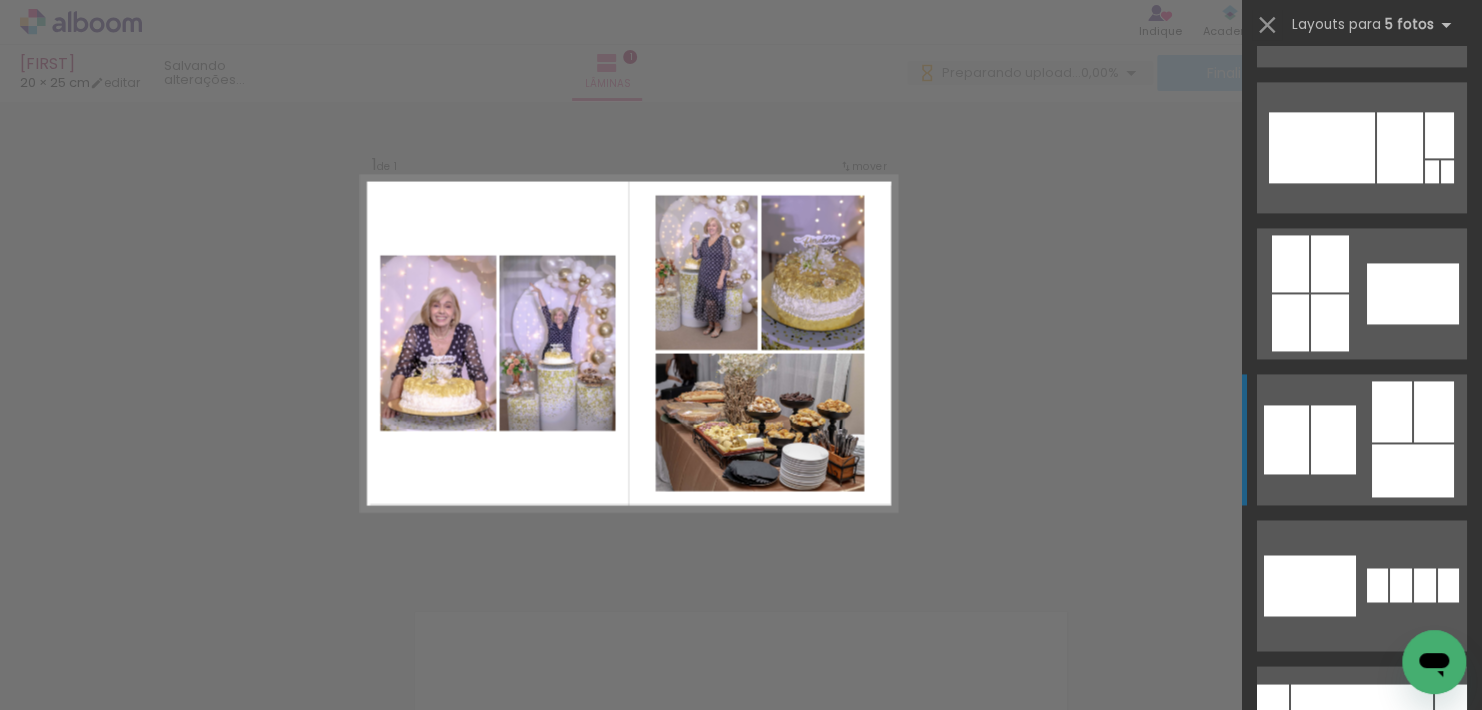scroll, scrollTop: 1400, scrollLeft: 0, axis: vertical 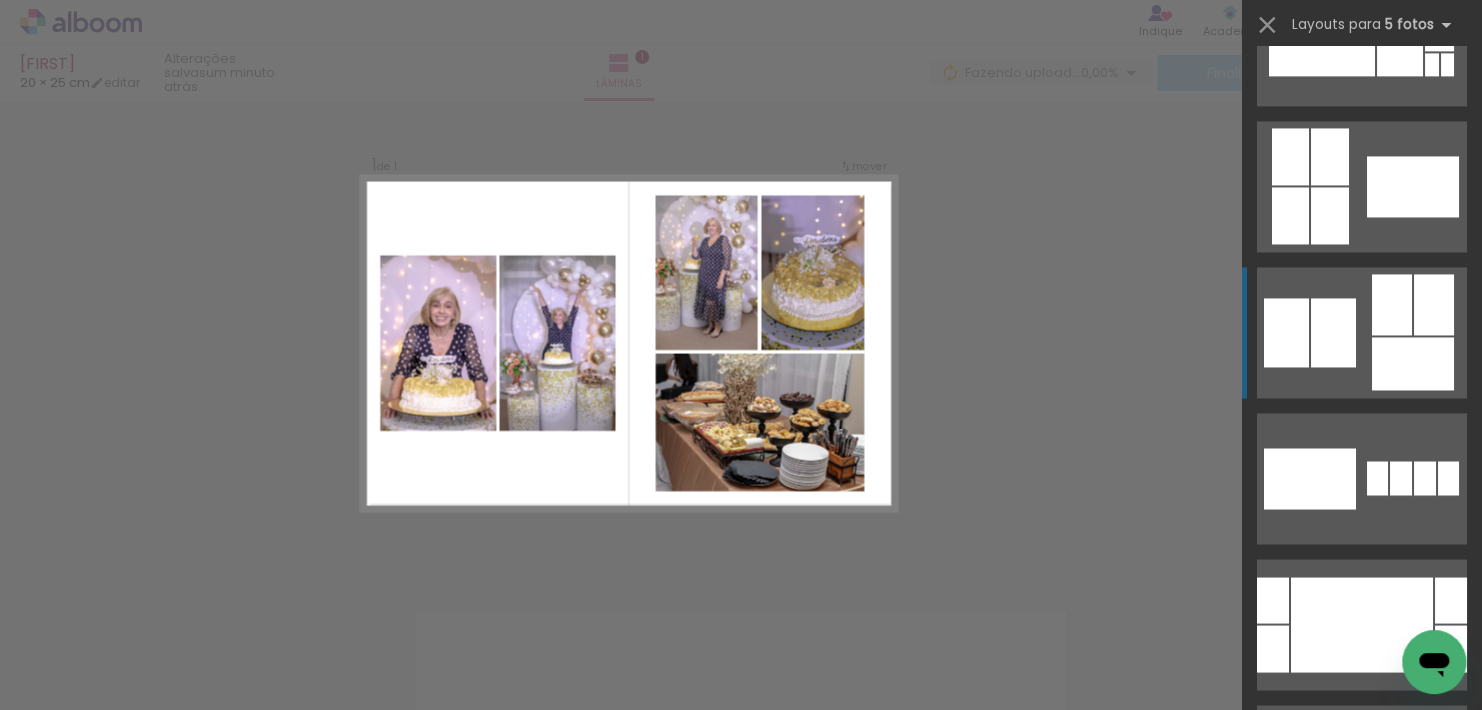 click at bounding box center [1409, -11290] 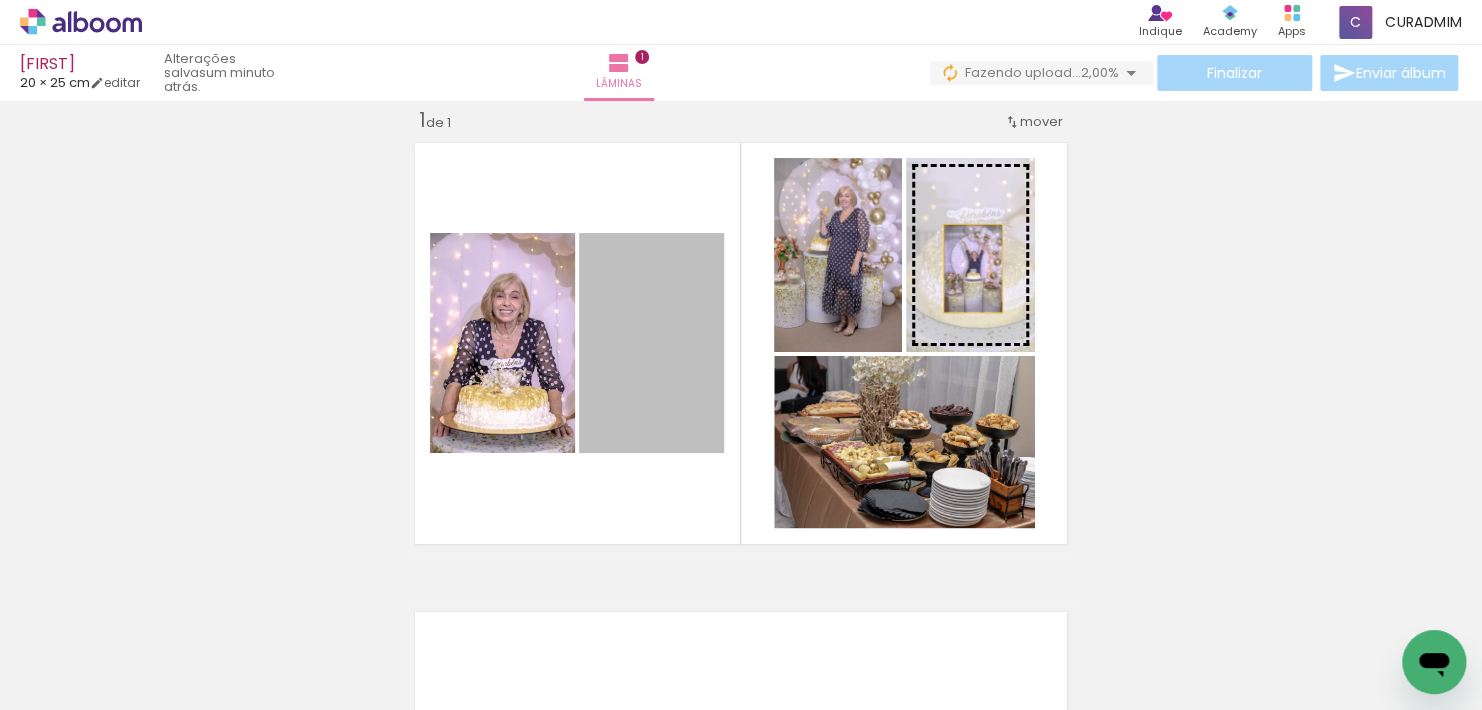 drag, startPoint x: 634, startPoint y: 380, endPoint x: 965, endPoint y: 268, distance: 349.43527 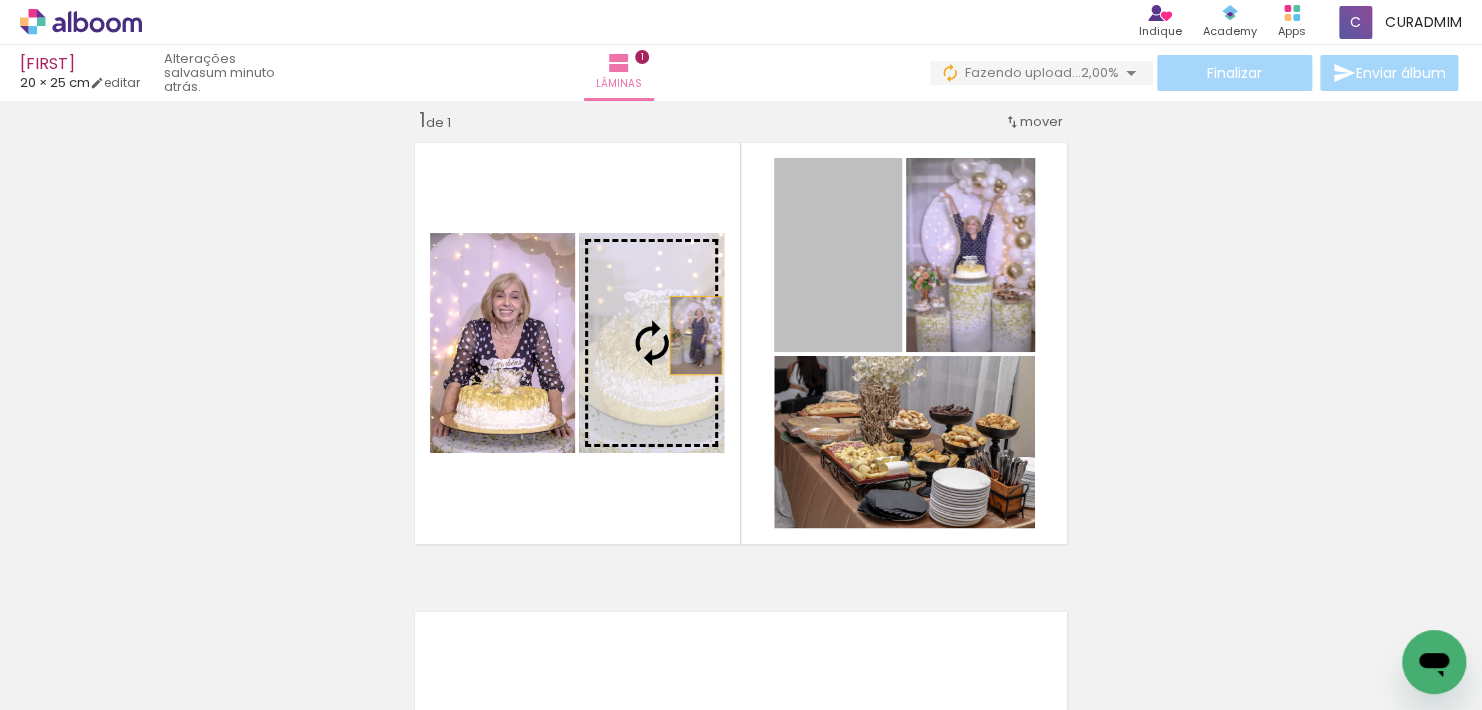drag, startPoint x: 877, startPoint y: 259, endPoint x: 623, endPoint y: 351, distance: 270.1481 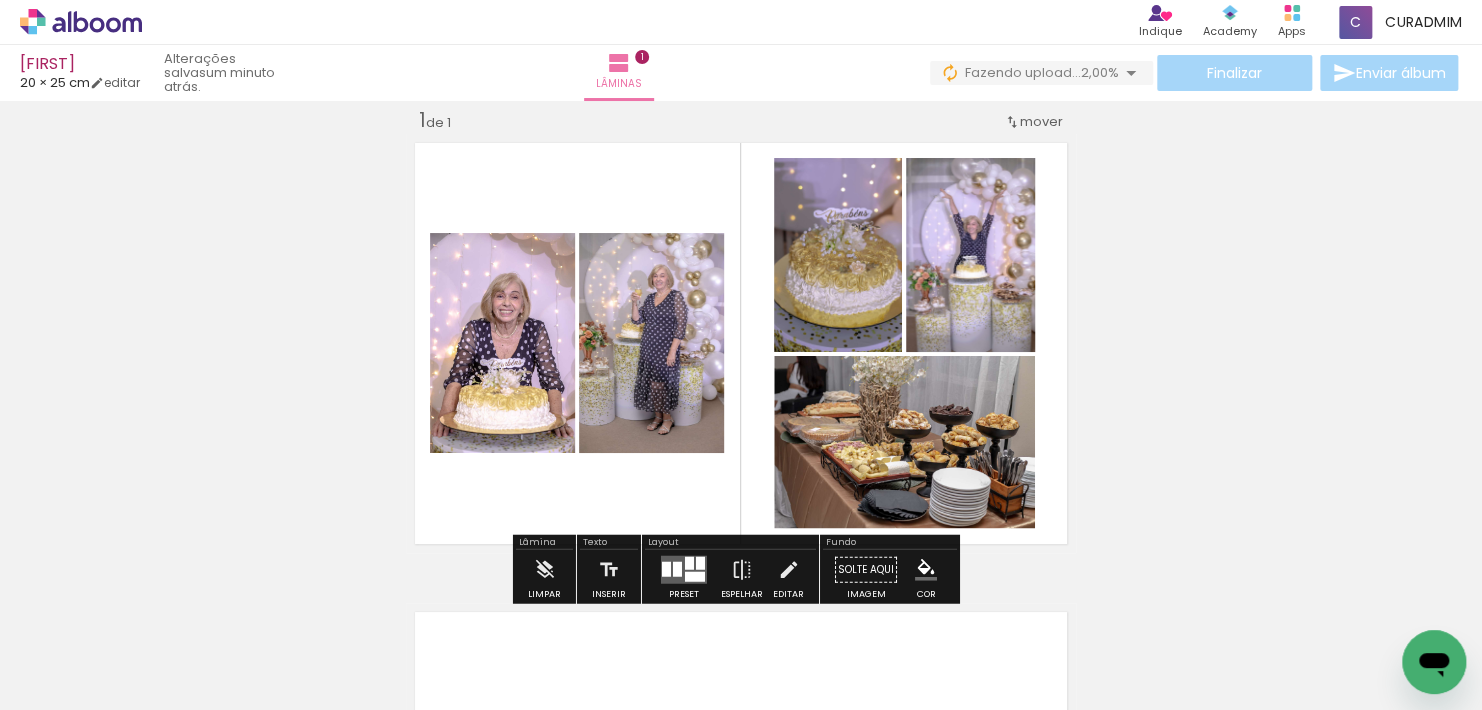 click on "Inserir lâmina 1  de 1" at bounding box center [741, 552] 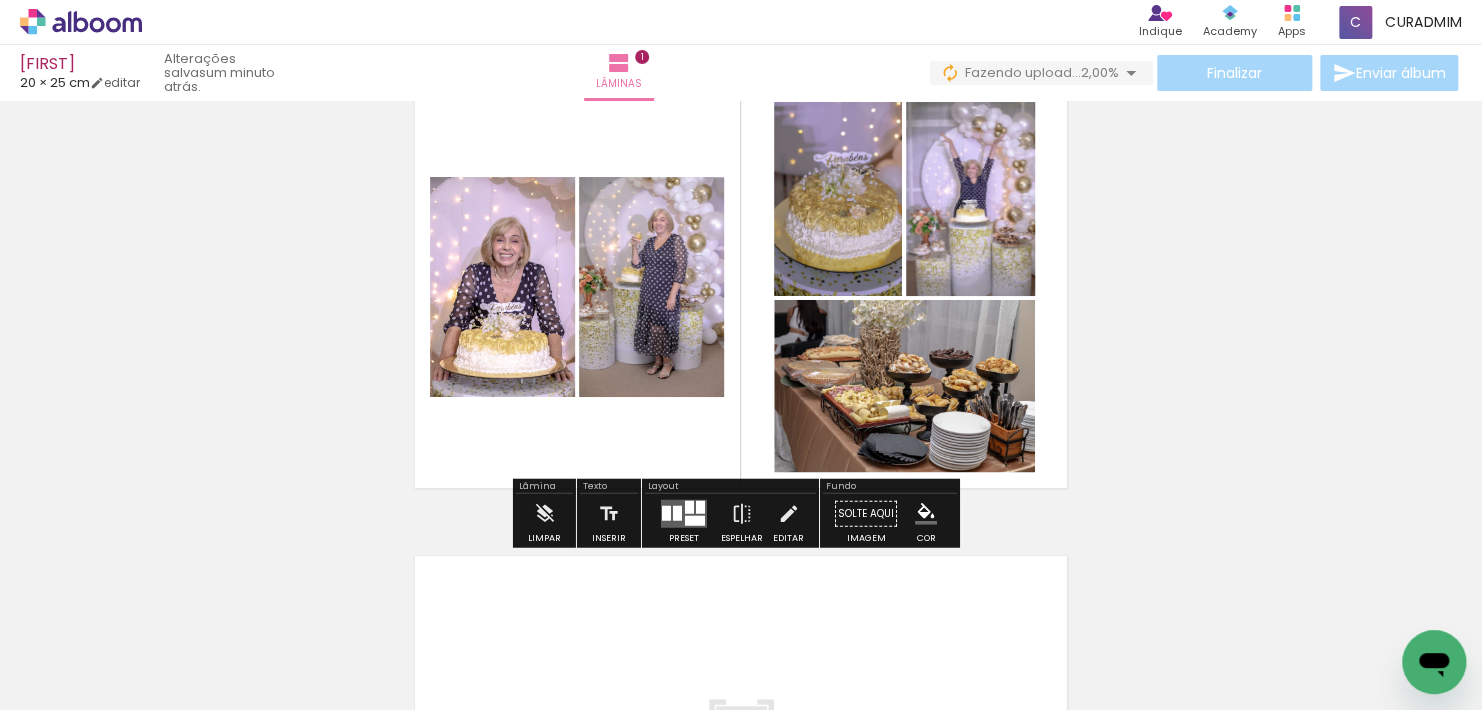 scroll, scrollTop: 25, scrollLeft: 0, axis: vertical 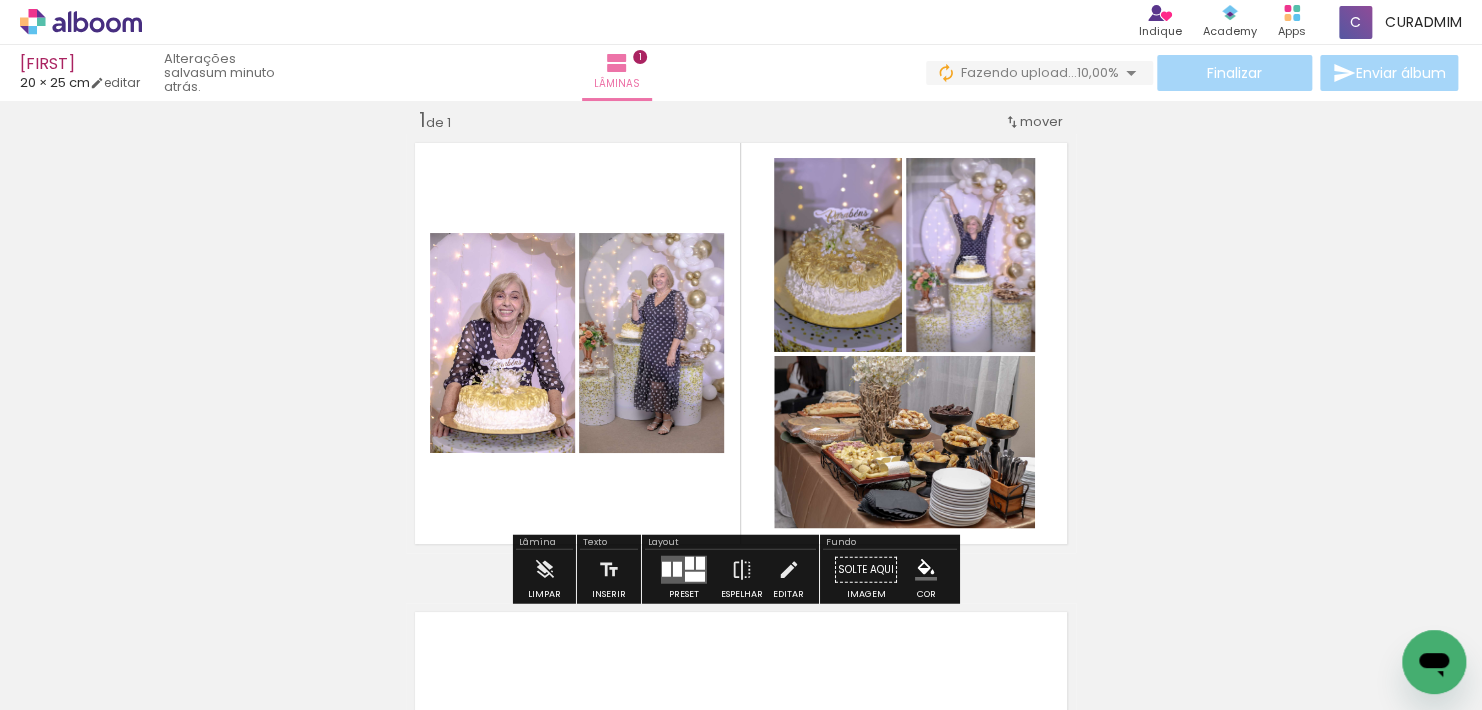 click 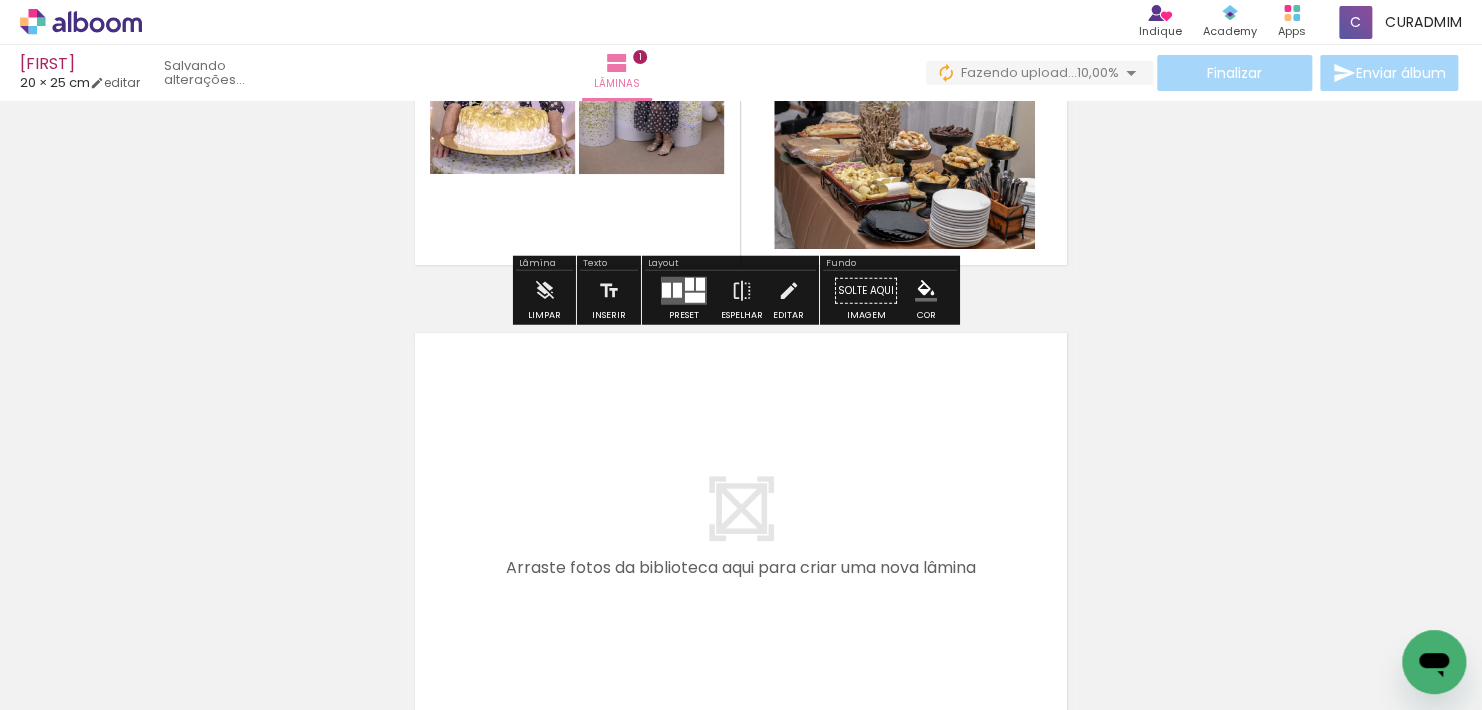 scroll, scrollTop: 425, scrollLeft: 0, axis: vertical 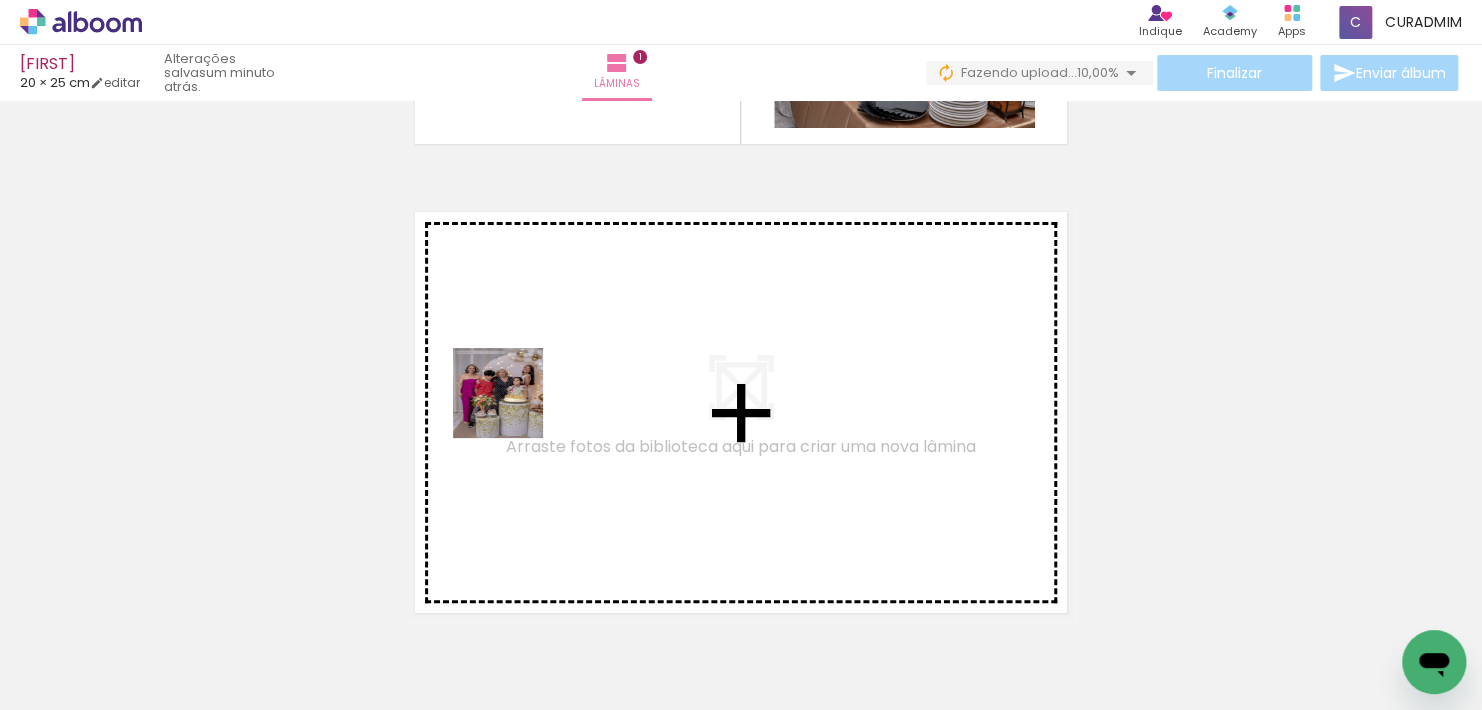 drag, startPoint x: 229, startPoint y: 676, endPoint x: 536, endPoint y: 381, distance: 425.76285 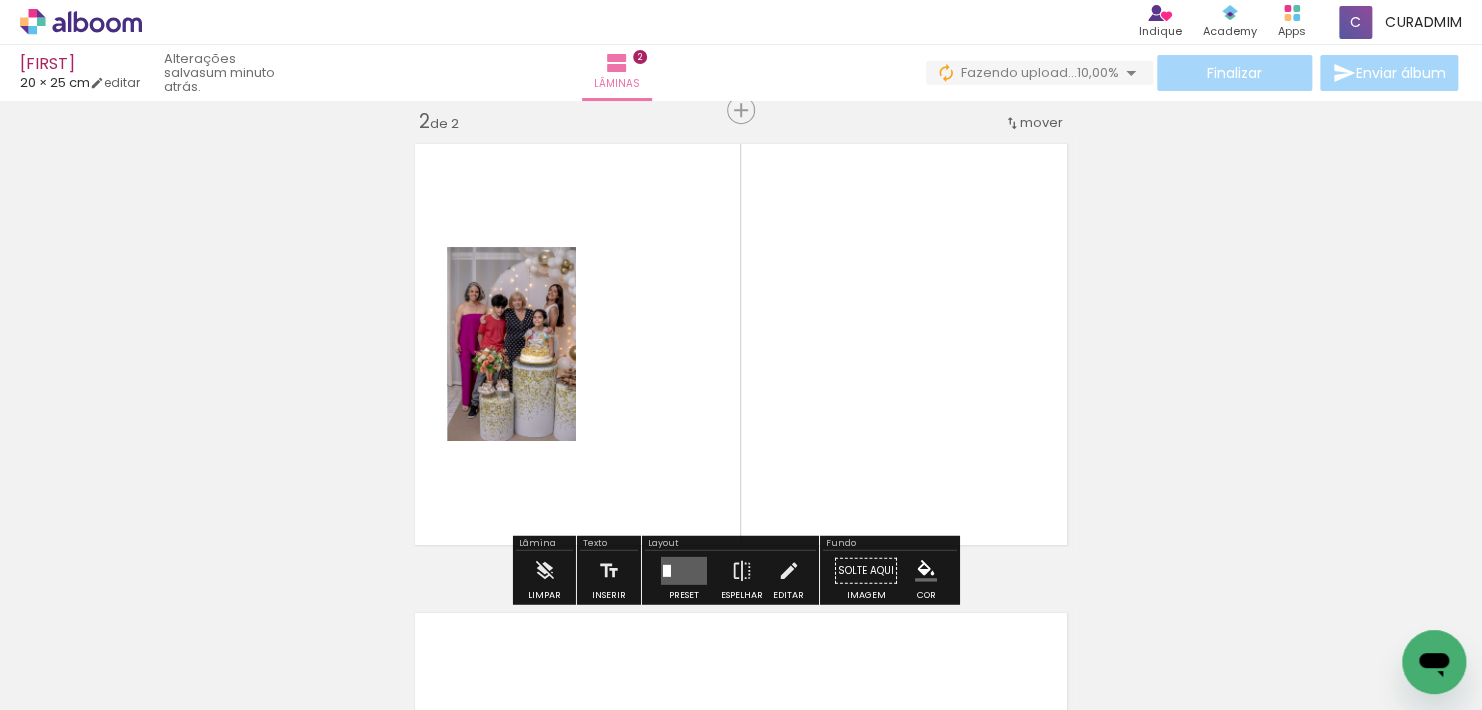 scroll, scrollTop: 494, scrollLeft: 0, axis: vertical 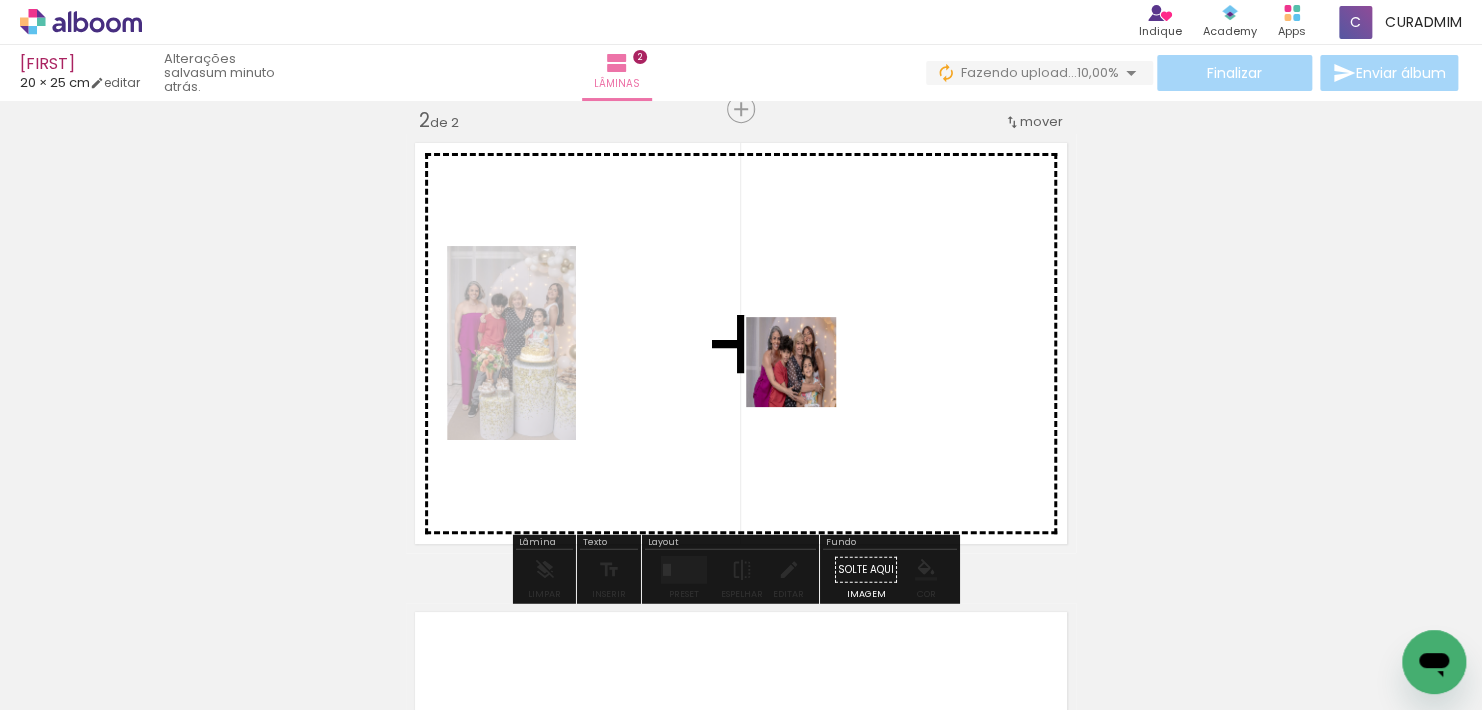drag, startPoint x: 355, startPoint y: 640, endPoint x: 813, endPoint y: 374, distance: 529.6414 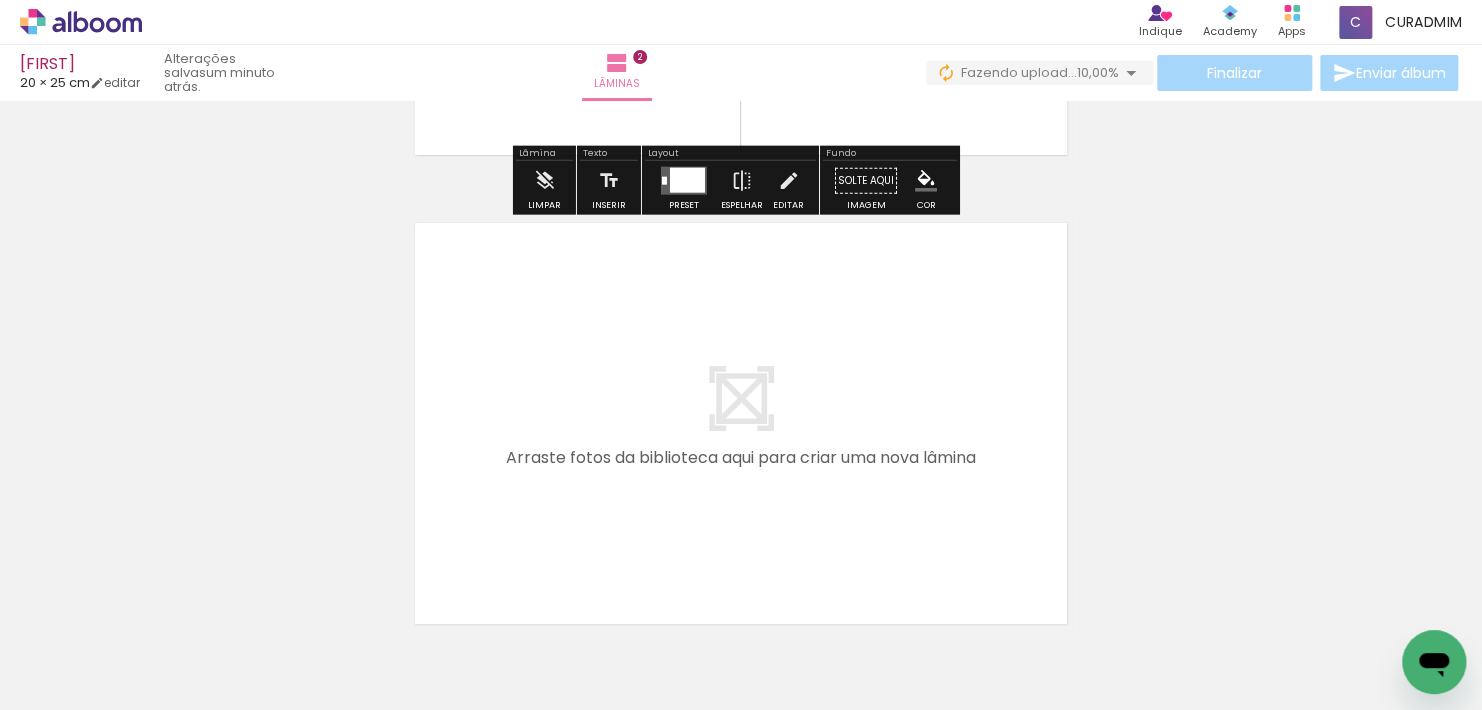 scroll, scrollTop: 894, scrollLeft: 0, axis: vertical 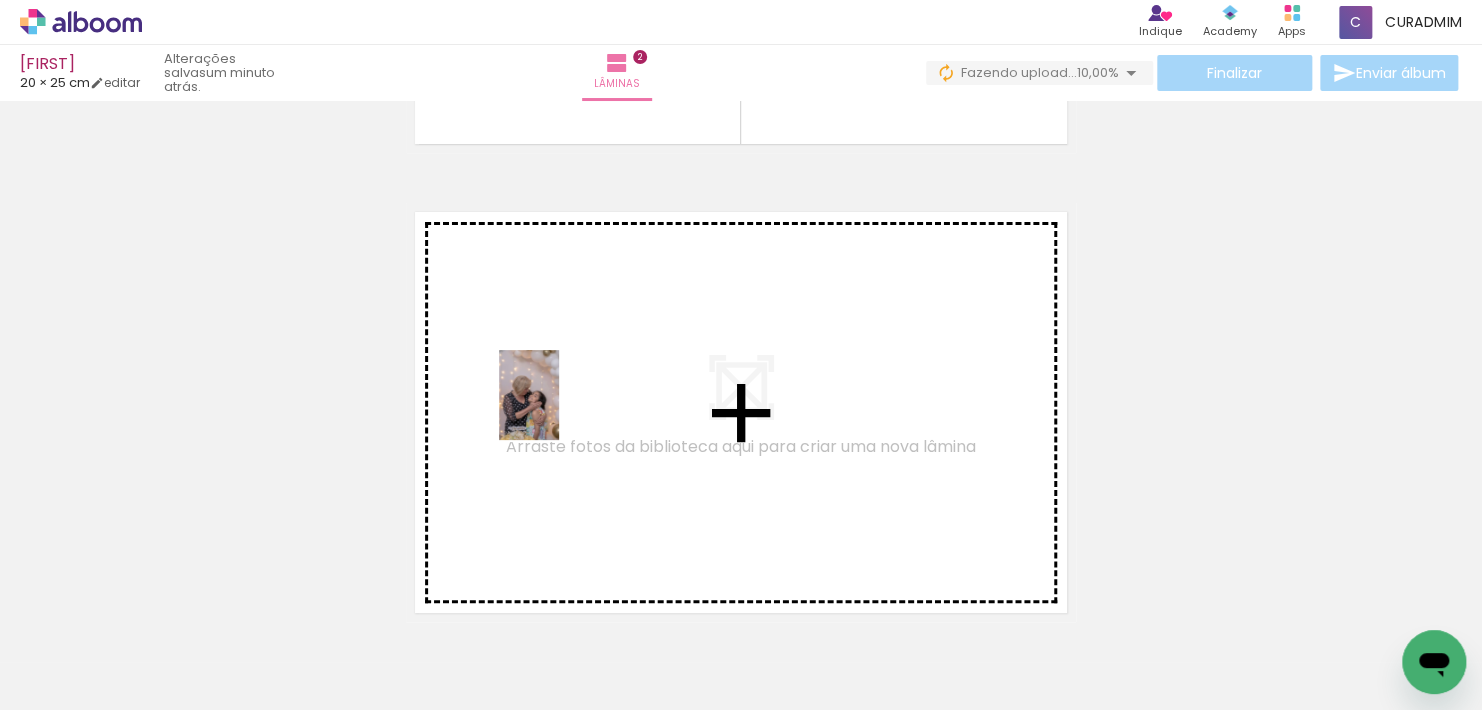 drag, startPoint x: 477, startPoint y: 593, endPoint x: 559, endPoint y: 410, distance: 200.5318 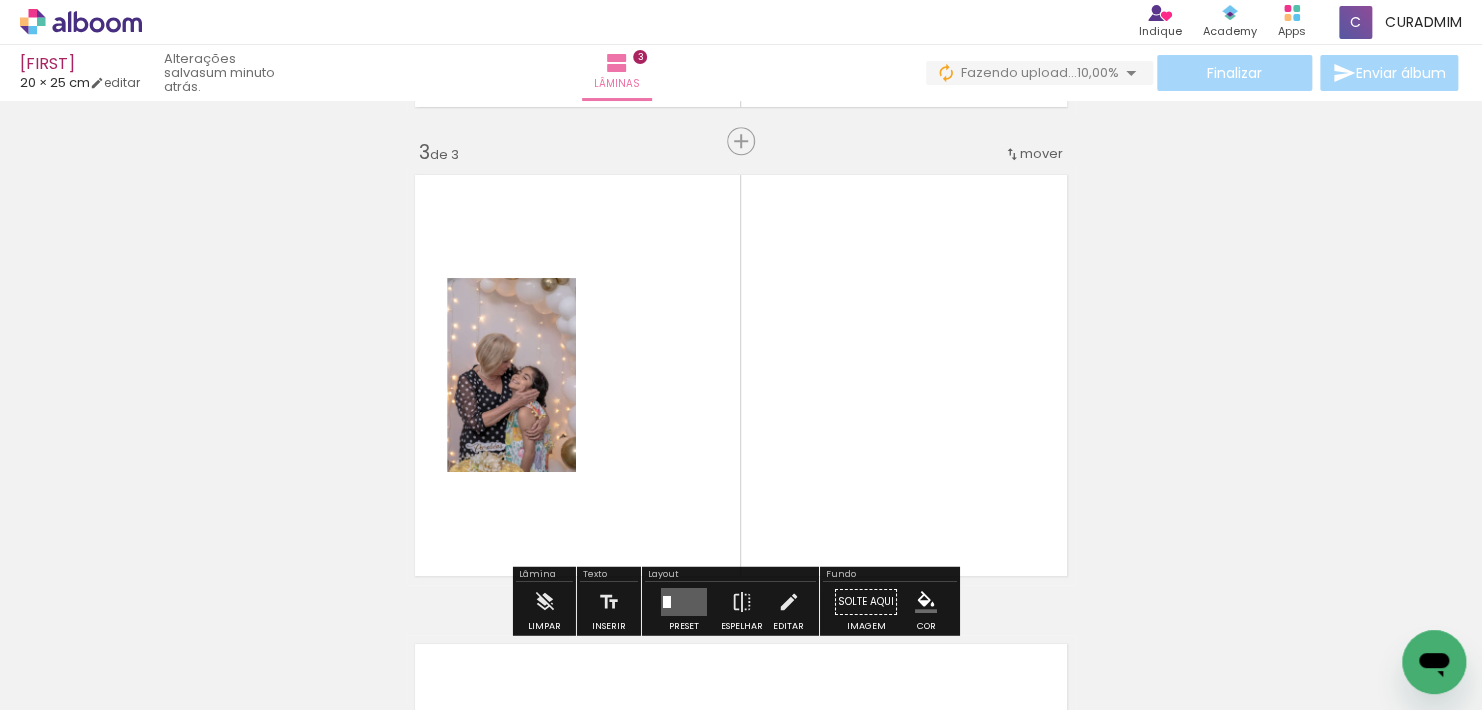scroll, scrollTop: 963, scrollLeft: 0, axis: vertical 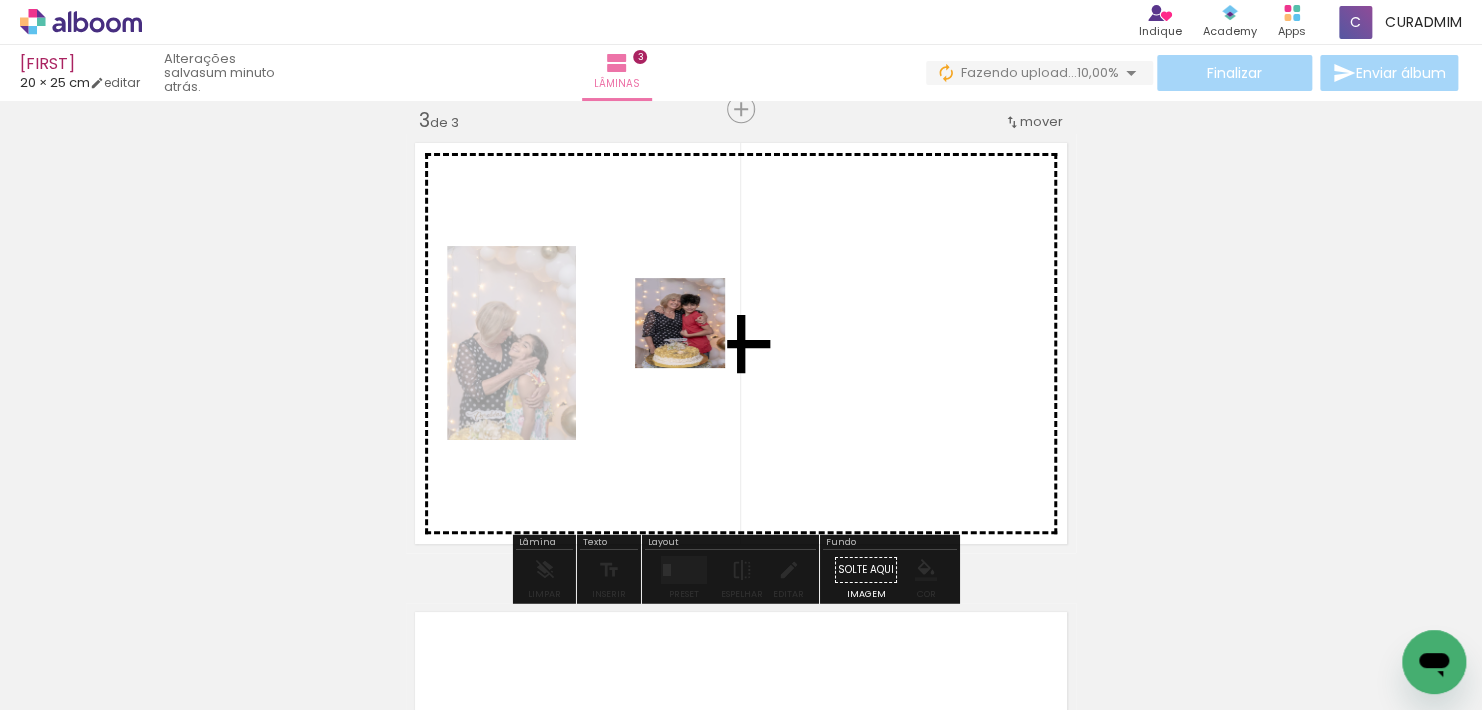 drag, startPoint x: 553, startPoint y: 646, endPoint x: 701, endPoint y: 326, distance: 352.56772 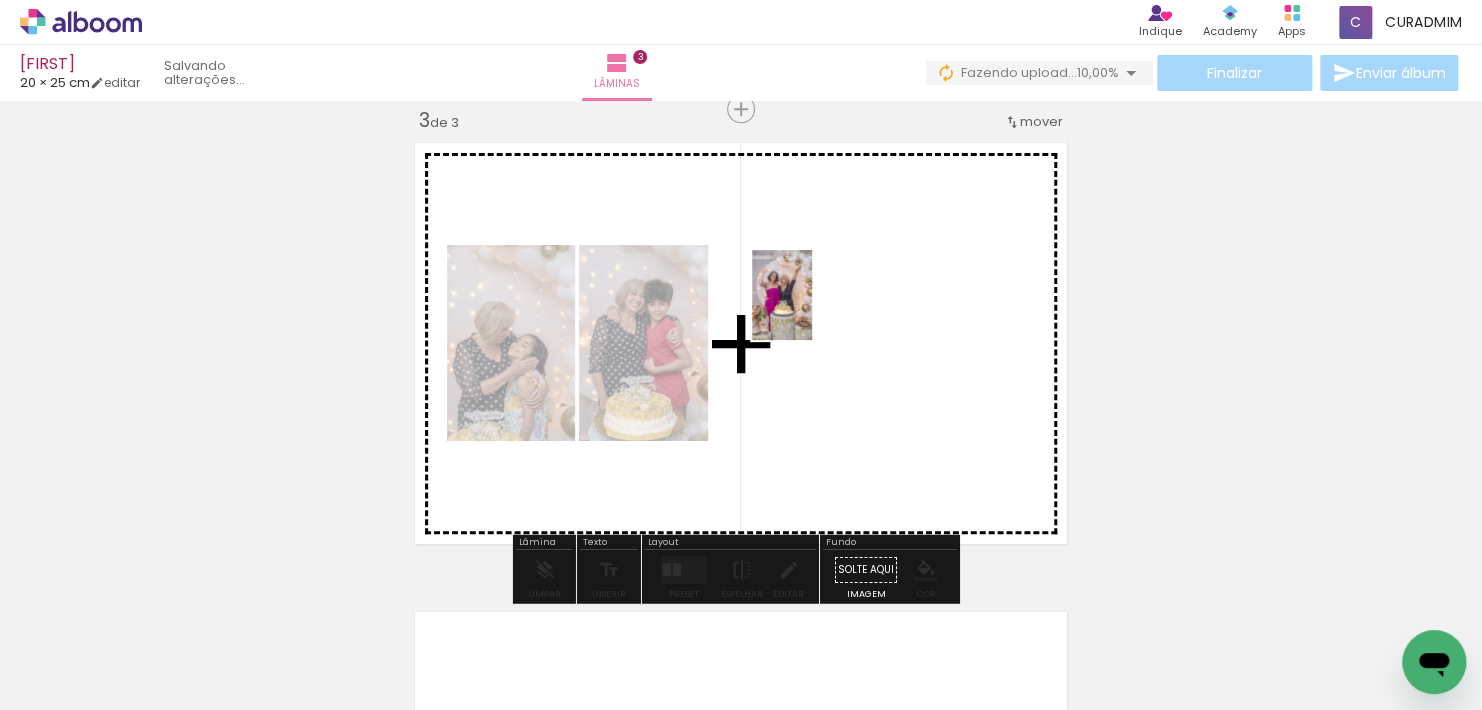 drag, startPoint x: 692, startPoint y: 605, endPoint x: 812, endPoint y: 310, distance: 318.47293 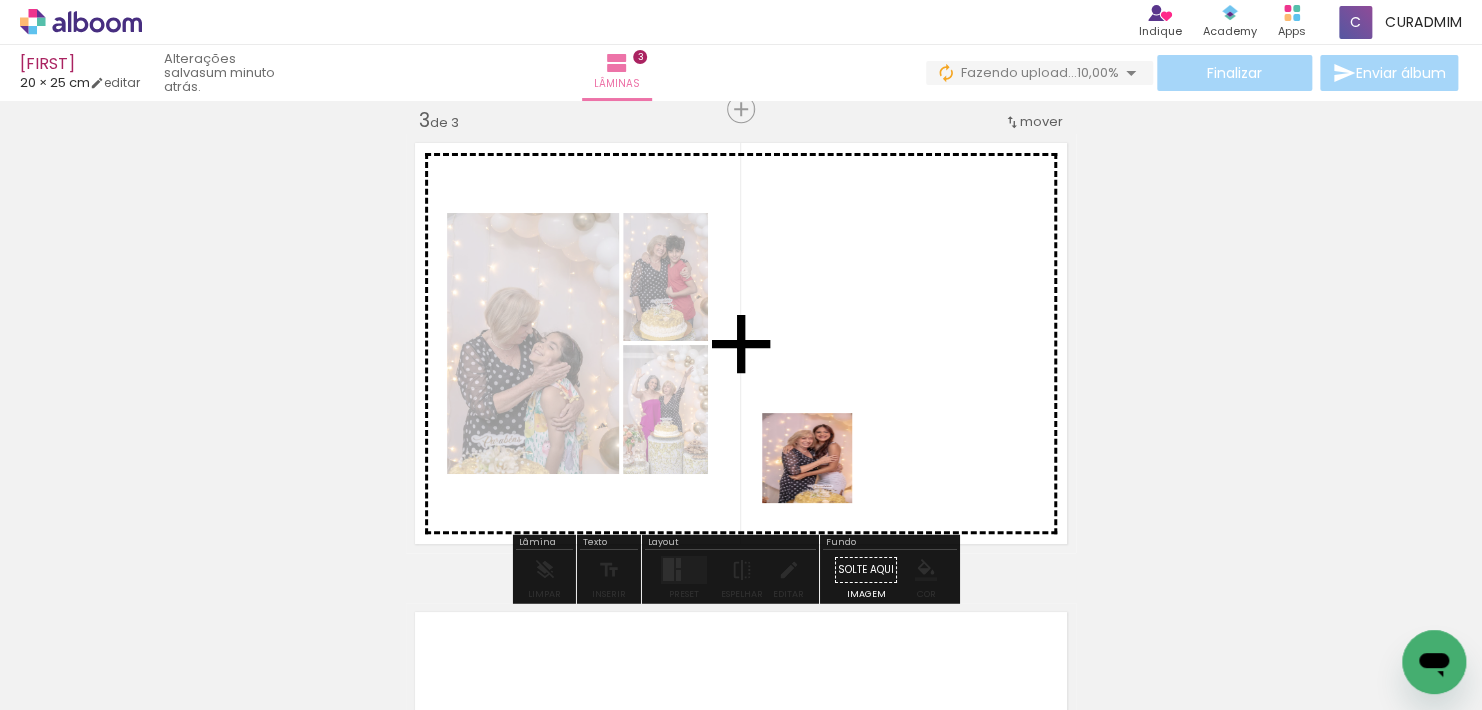 drag, startPoint x: 777, startPoint y: 627, endPoint x: 846, endPoint y: 350, distance: 285.46454 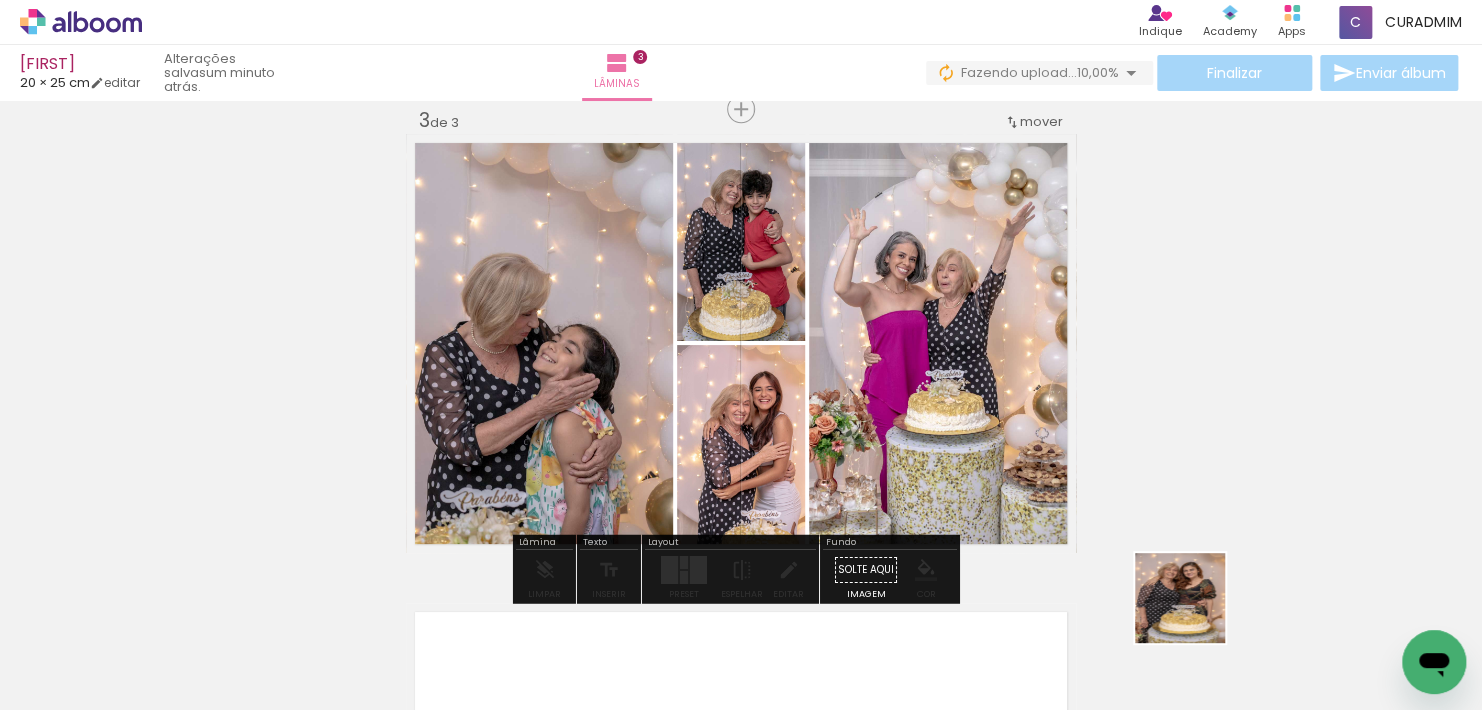 drag, startPoint x: 1222, startPoint y: 638, endPoint x: 1066, endPoint y: 489, distance: 215.72437 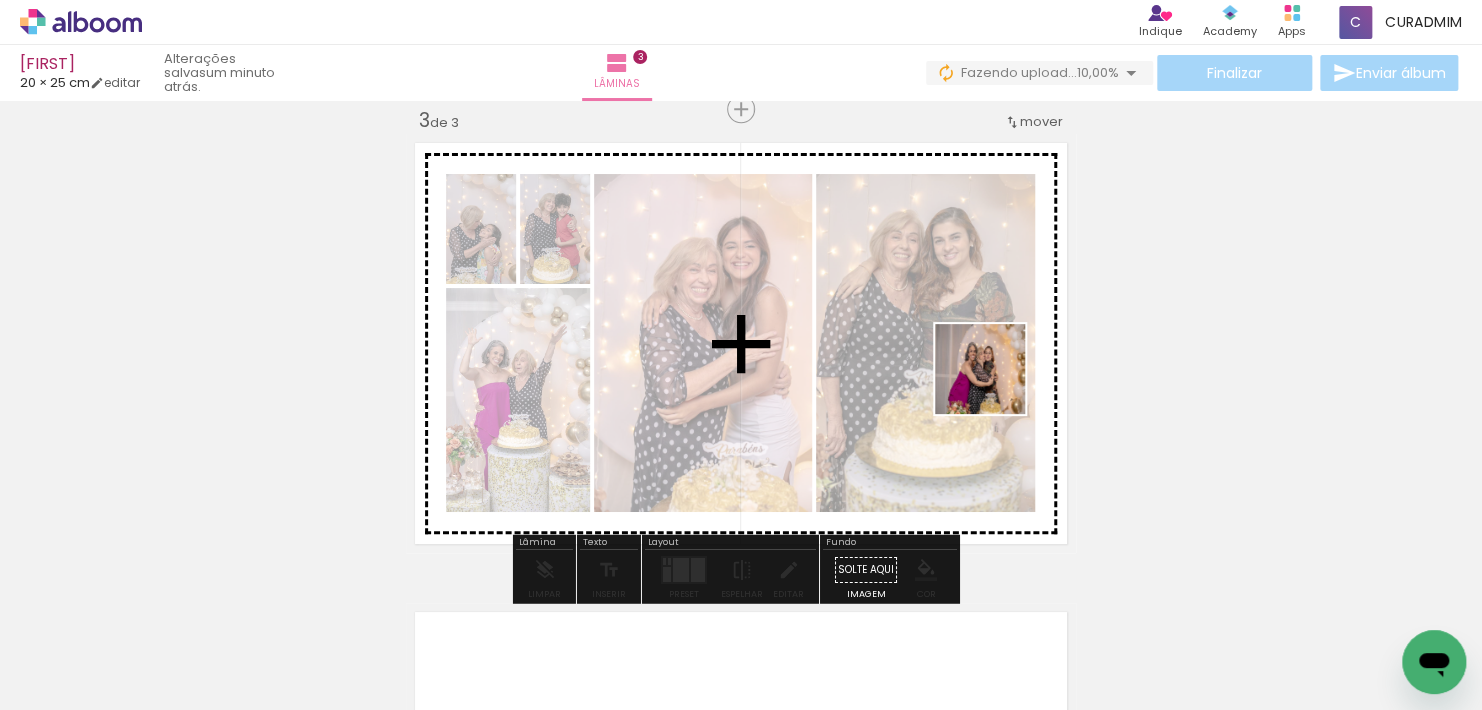 drag, startPoint x: 1337, startPoint y: 661, endPoint x: 1008, endPoint y: 409, distance: 414.4213 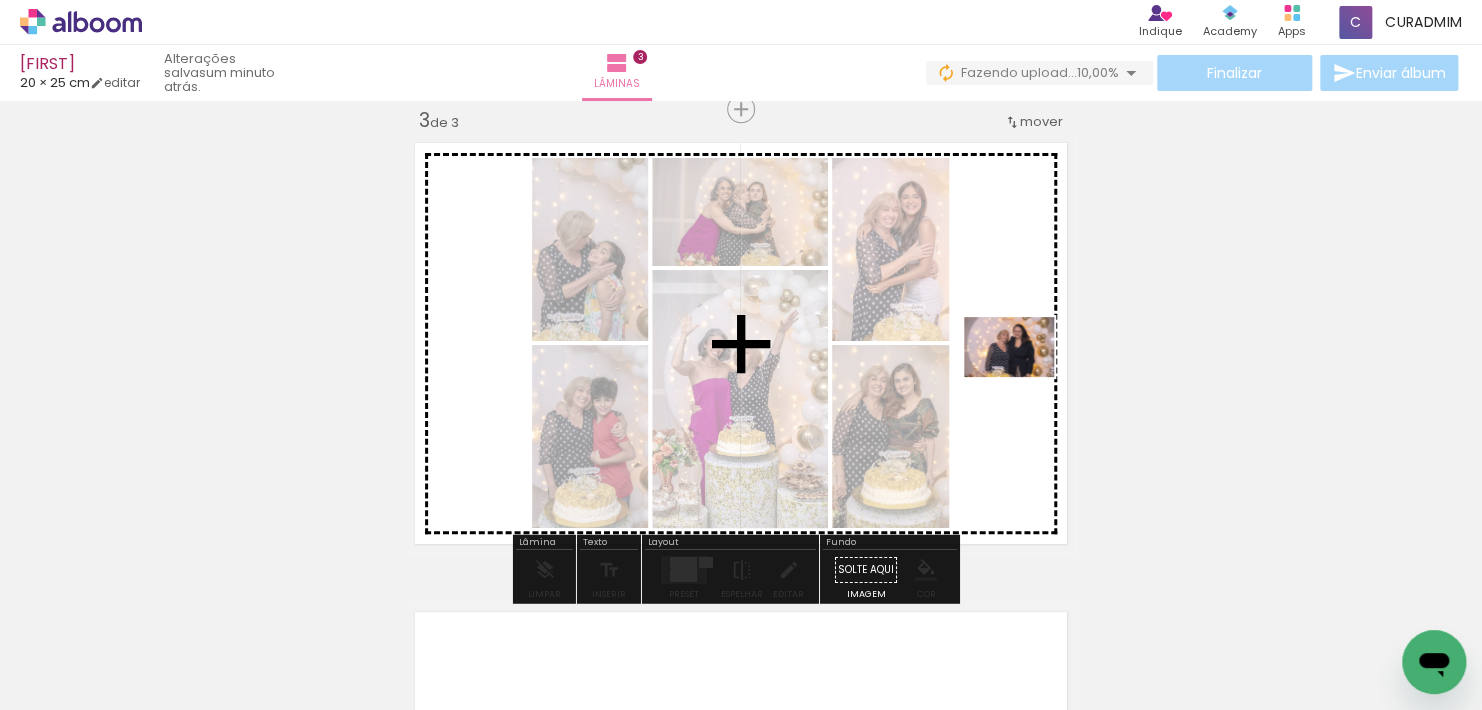 drag, startPoint x: 1401, startPoint y: 609, endPoint x: 987, endPoint y: 370, distance: 478.03452 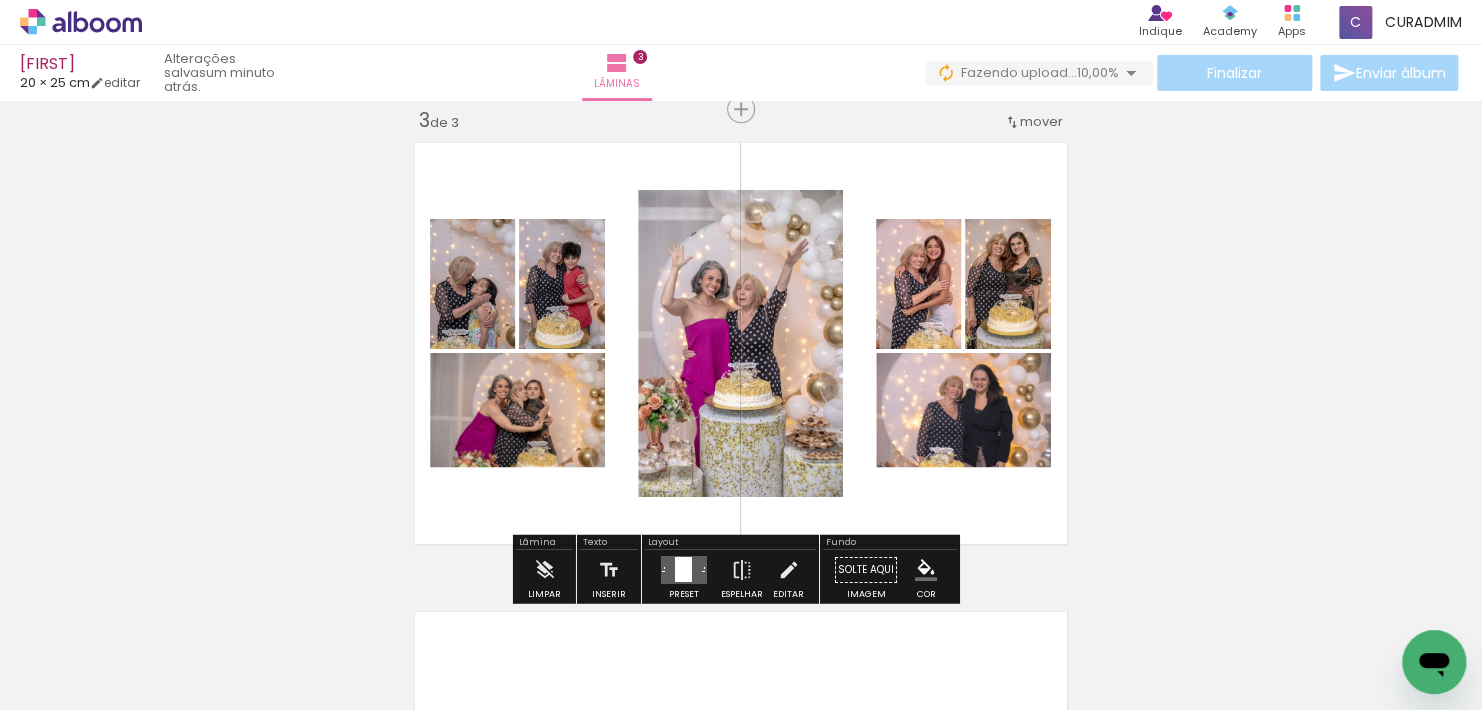 click at bounding box center [683, 569] 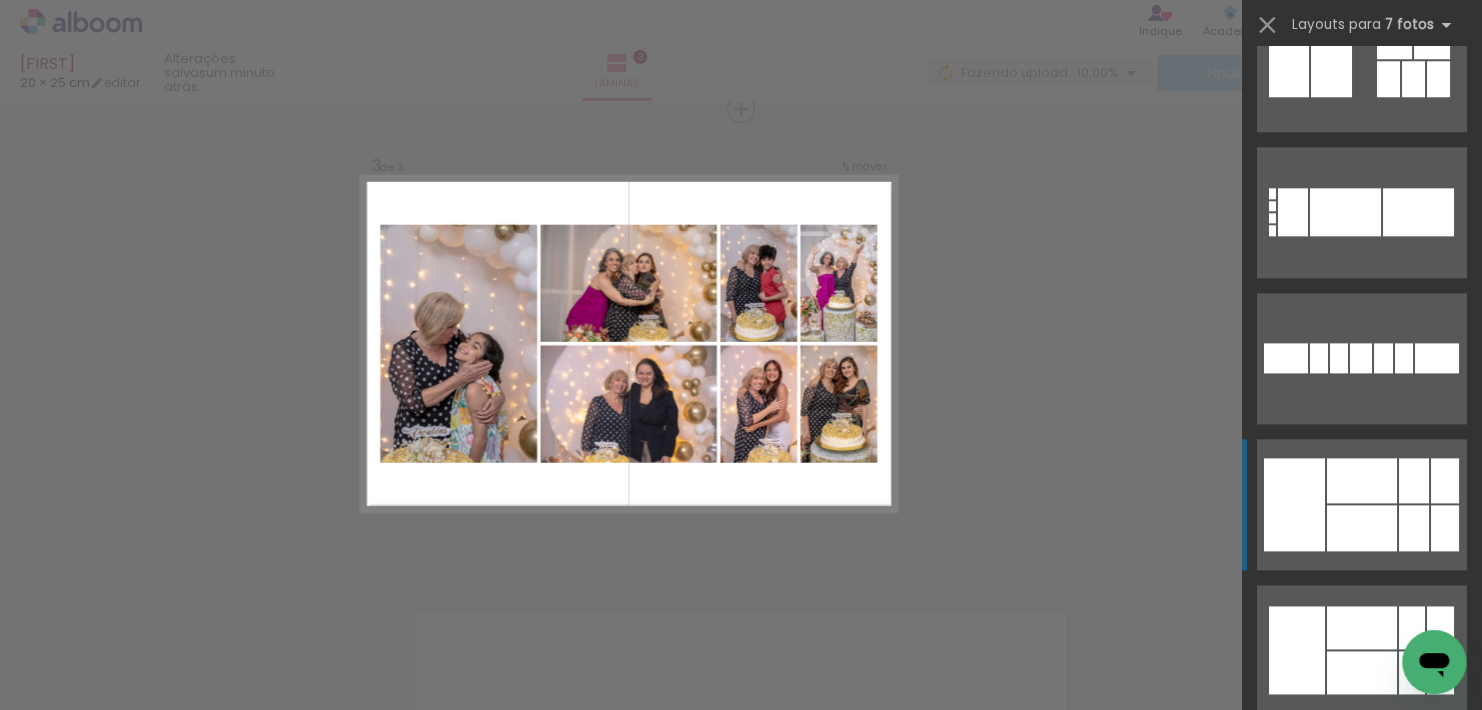 scroll, scrollTop: 1000, scrollLeft: 0, axis: vertical 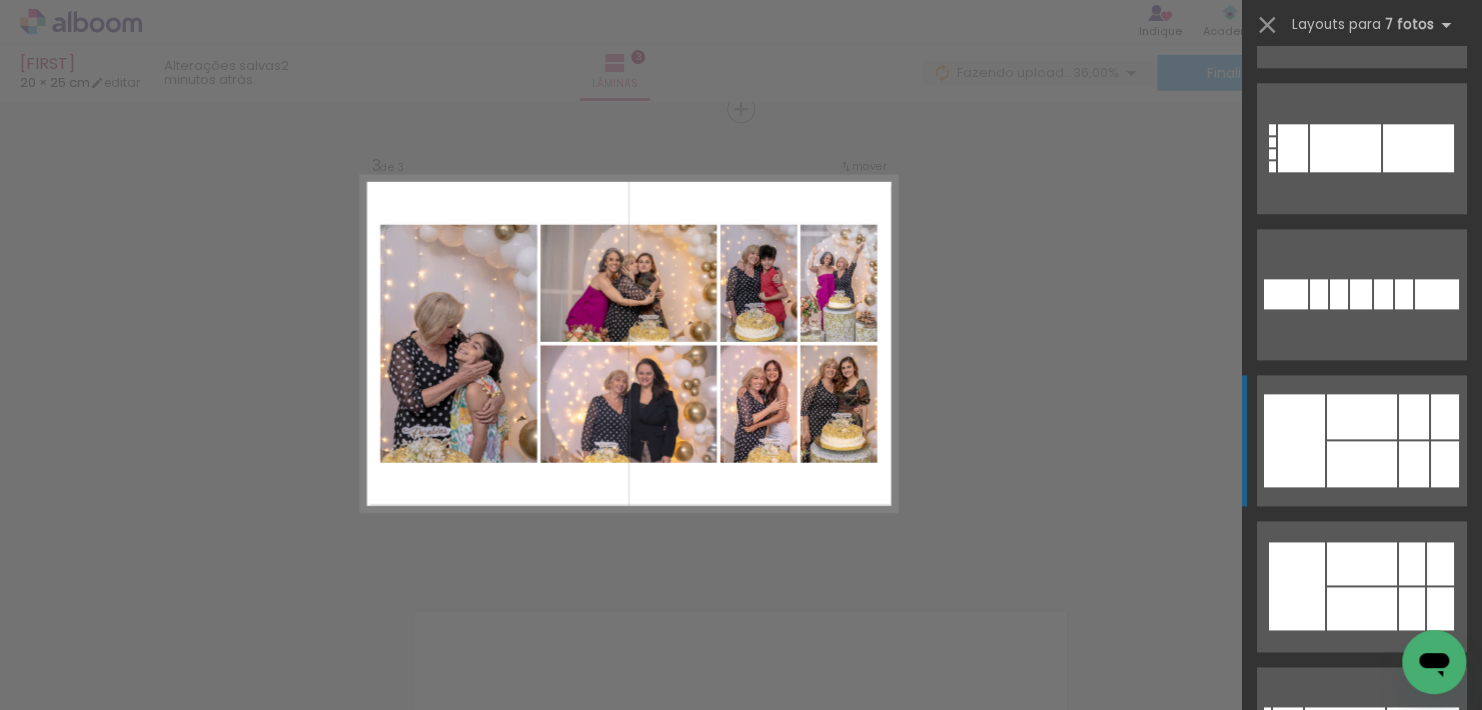 click at bounding box center [1362, -265] 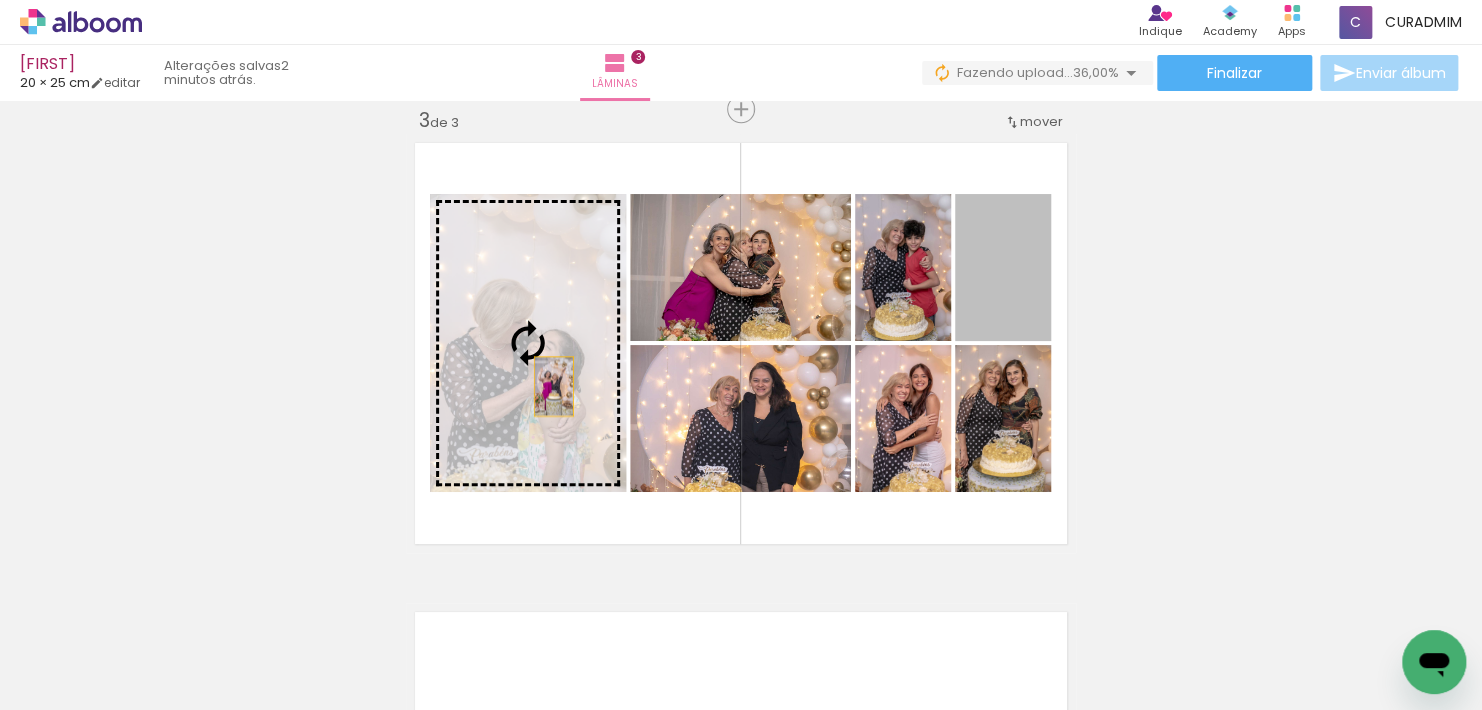 drag, startPoint x: 1000, startPoint y: 302, endPoint x: 545, endPoint y: 386, distance: 462.68887 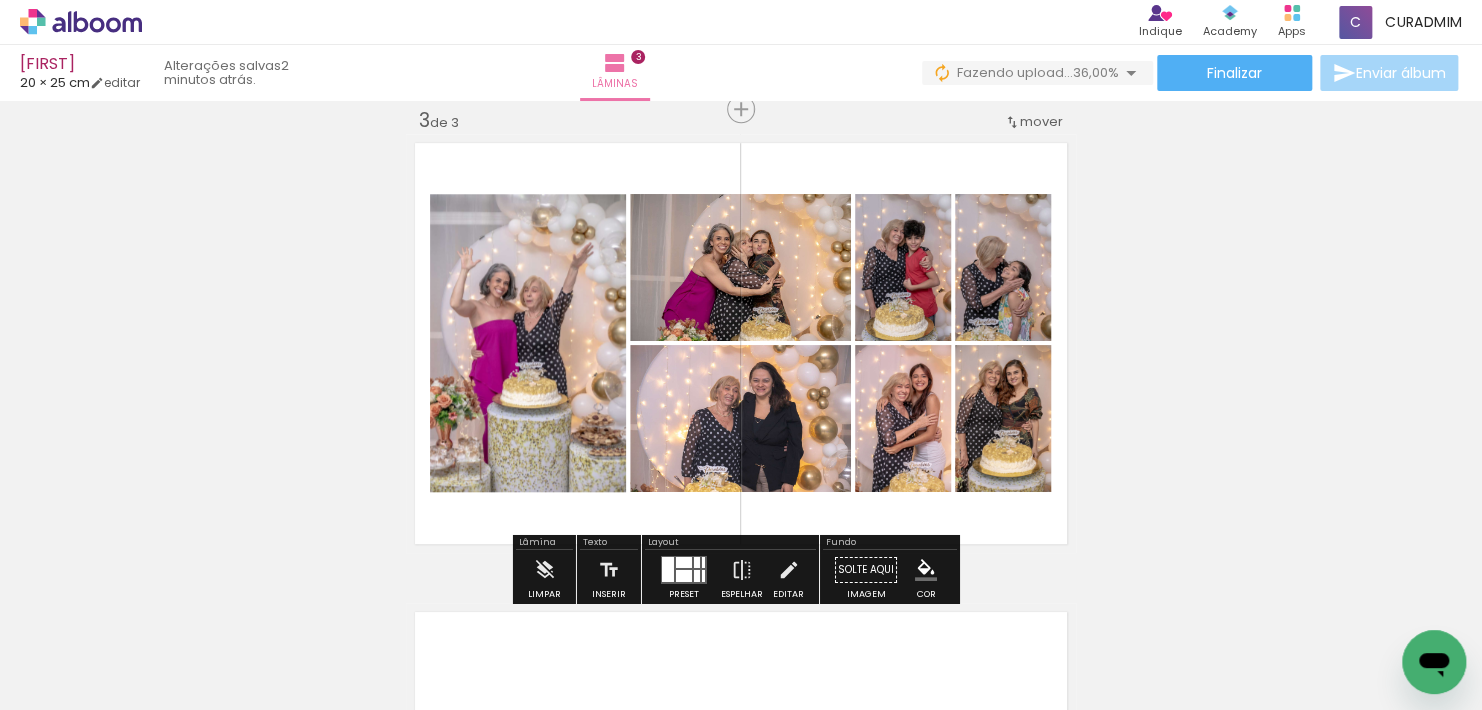 click on "Inserir lâmina 1  de 3  Inserir lâmina 2  de 3  Inserir lâmina 3  de 3" at bounding box center (741, 83) 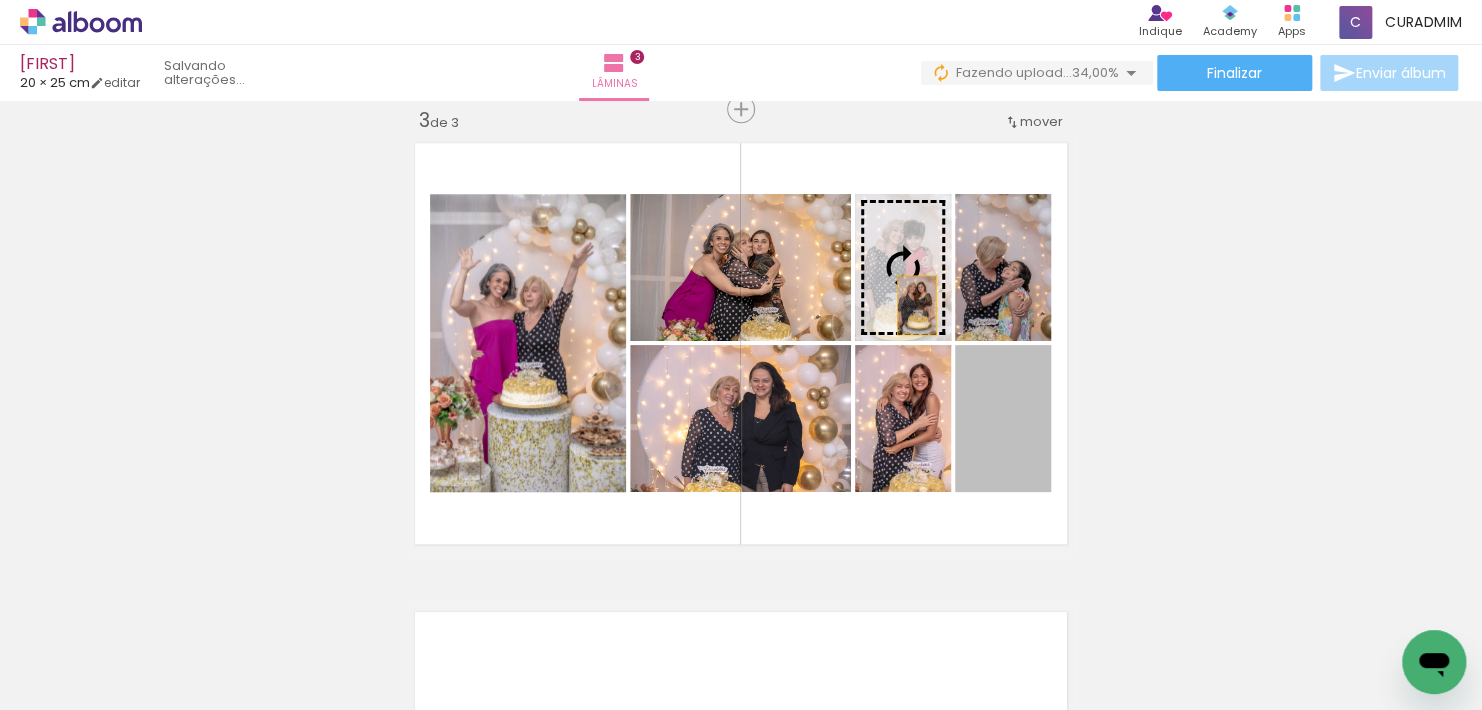 drag, startPoint x: 1010, startPoint y: 455, endPoint x: 910, endPoint y: 303, distance: 181.94505 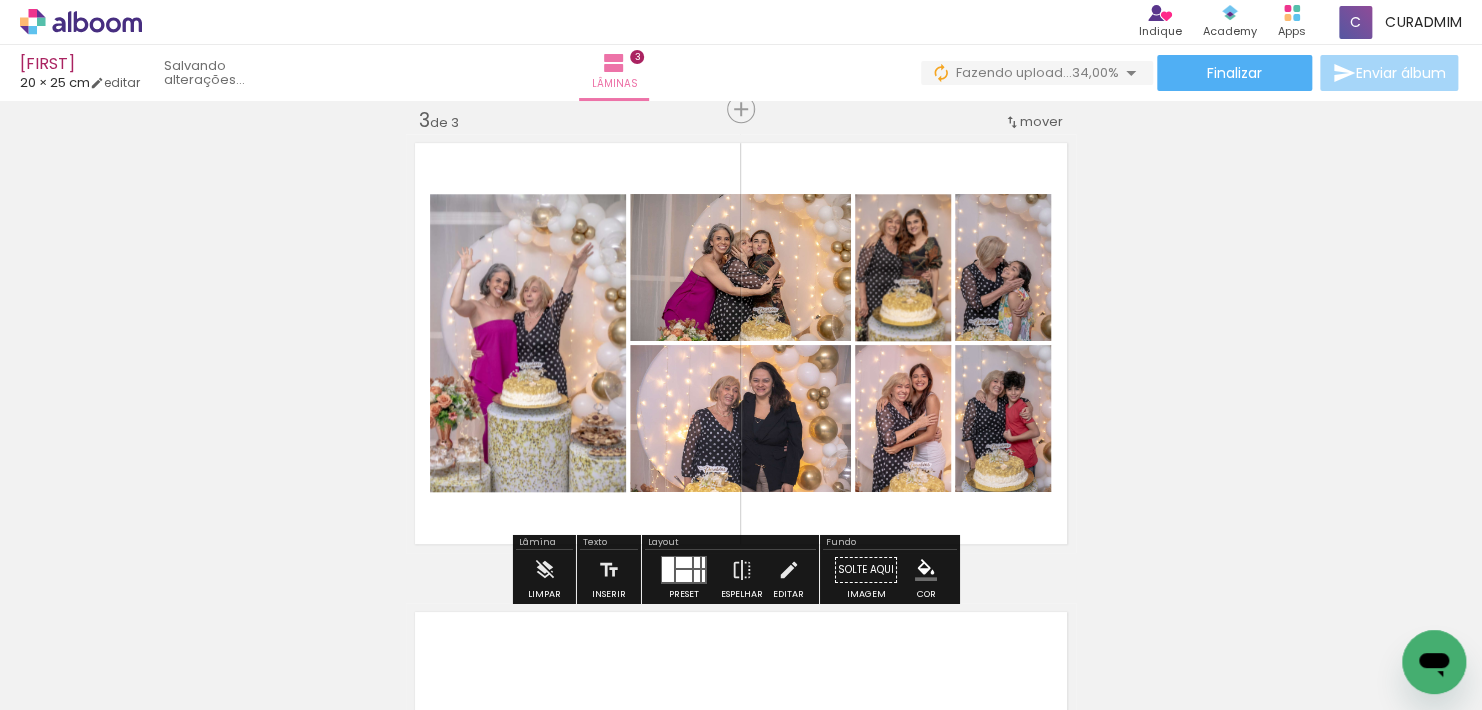 click on "Inserir lâmina 1  de 3  Inserir lâmina 2  de 3  Inserir lâmina 3  de 3" at bounding box center [741, 83] 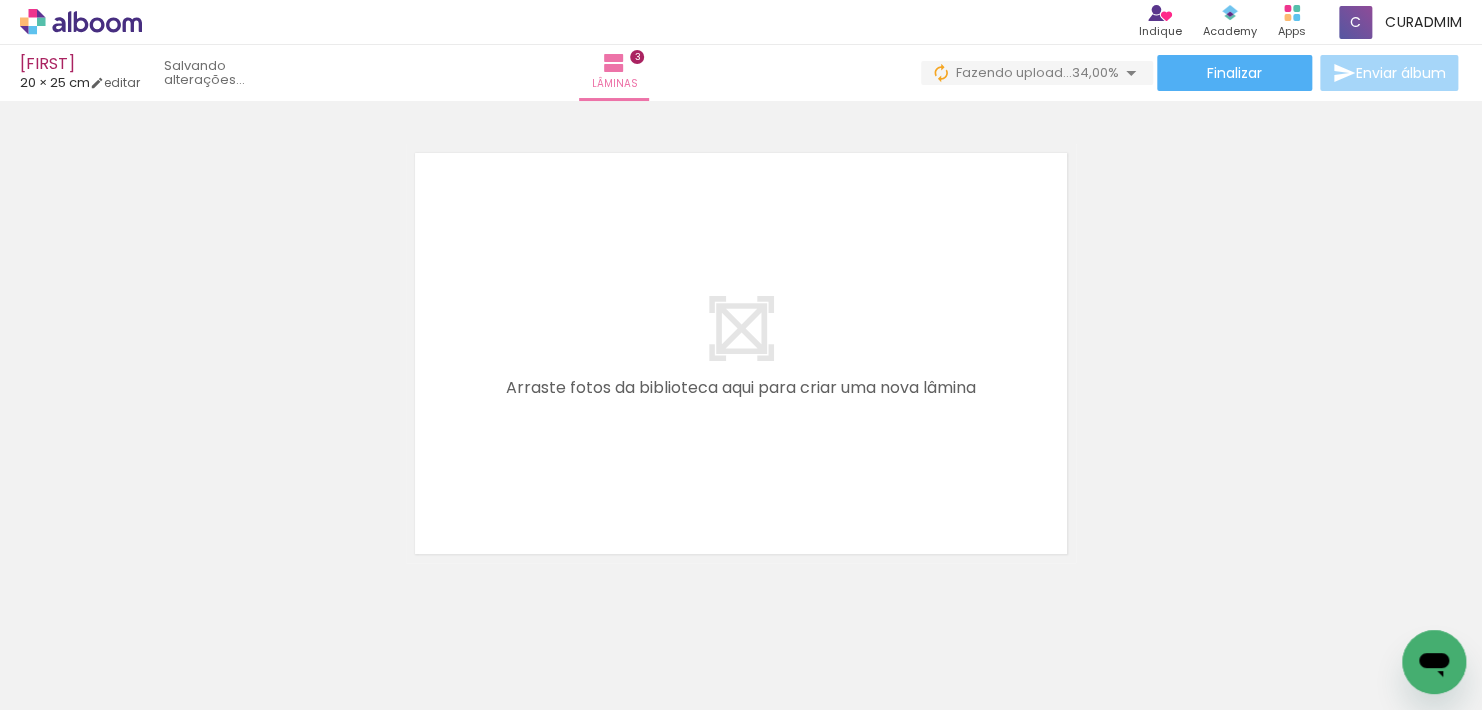 scroll, scrollTop: 1469, scrollLeft: 0, axis: vertical 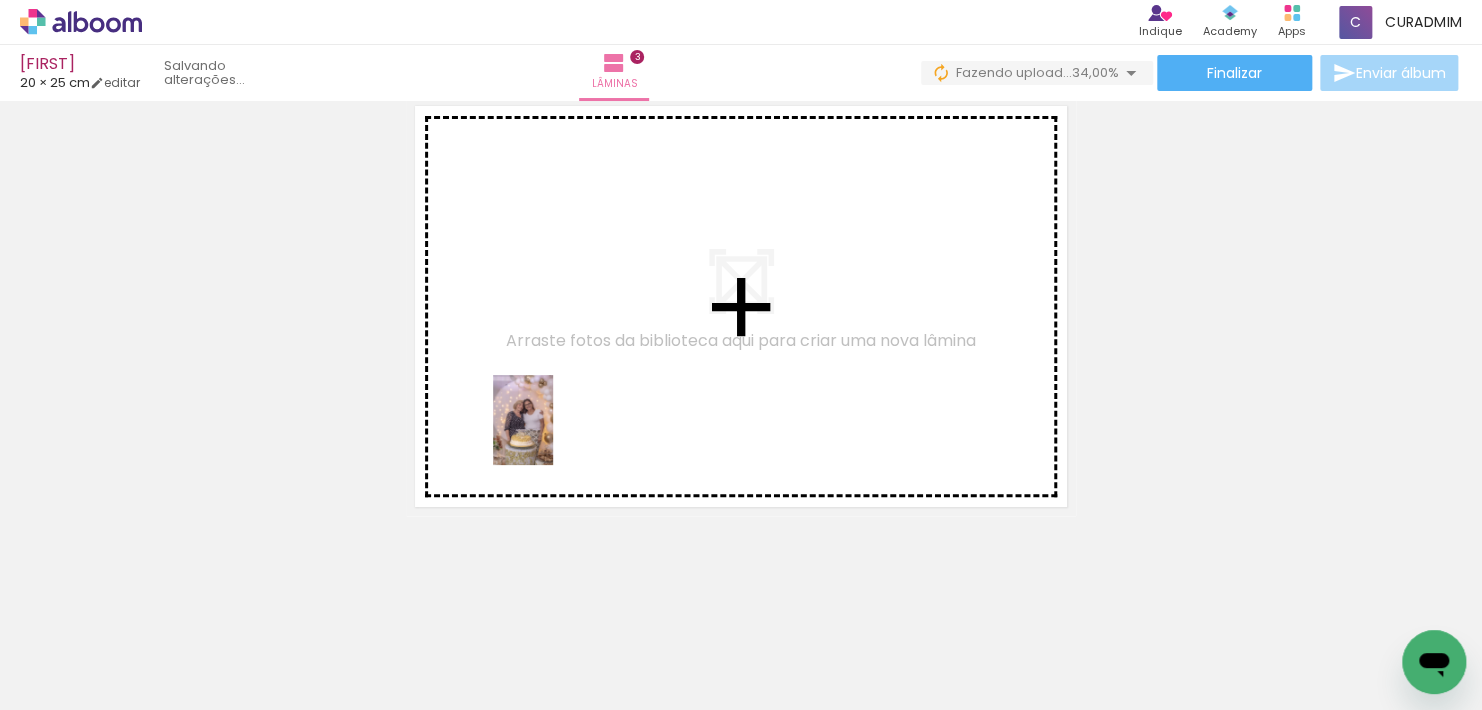 drag, startPoint x: 539, startPoint y: 667, endPoint x: 592, endPoint y: 540, distance: 137.6154 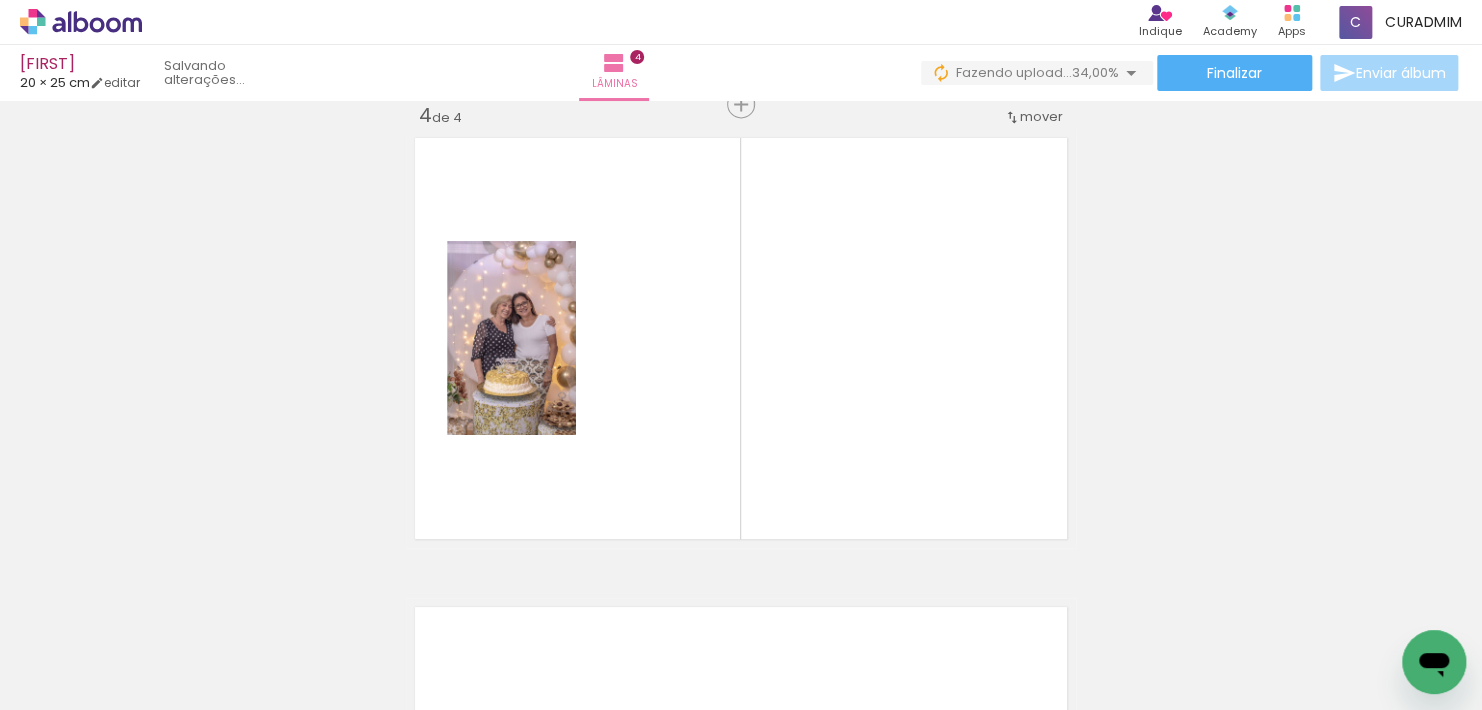 scroll, scrollTop: 1432, scrollLeft: 0, axis: vertical 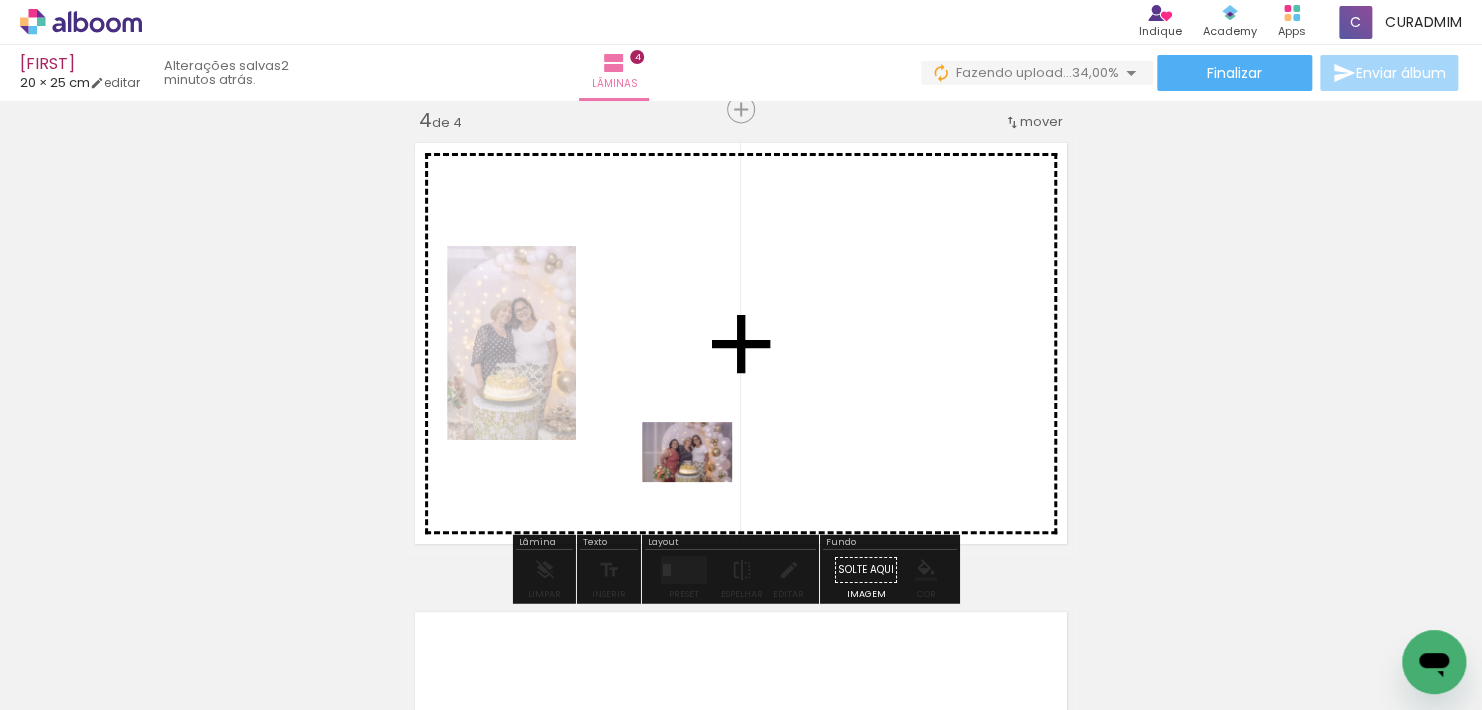 drag, startPoint x: 635, startPoint y: 628, endPoint x: 702, endPoint y: 482, distance: 160.63934 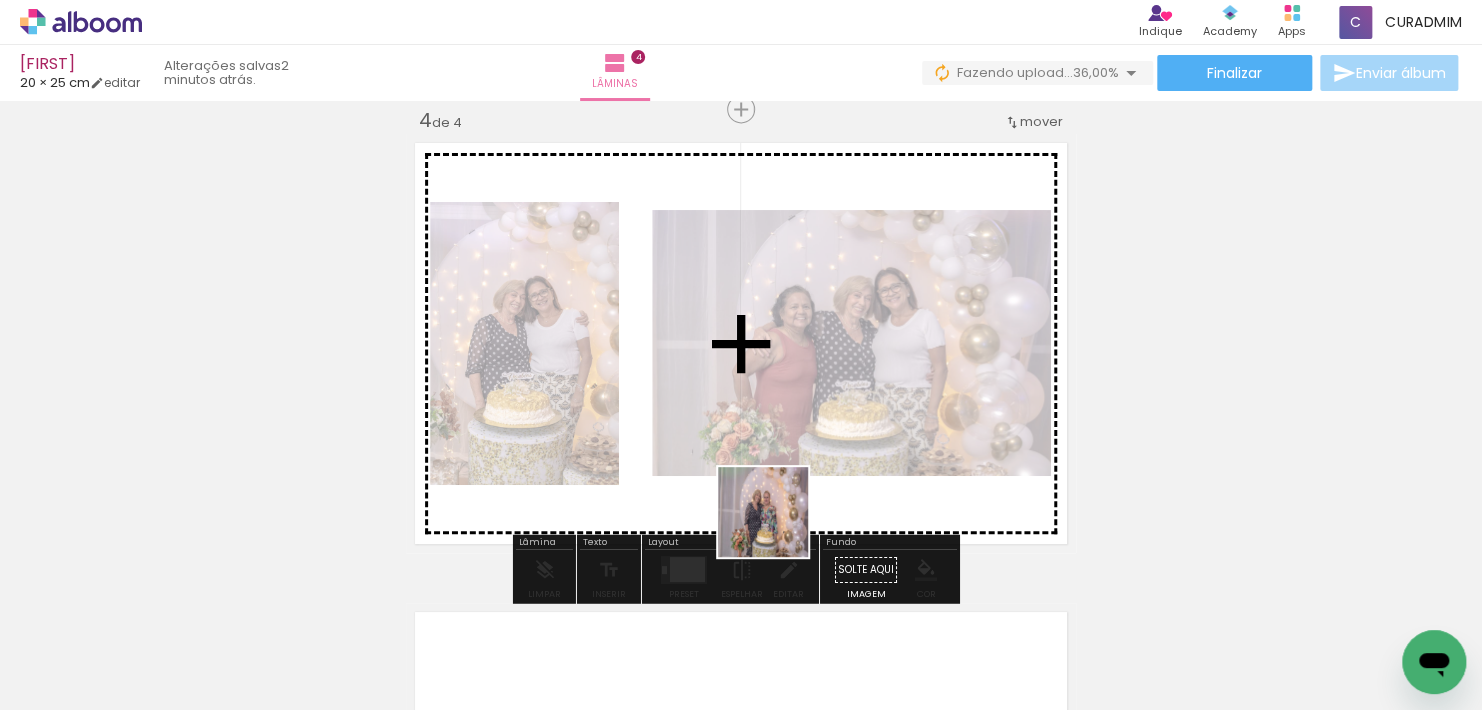 drag, startPoint x: 761, startPoint y: 676, endPoint x: 864, endPoint y: 582, distance: 139.44533 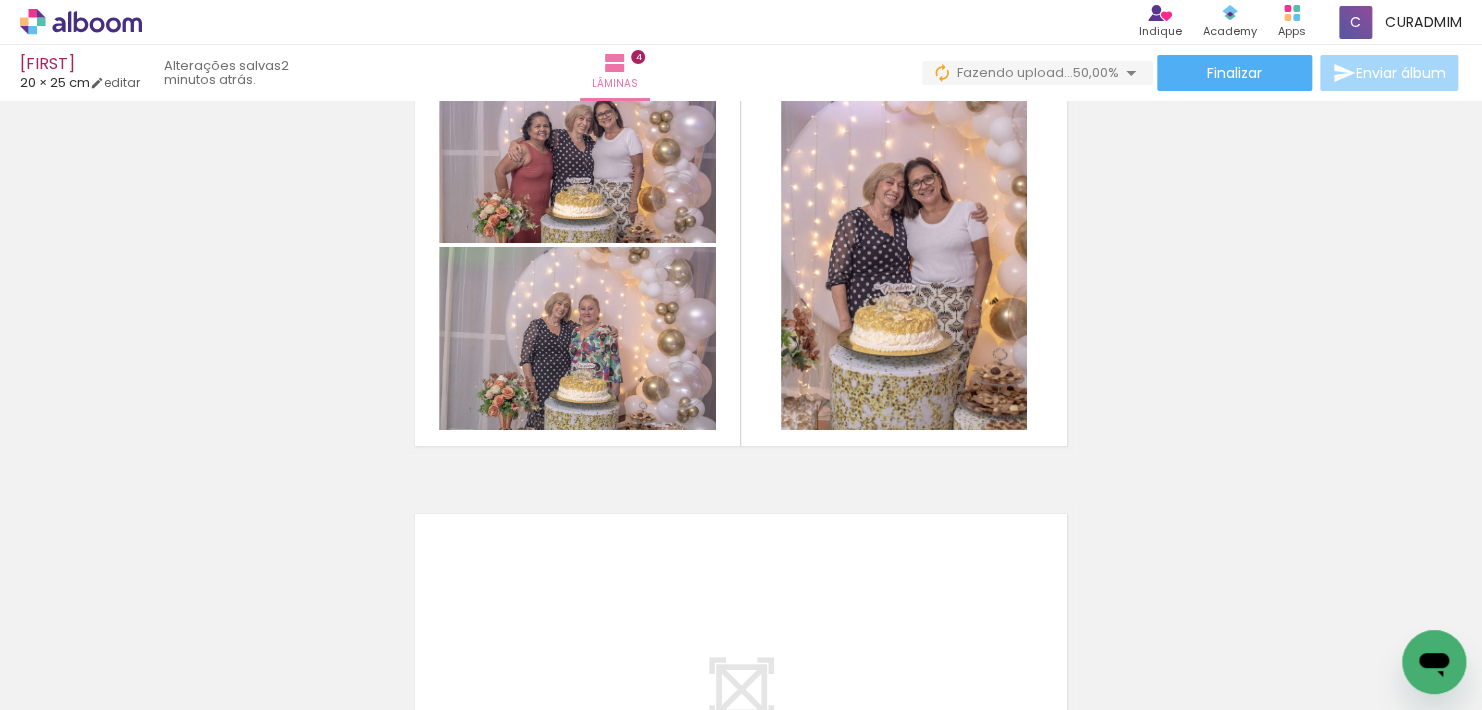 scroll, scrollTop: 1532, scrollLeft: 0, axis: vertical 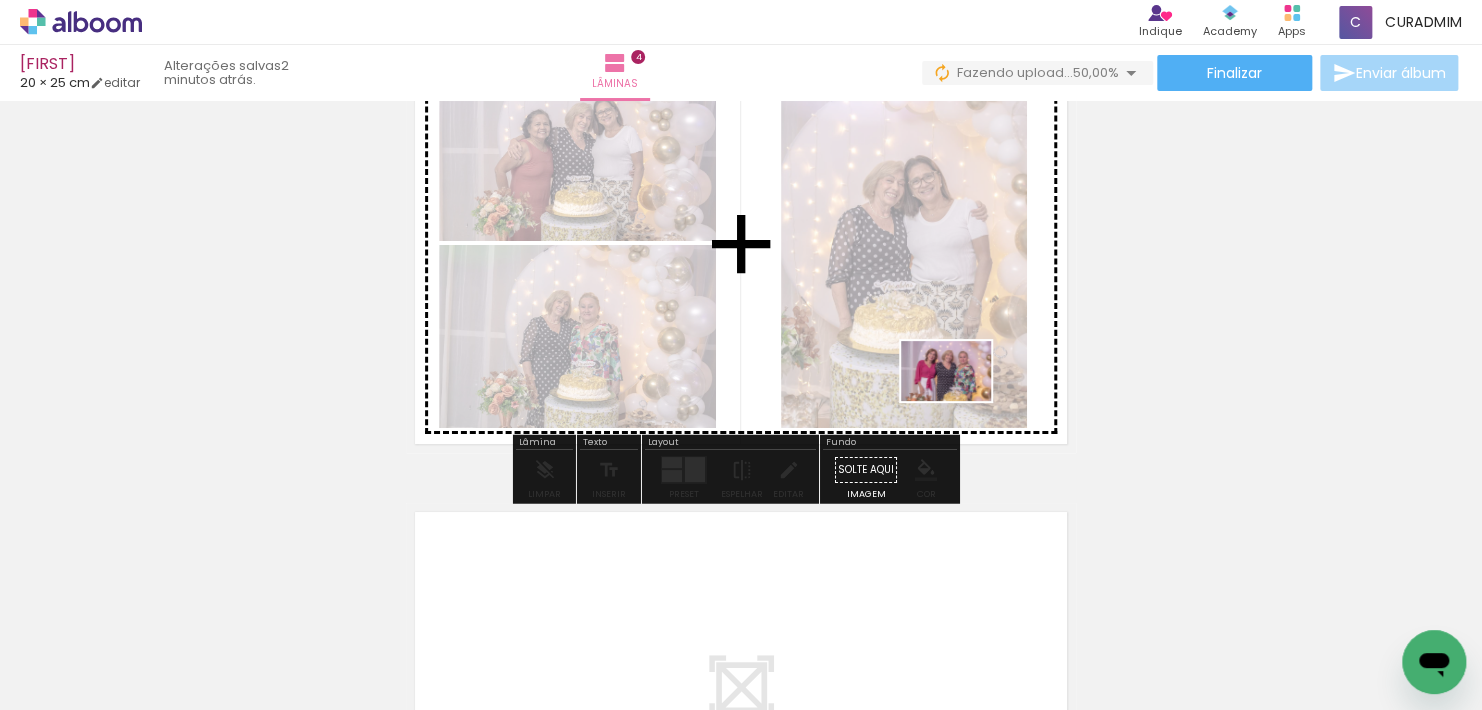 drag, startPoint x: 1123, startPoint y: 657, endPoint x: 961, endPoint y: 401, distance: 302.95215 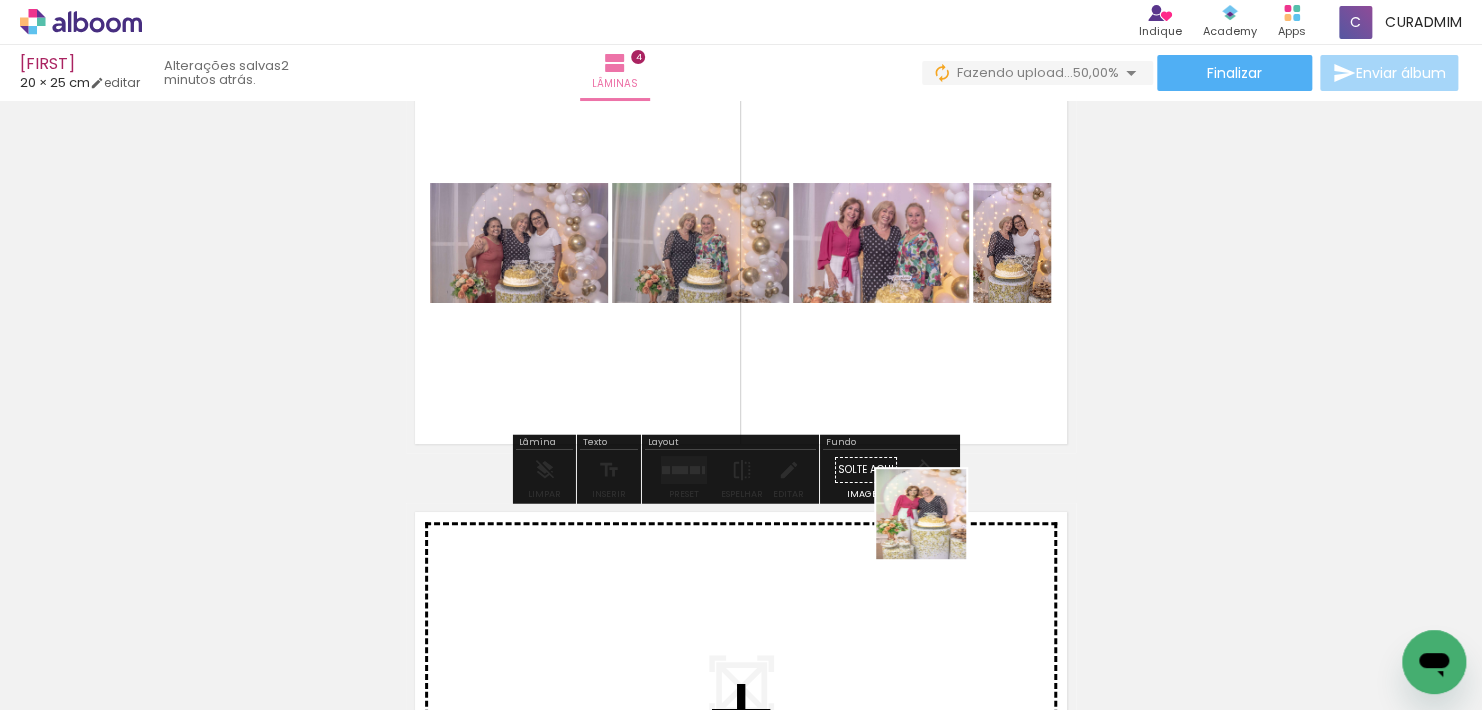 drag, startPoint x: 962, startPoint y: 658, endPoint x: 921, endPoint y: 362, distance: 298.82605 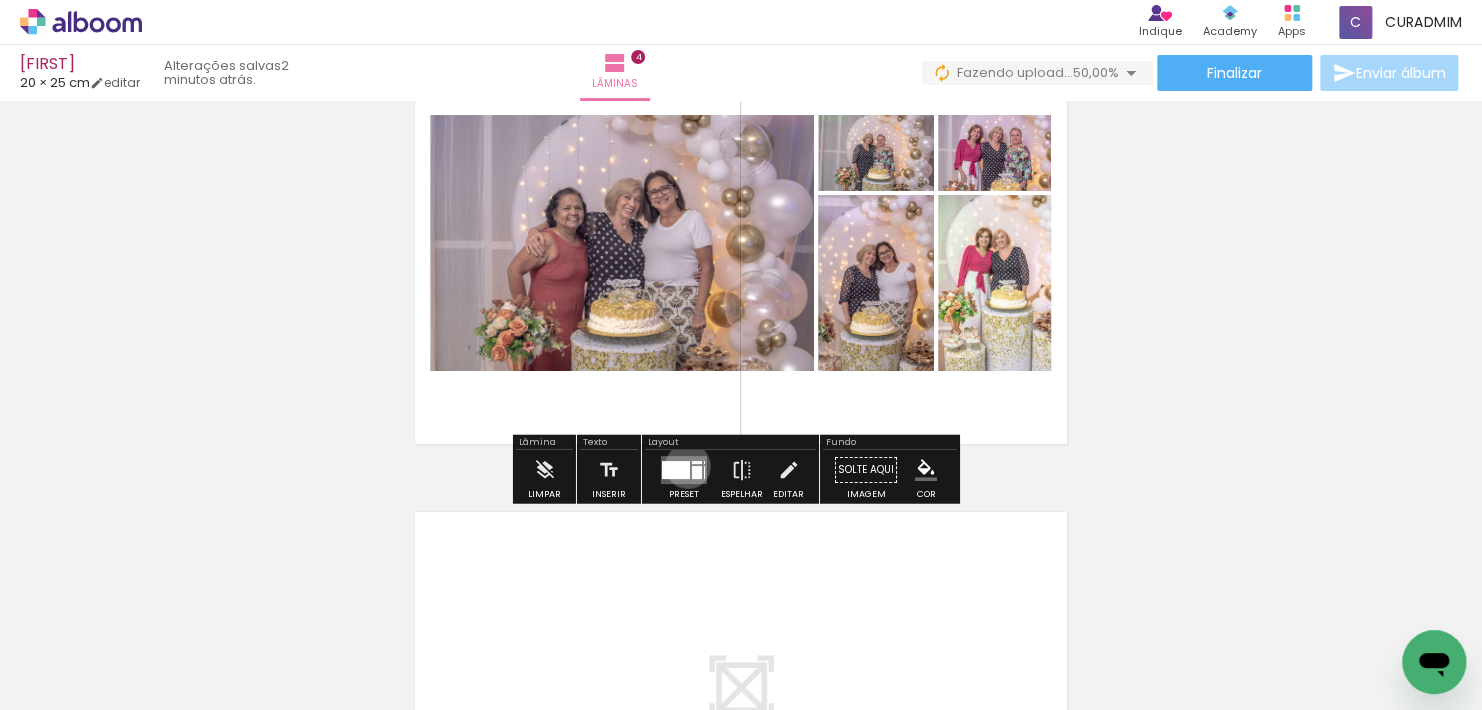 click at bounding box center [676, 470] 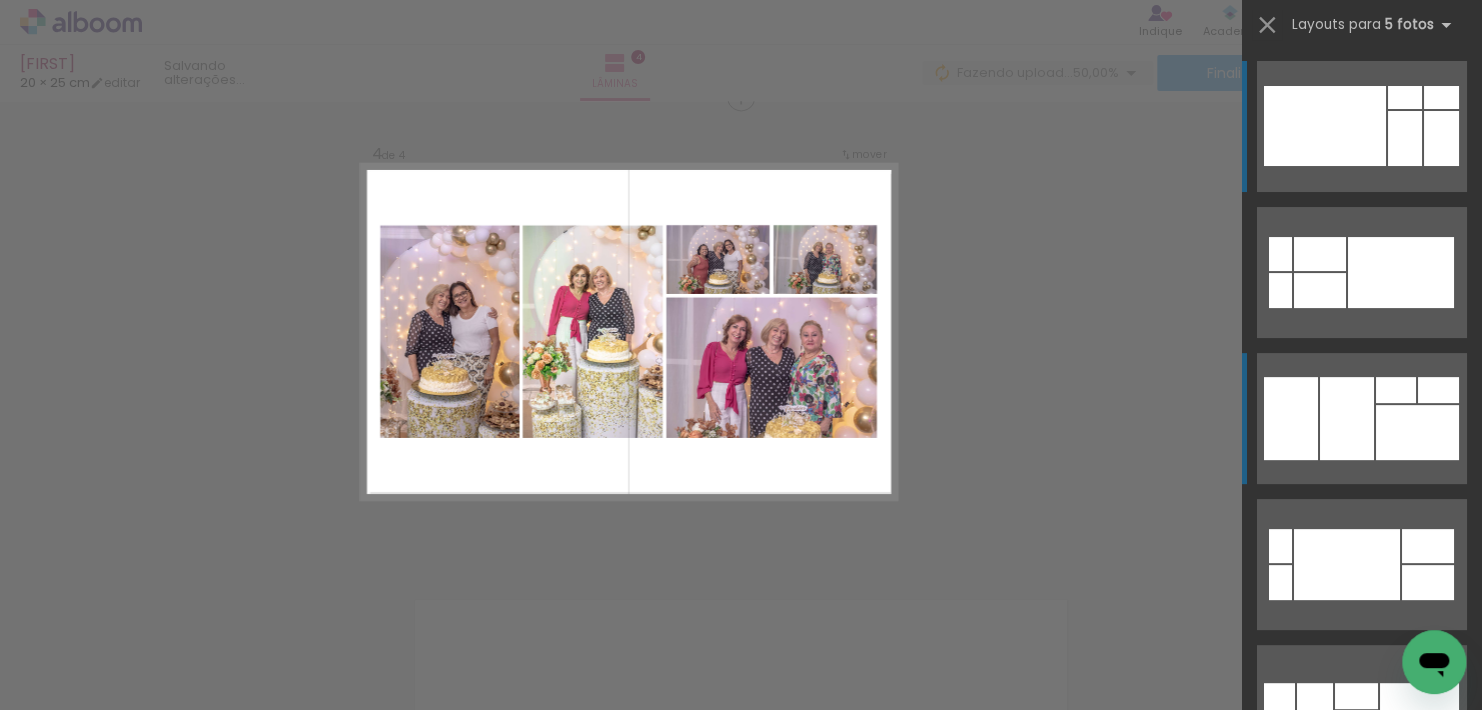 scroll, scrollTop: 1432, scrollLeft: 0, axis: vertical 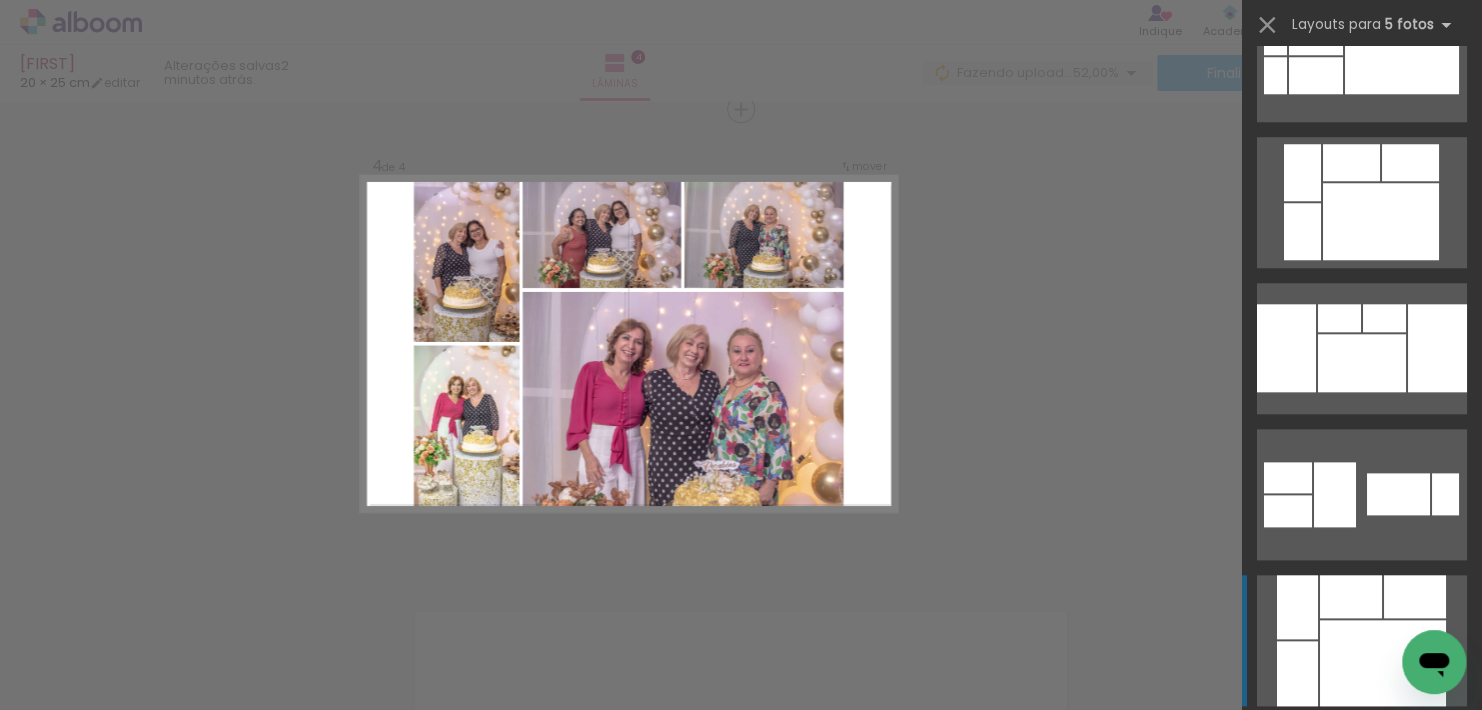 click at bounding box center (1383, 663) 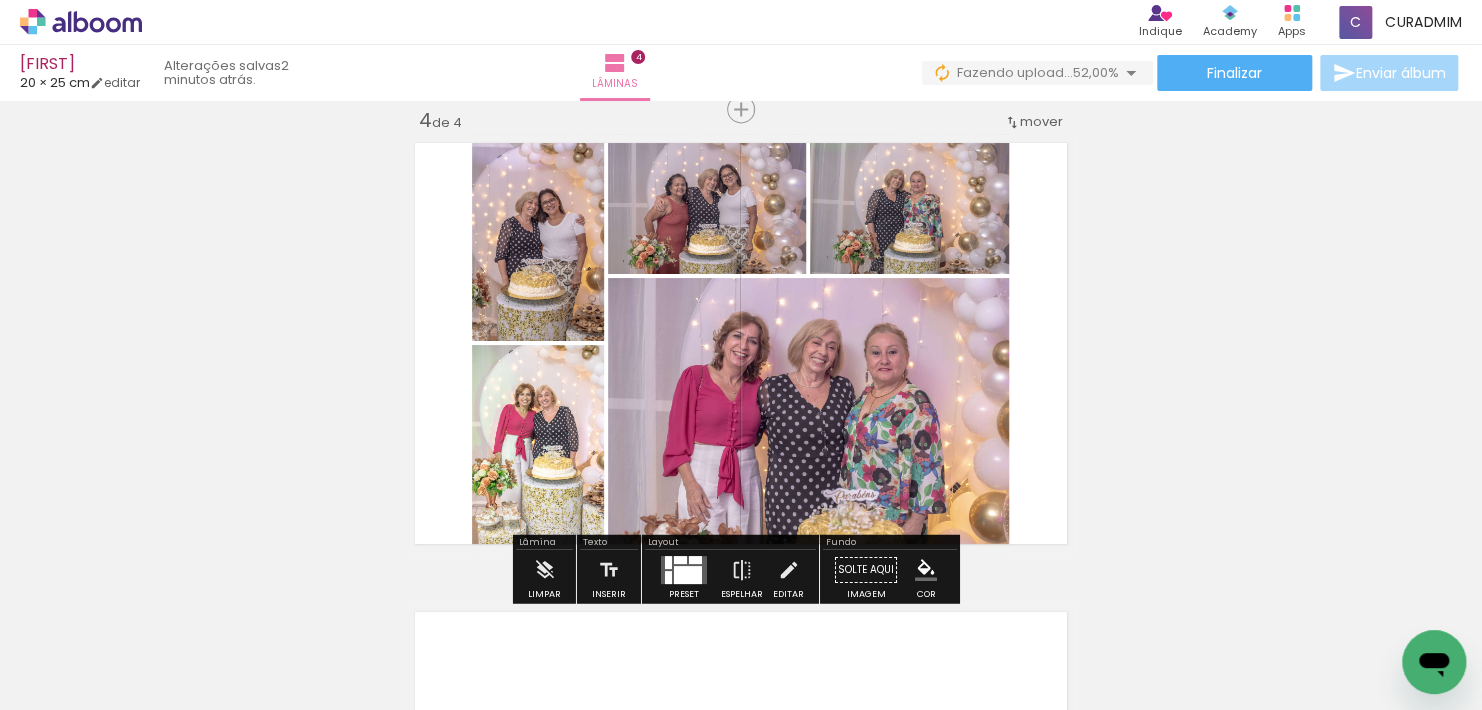 click on "Inserir lâmina 1  de 4  Inserir lâmina 2  de 4  Inserir lâmina 3  de 4  Inserir lâmina 4  de 4" at bounding box center [741, -151] 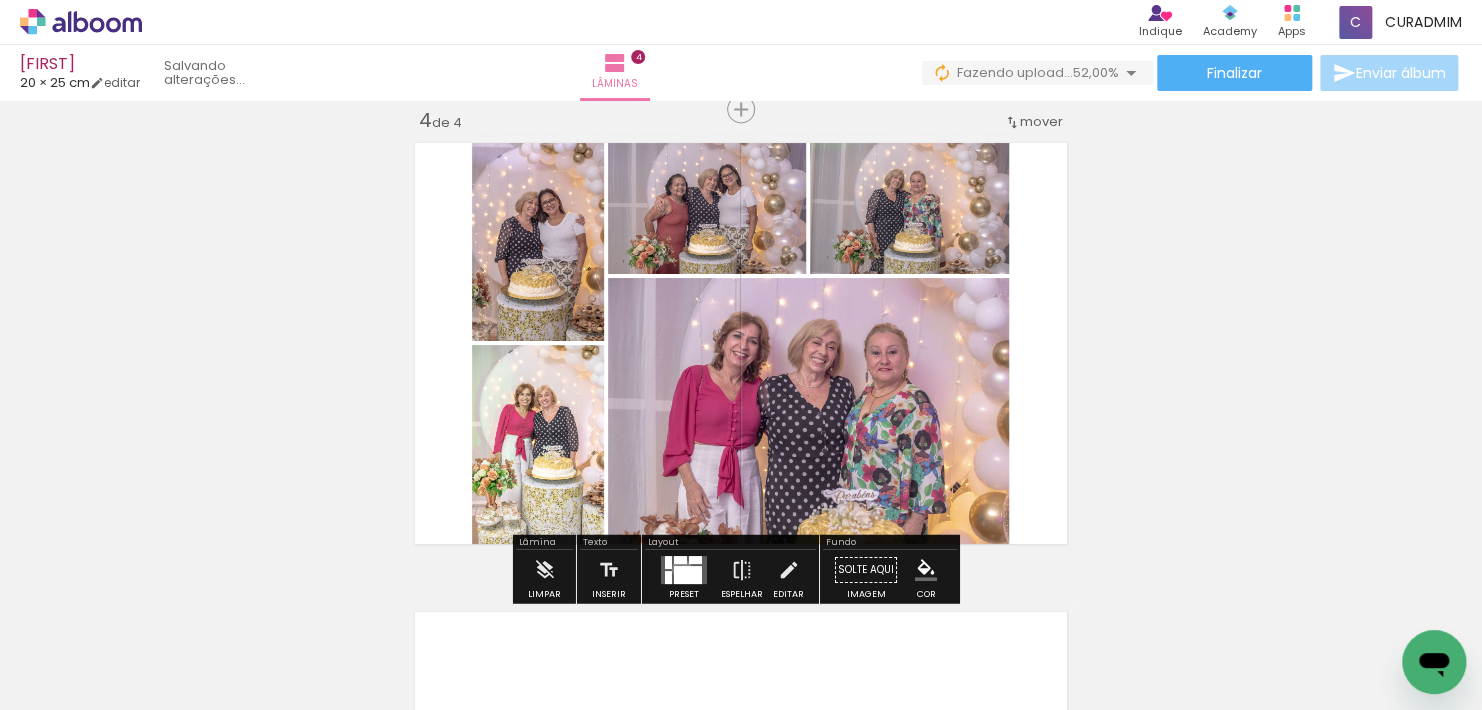 click at bounding box center (688, 575) 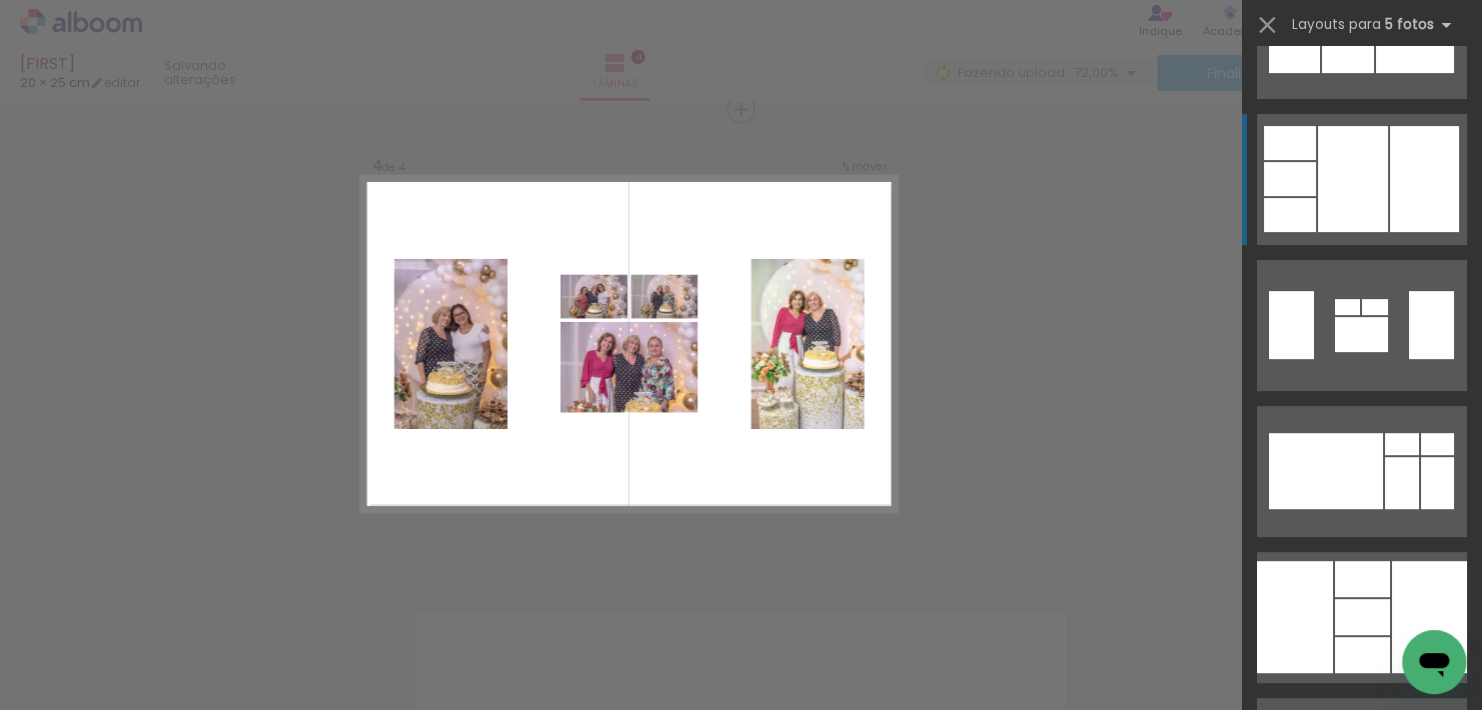 scroll, scrollTop: 3914, scrollLeft: 0, axis: vertical 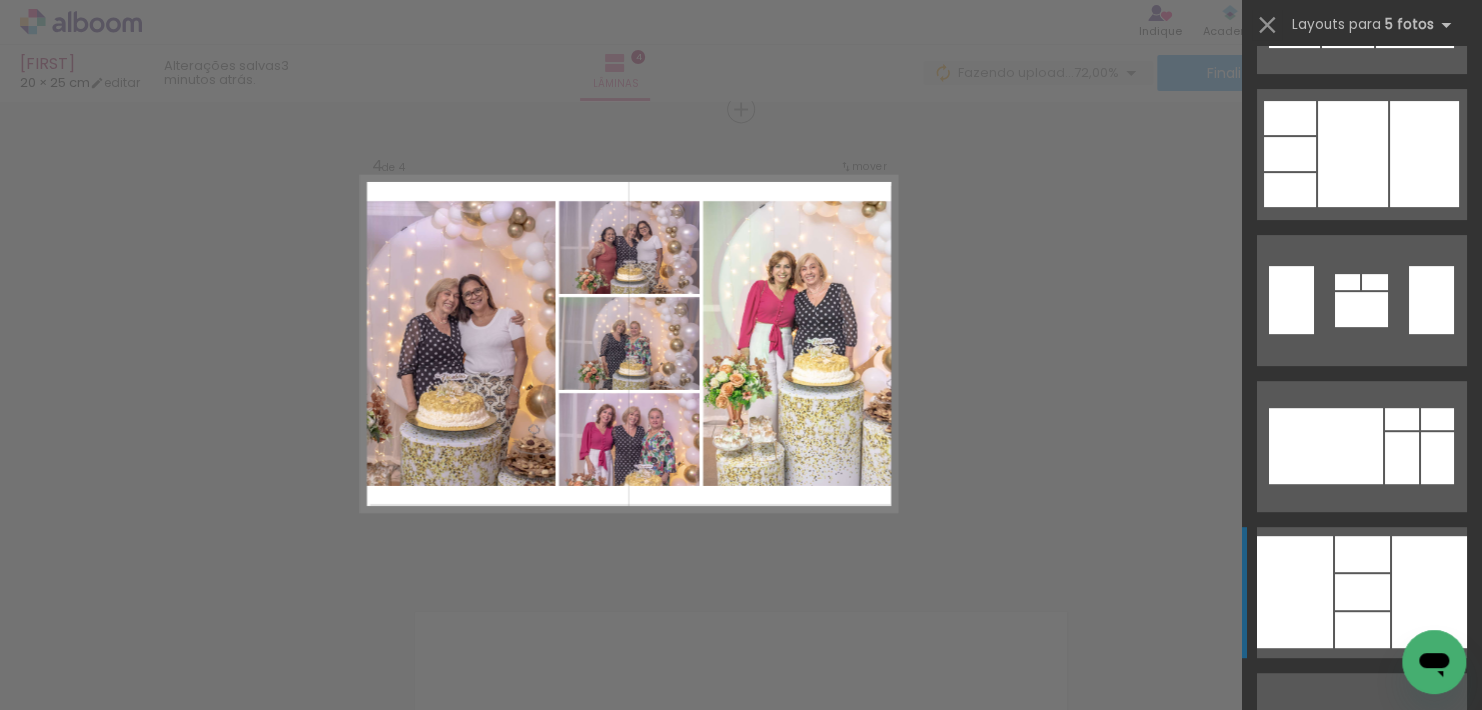 click at bounding box center (1364, -430) 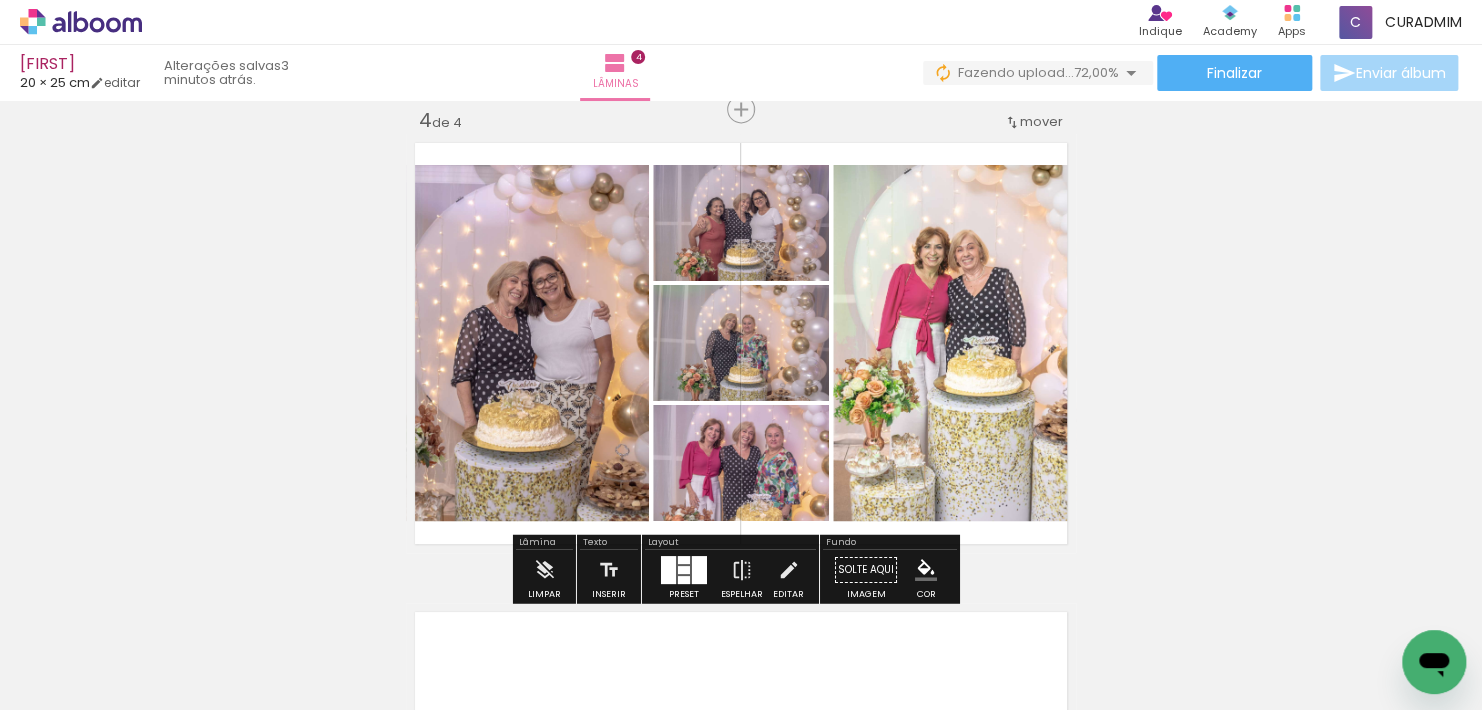 click on "Inserir lâmina 1  de 4  Inserir lâmina 2  de 4  Inserir lâmina 3  de 4  Inserir lâmina 4  de 4" at bounding box center [741, -151] 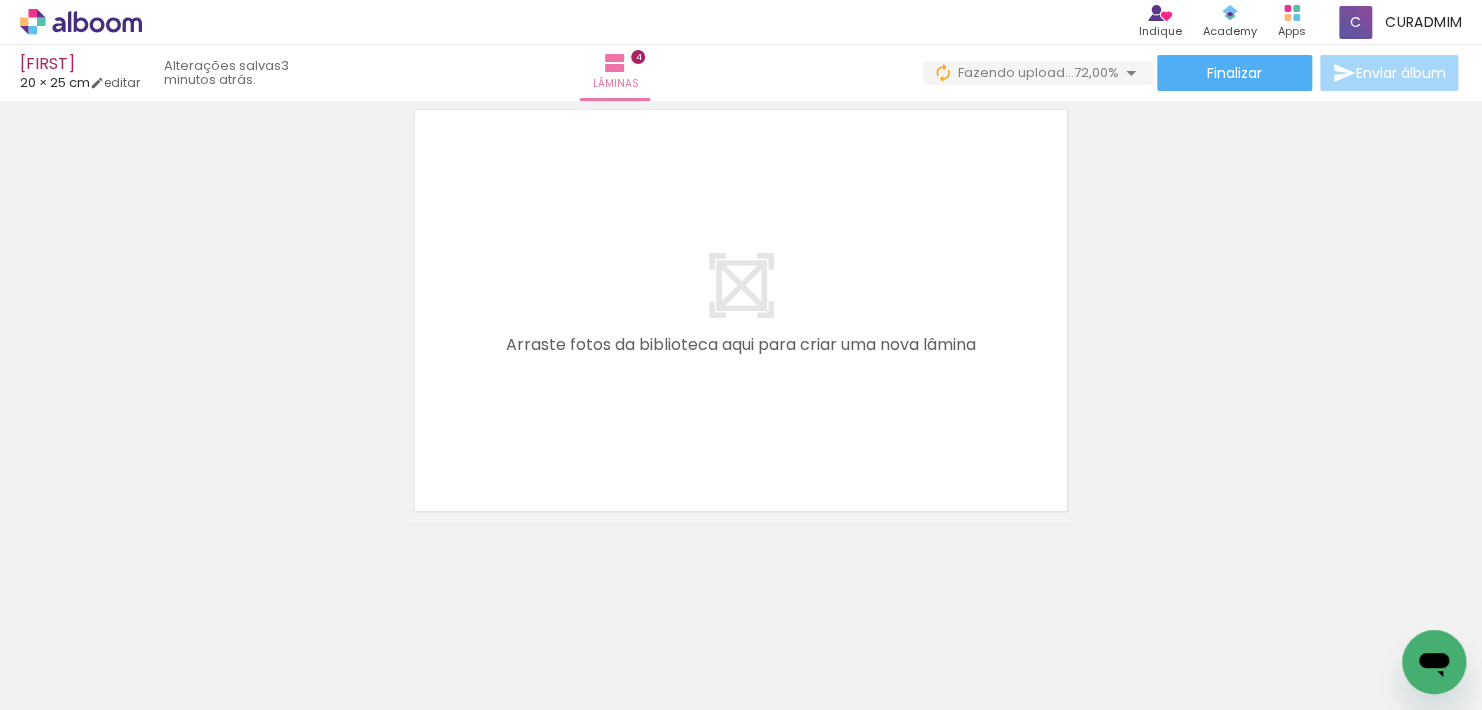 scroll, scrollTop: 1938, scrollLeft: 0, axis: vertical 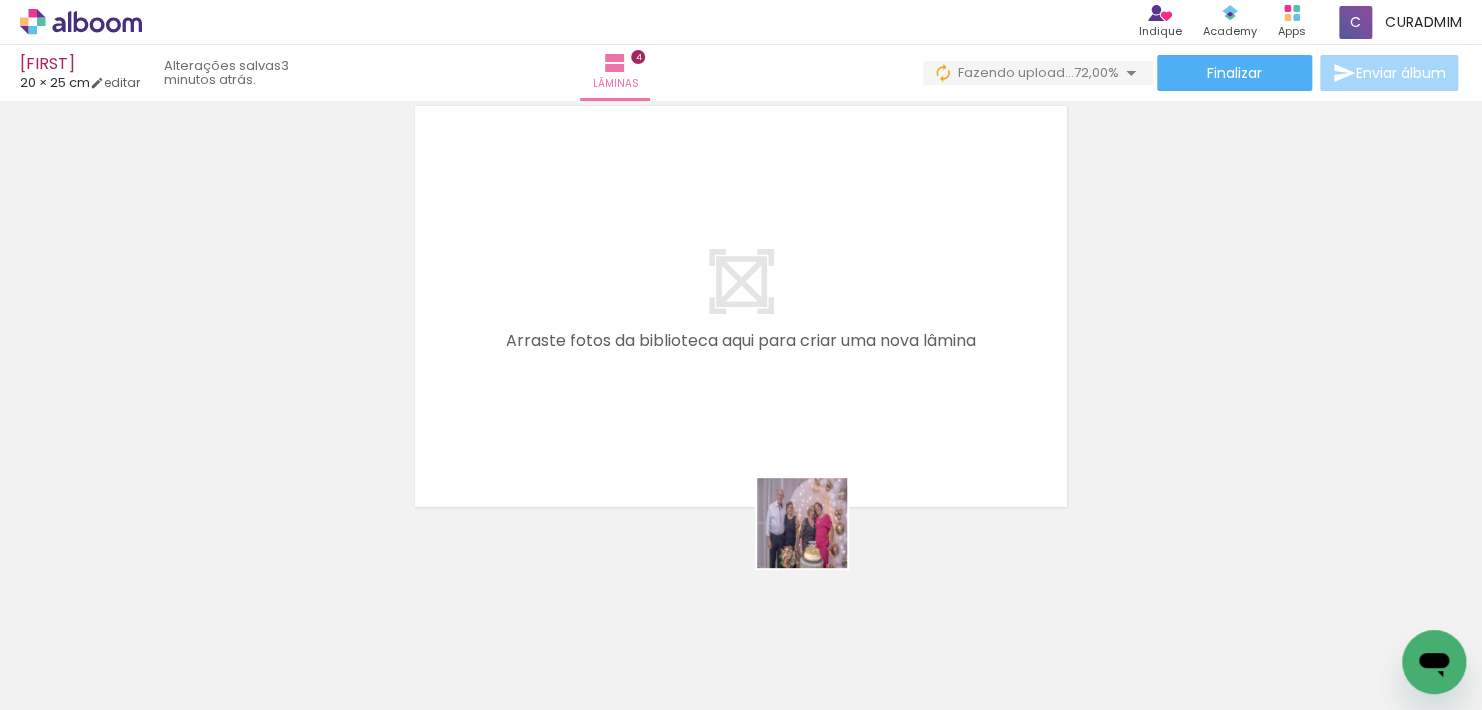 drag, startPoint x: 838, startPoint y: 650, endPoint x: 845, endPoint y: 480, distance: 170.14406 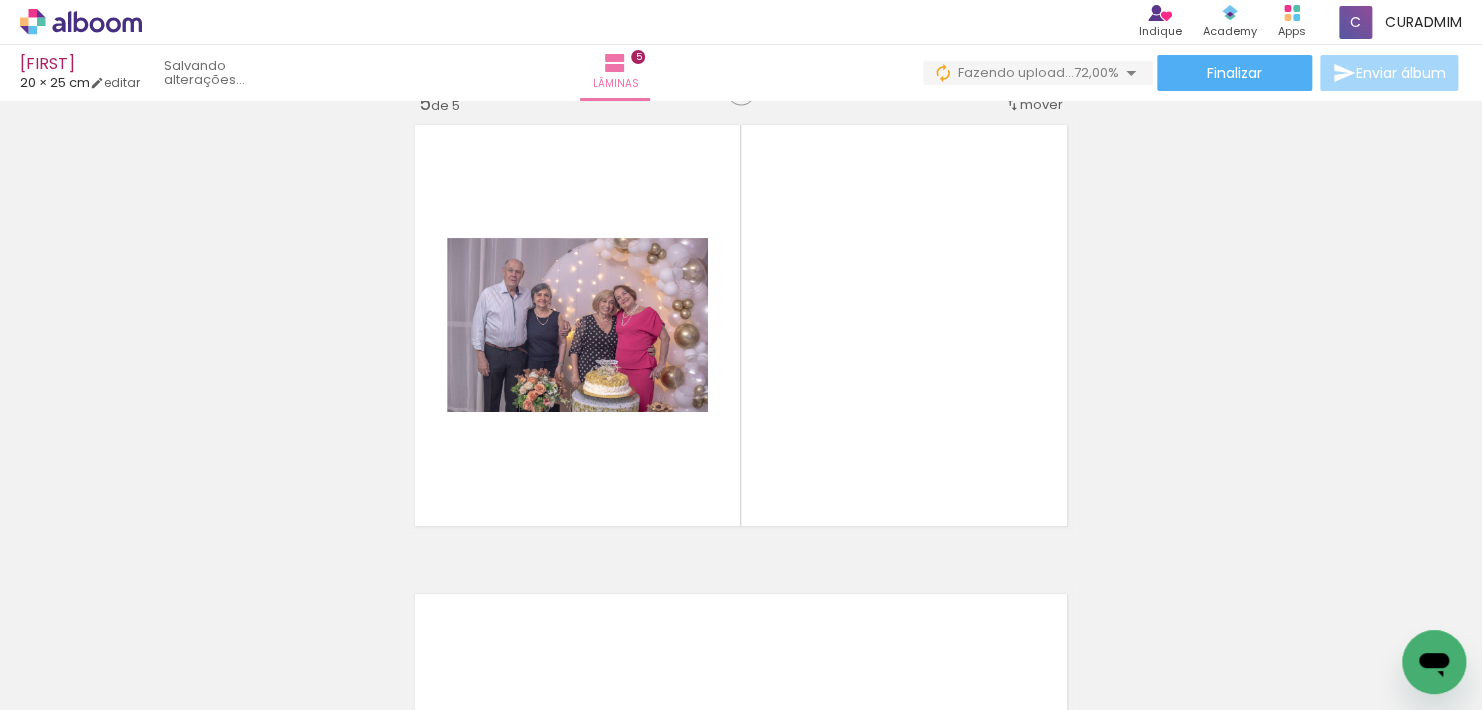 scroll, scrollTop: 1901, scrollLeft: 0, axis: vertical 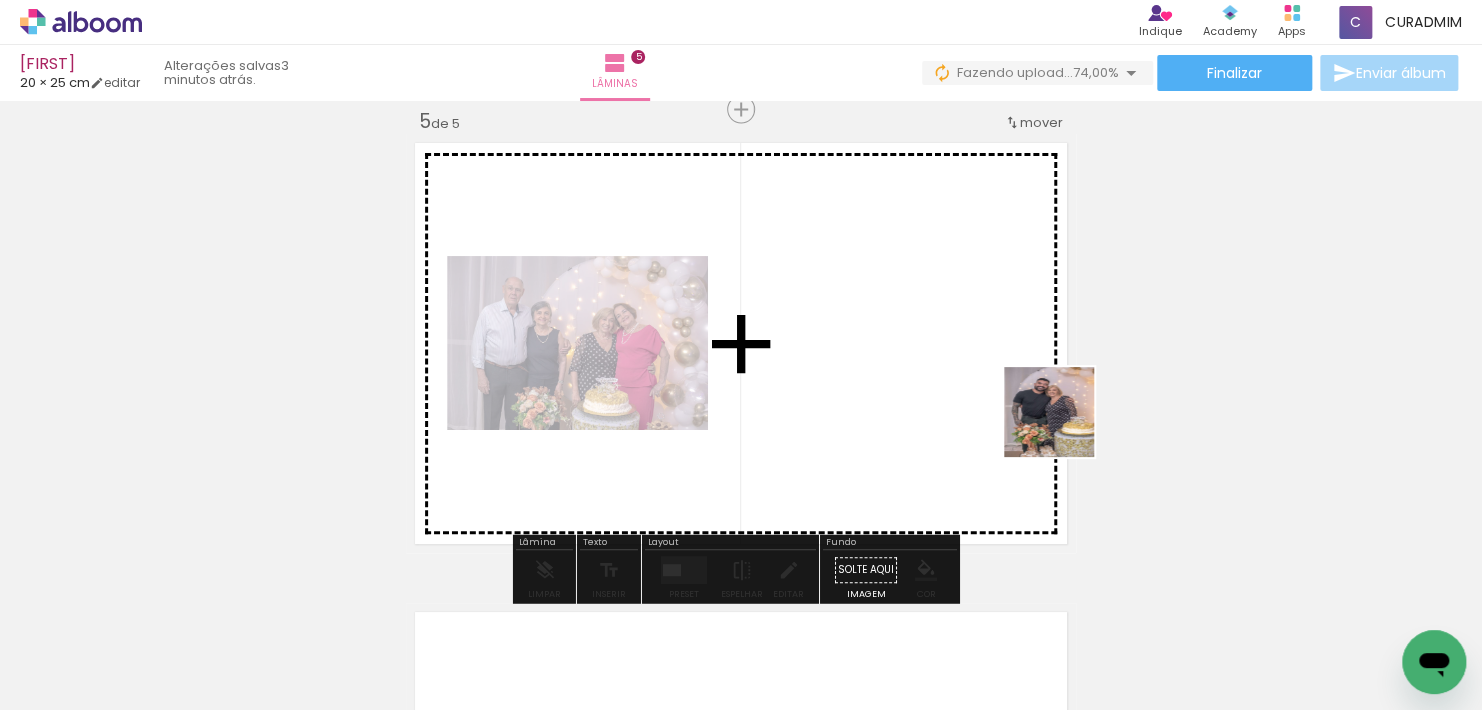 drag, startPoint x: 1183, startPoint y: 640, endPoint x: 1087, endPoint y: 523, distance: 151.34398 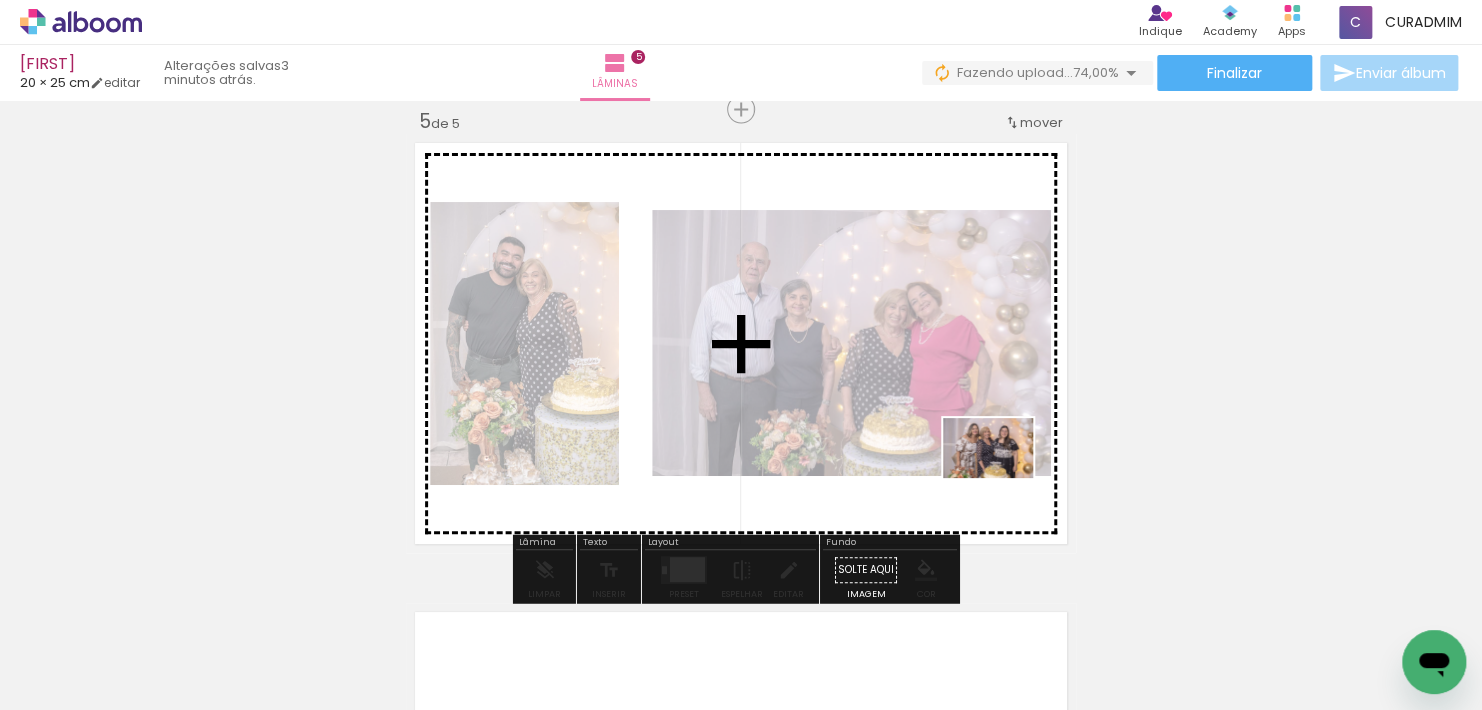drag, startPoint x: 1291, startPoint y: 678, endPoint x: 1002, endPoint y: 482, distance: 349.1948 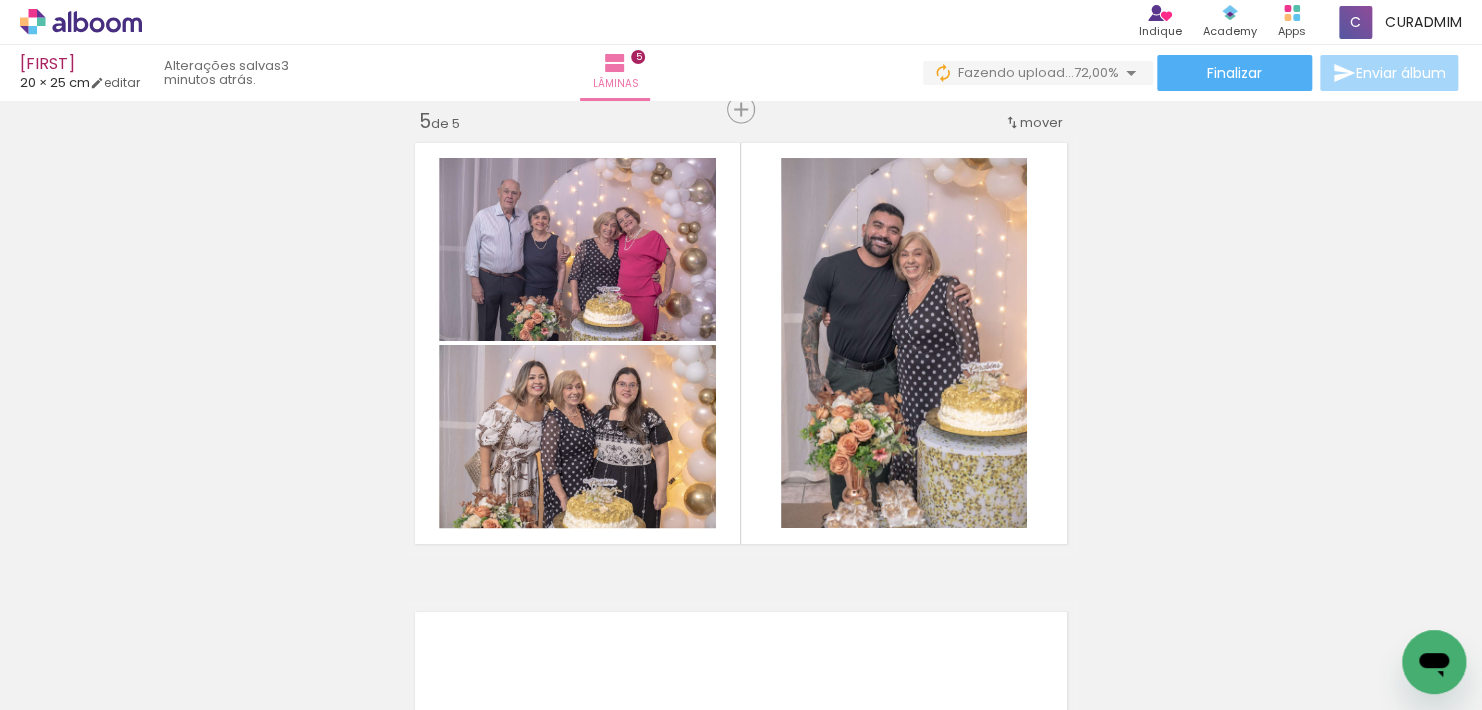 scroll, scrollTop: 0, scrollLeft: 2039, axis: horizontal 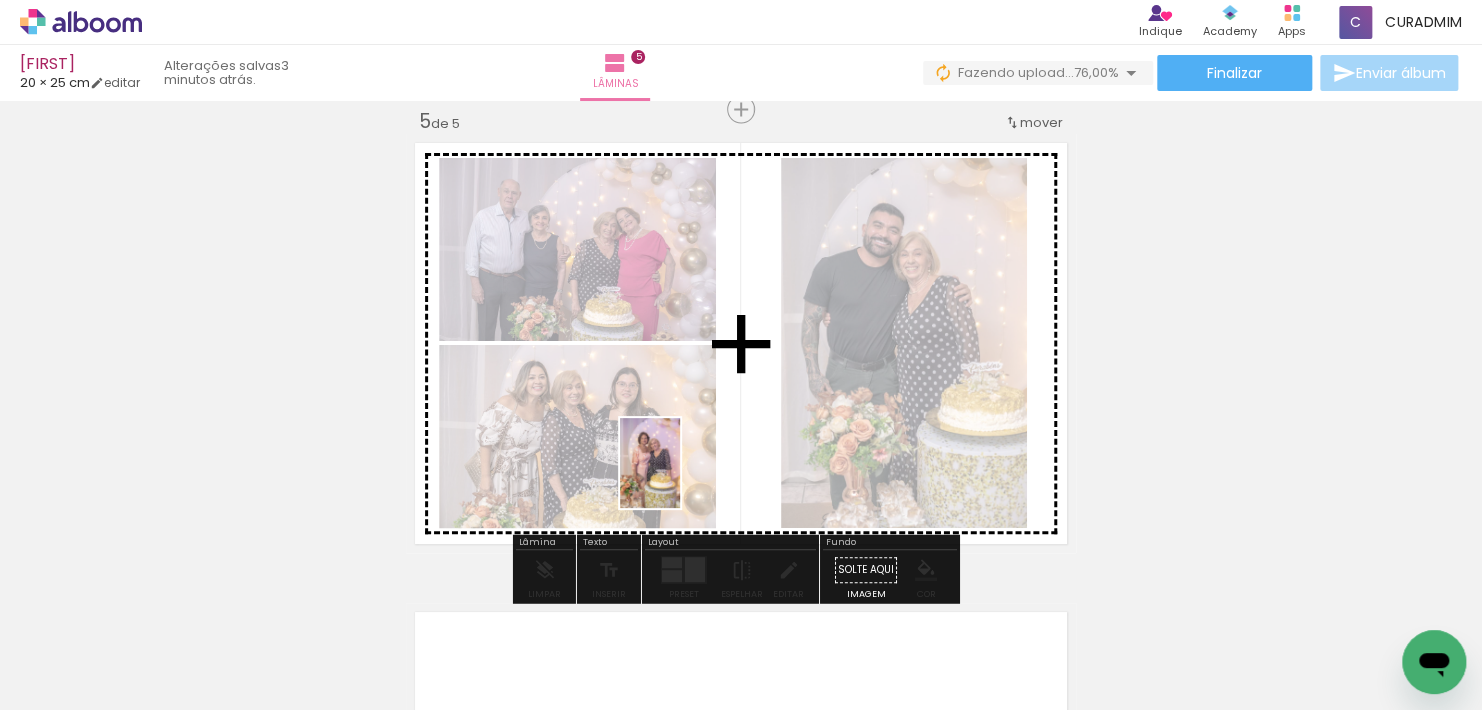 drag, startPoint x: 616, startPoint y: 658, endPoint x: 863, endPoint y: 454, distance: 320.35138 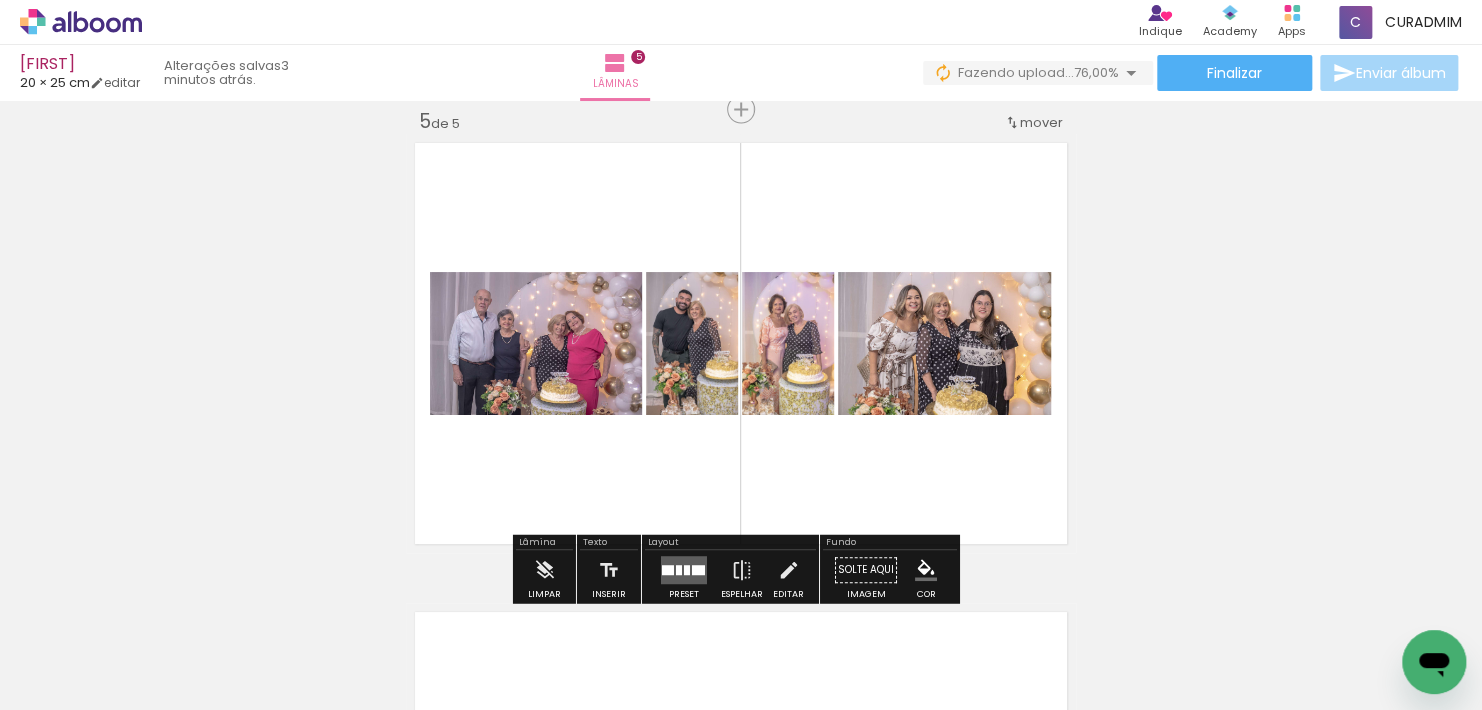 click at bounding box center (687, 570) 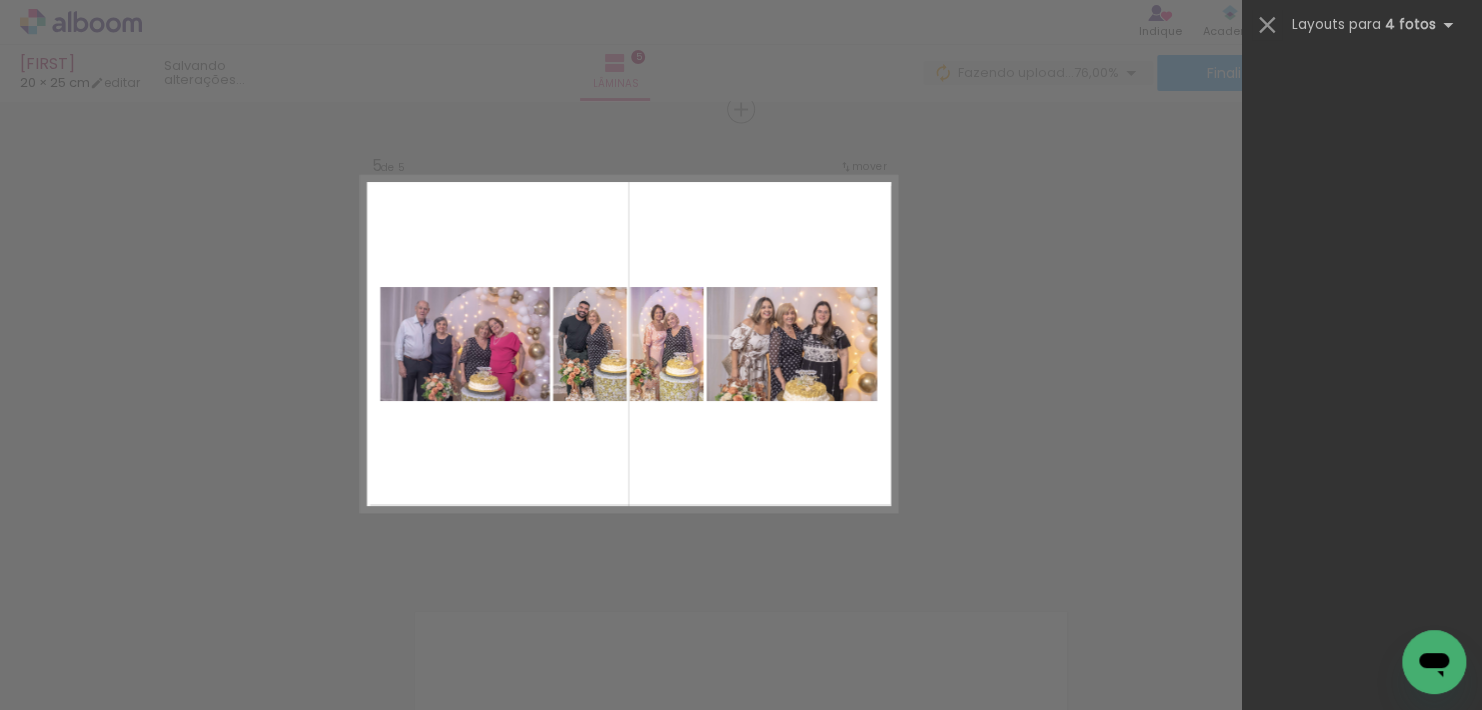 scroll, scrollTop: 0, scrollLeft: 0, axis: both 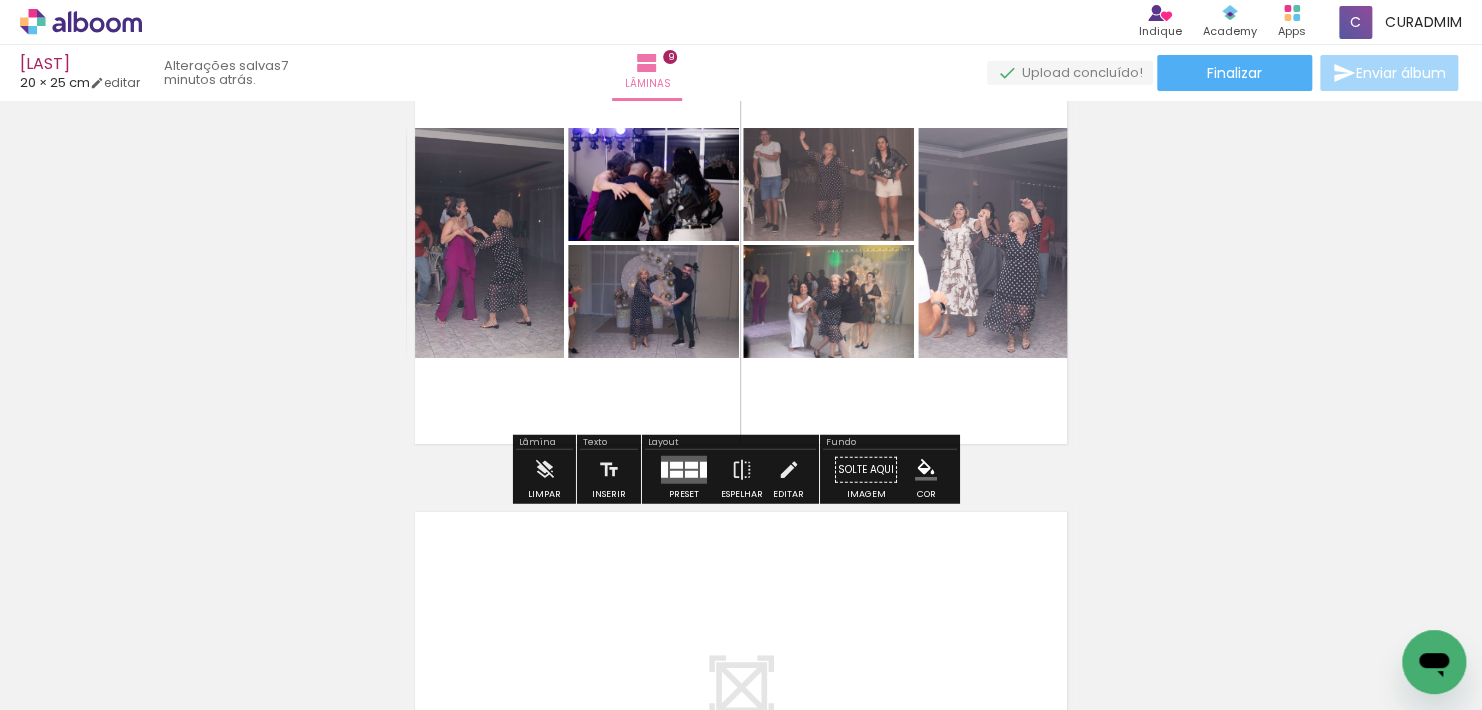click at bounding box center (676, 465) 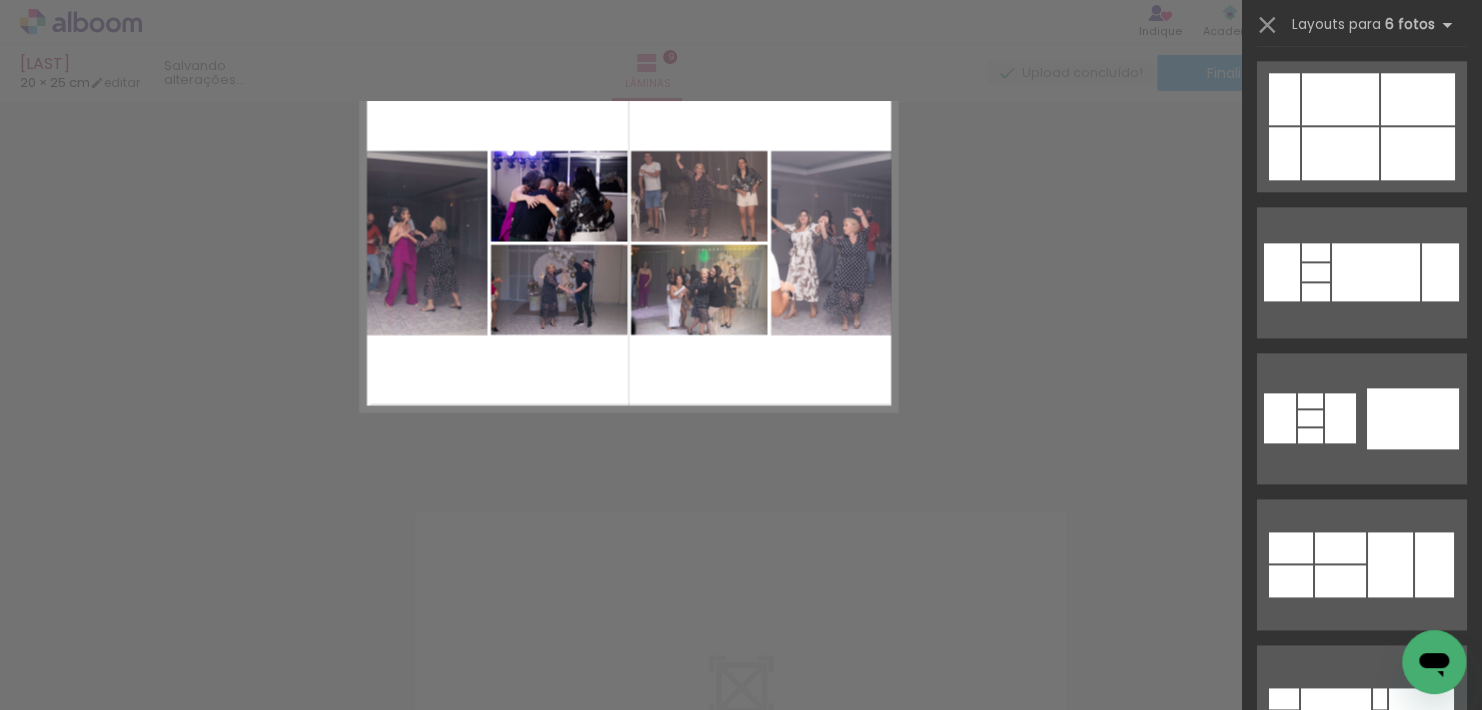 scroll, scrollTop: 0, scrollLeft: 0, axis: both 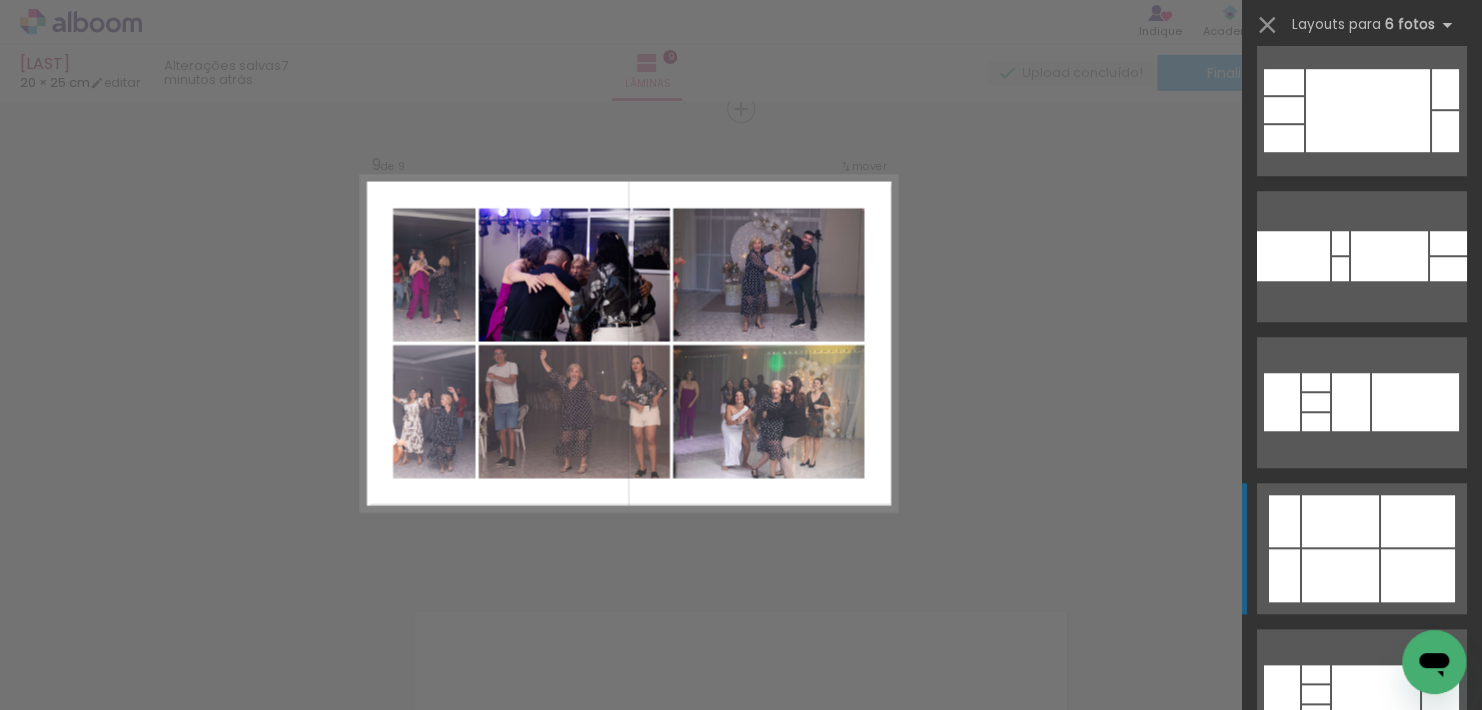click at bounding box center [1378, -304] 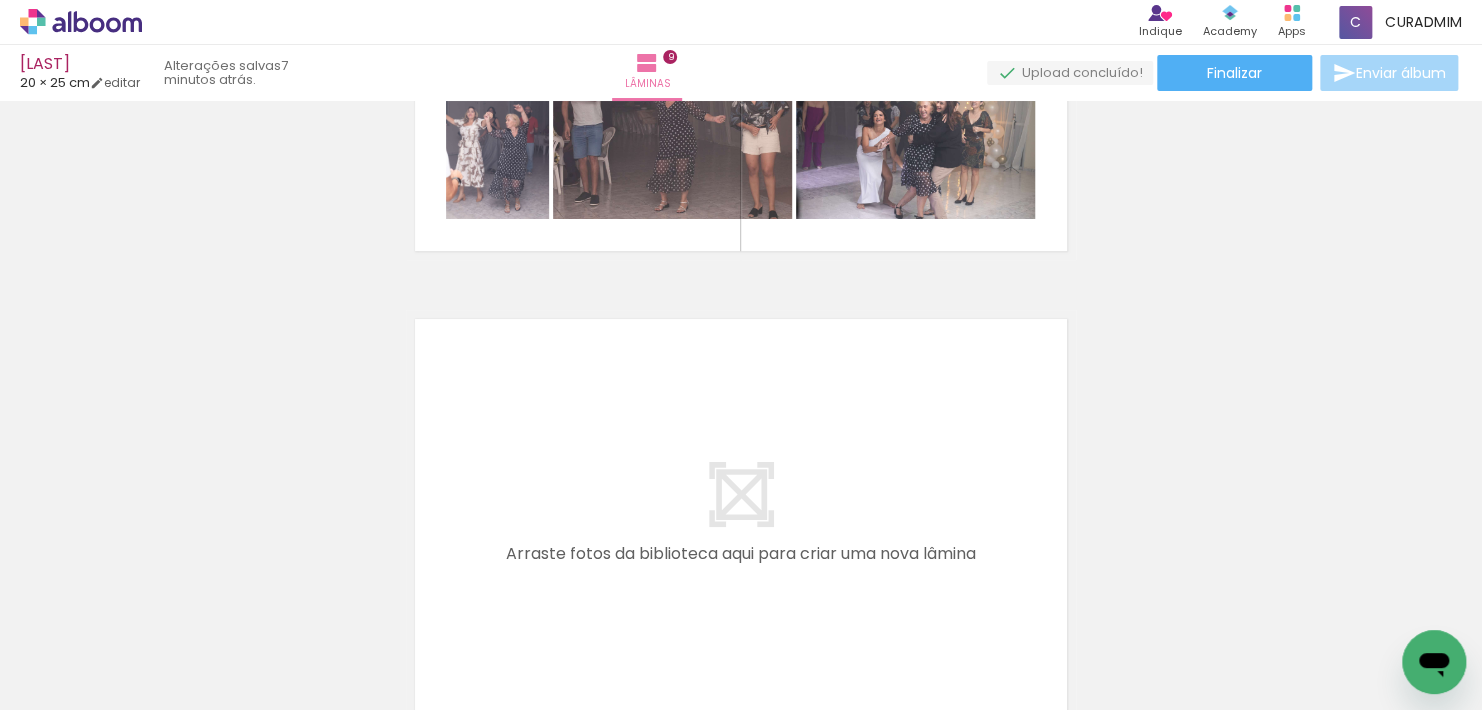 scroll, scrollTop: 4077, scrollLeft: 0, axis: vertical 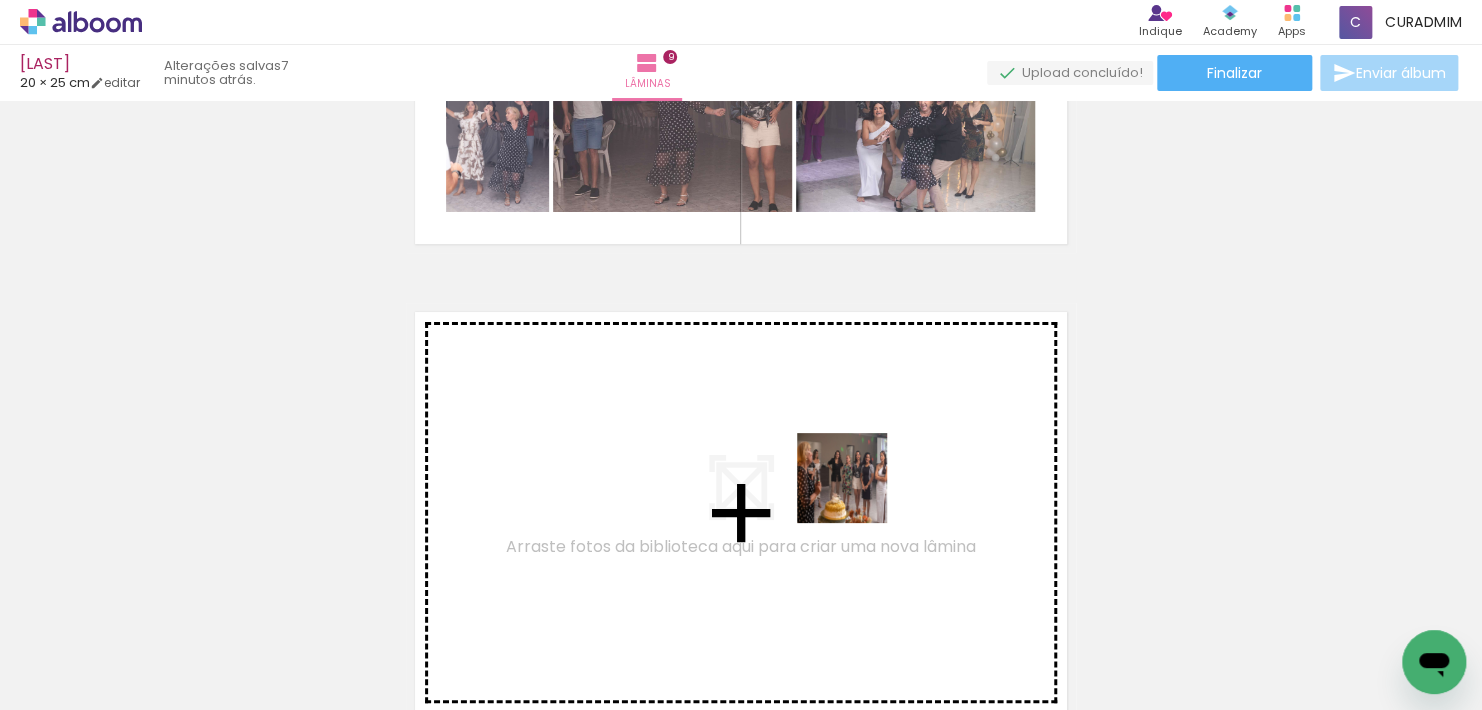 drag, startPoint x: 1089, startPoint y: 651, endPoint x: 835, endPoint y: 479, distance: 306.75723 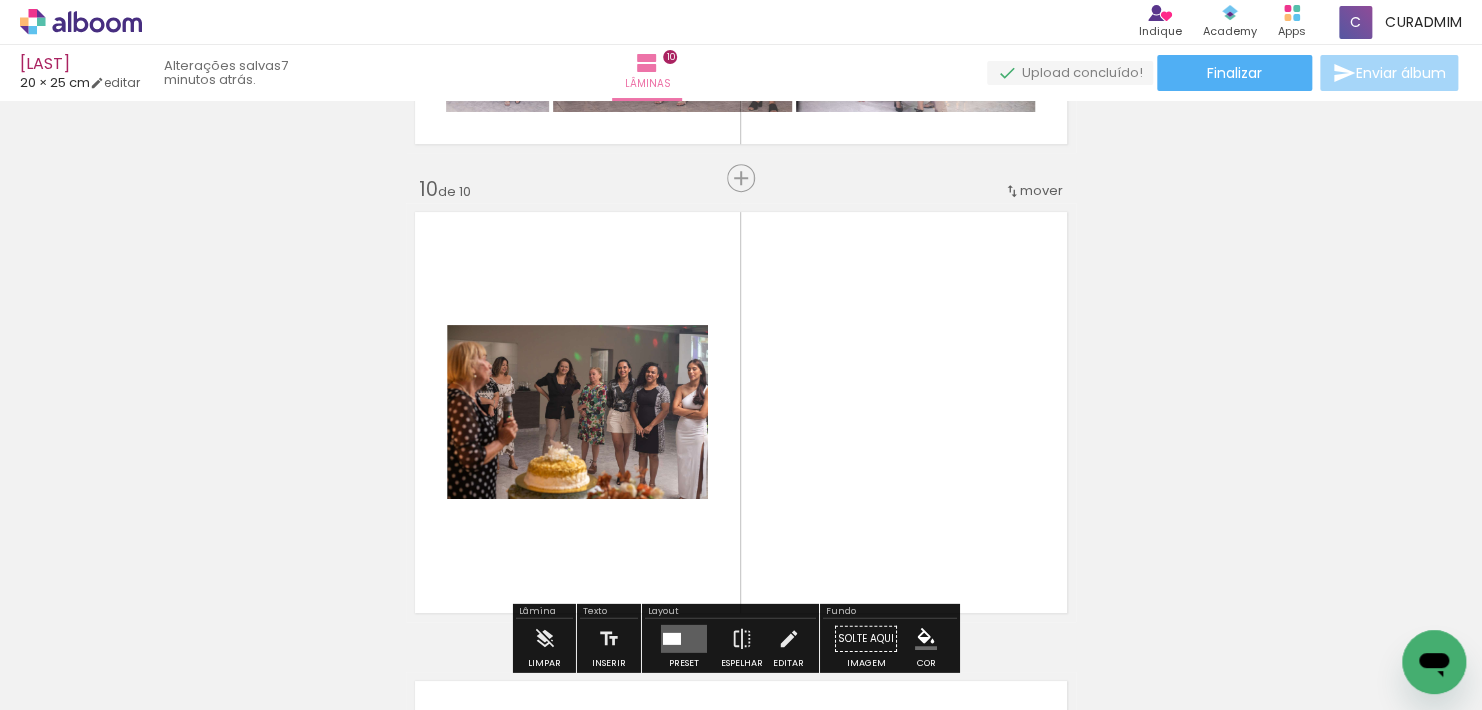 scroll, scrollTop: 4246, scrollLeft: 0, axis: vertical 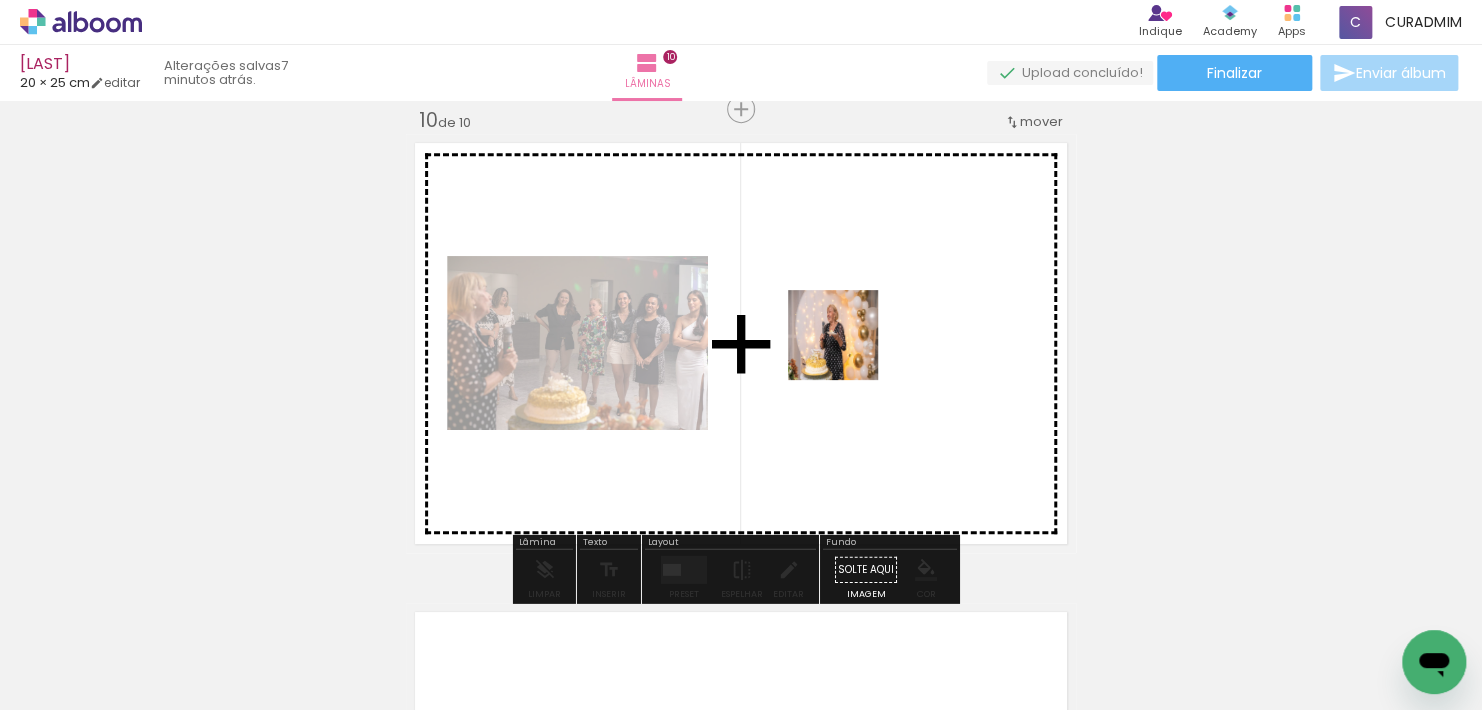 drag, startPoint x: 1159, startPoint y: 641, endPoint x: 840, endPoint y: 342, distance: 437.22076 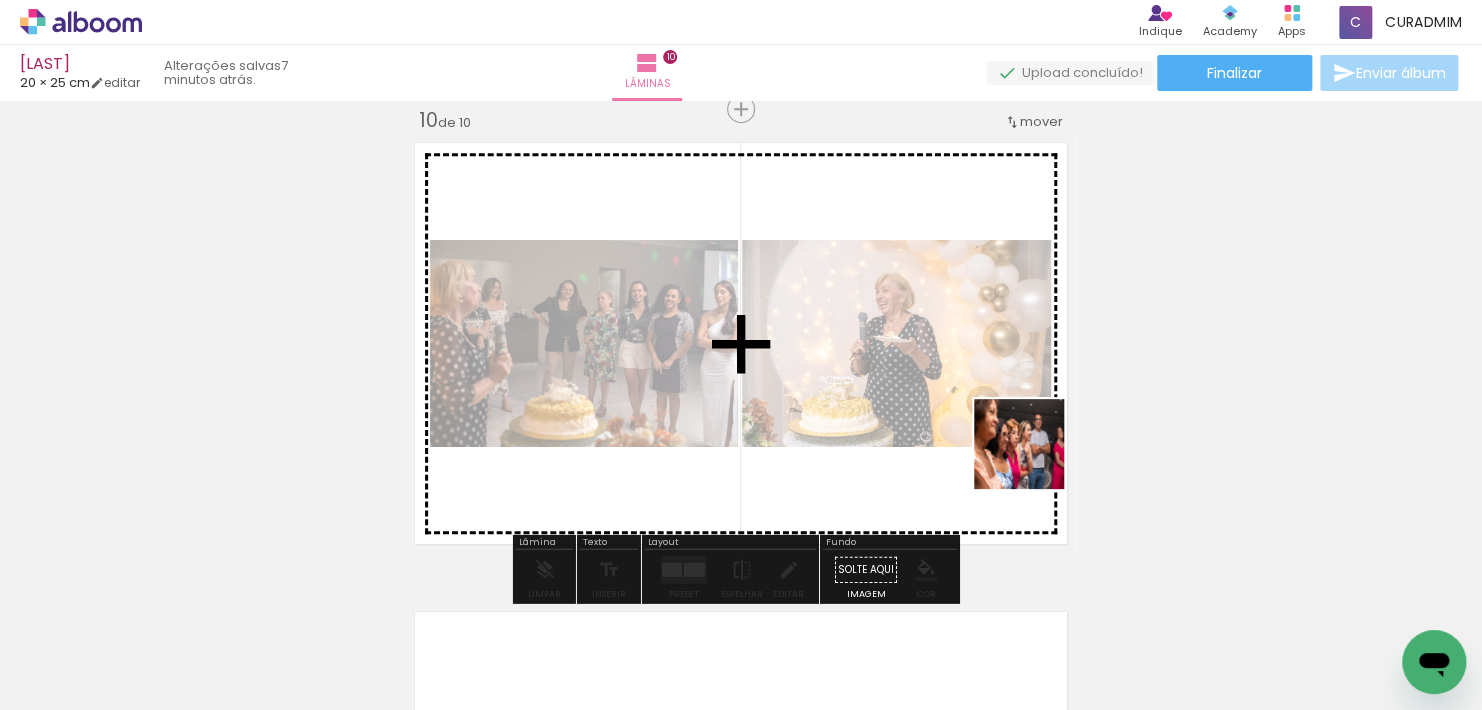 drag, startPoint x: 1272, startPoint y: 644, endPoint x: 1024, endPoint y: 448, distance: 316.10126 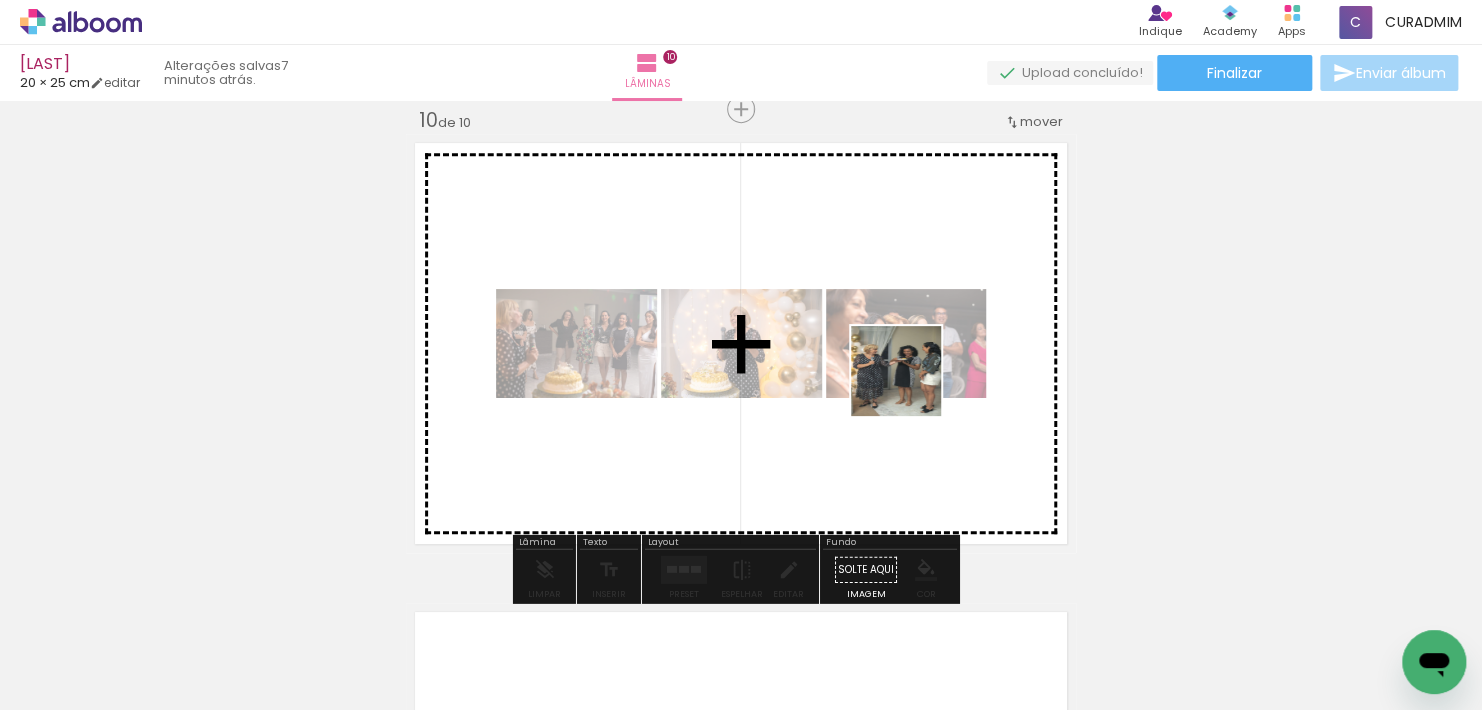 drag, startPoint x: 1392, startPoint y: 639, endPoint x: 902, endPoint y: 384, distance: 552.3812 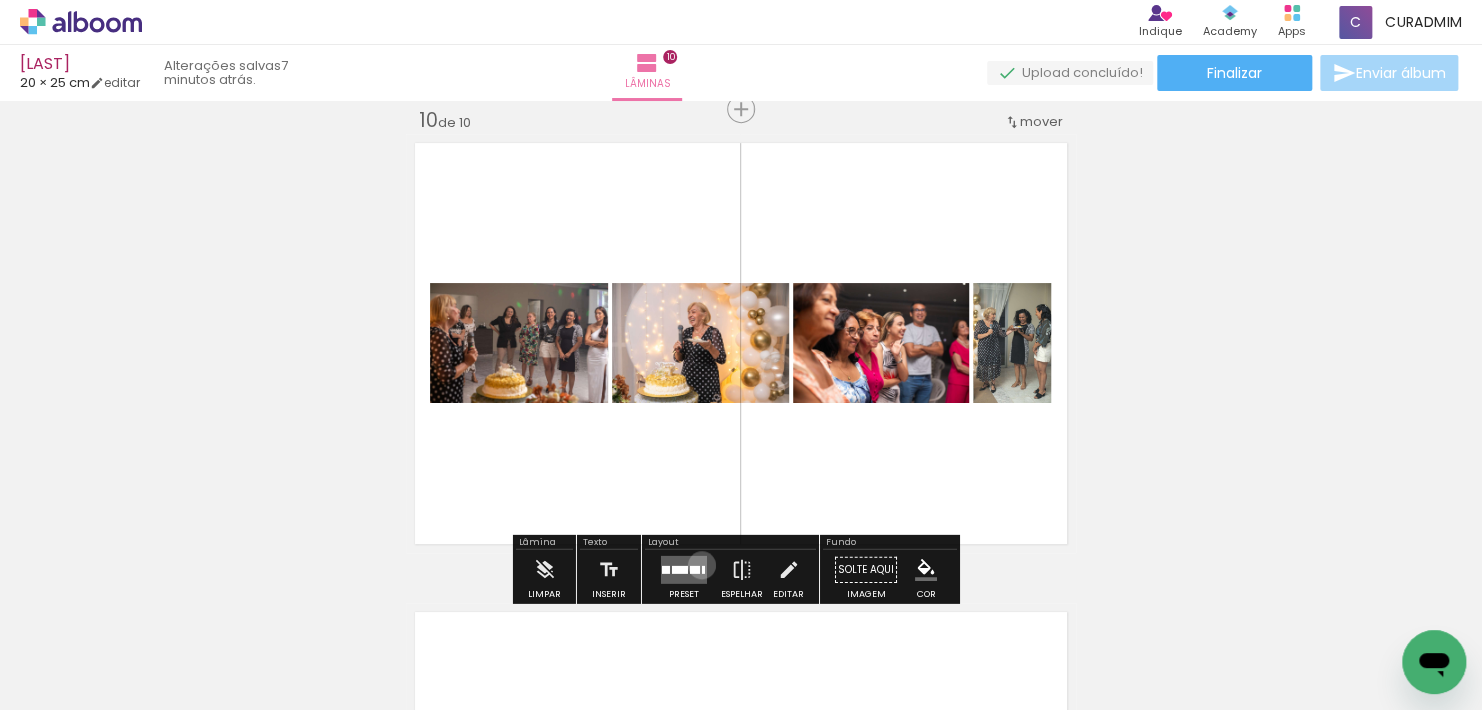 click at bounding box center [703, 570] 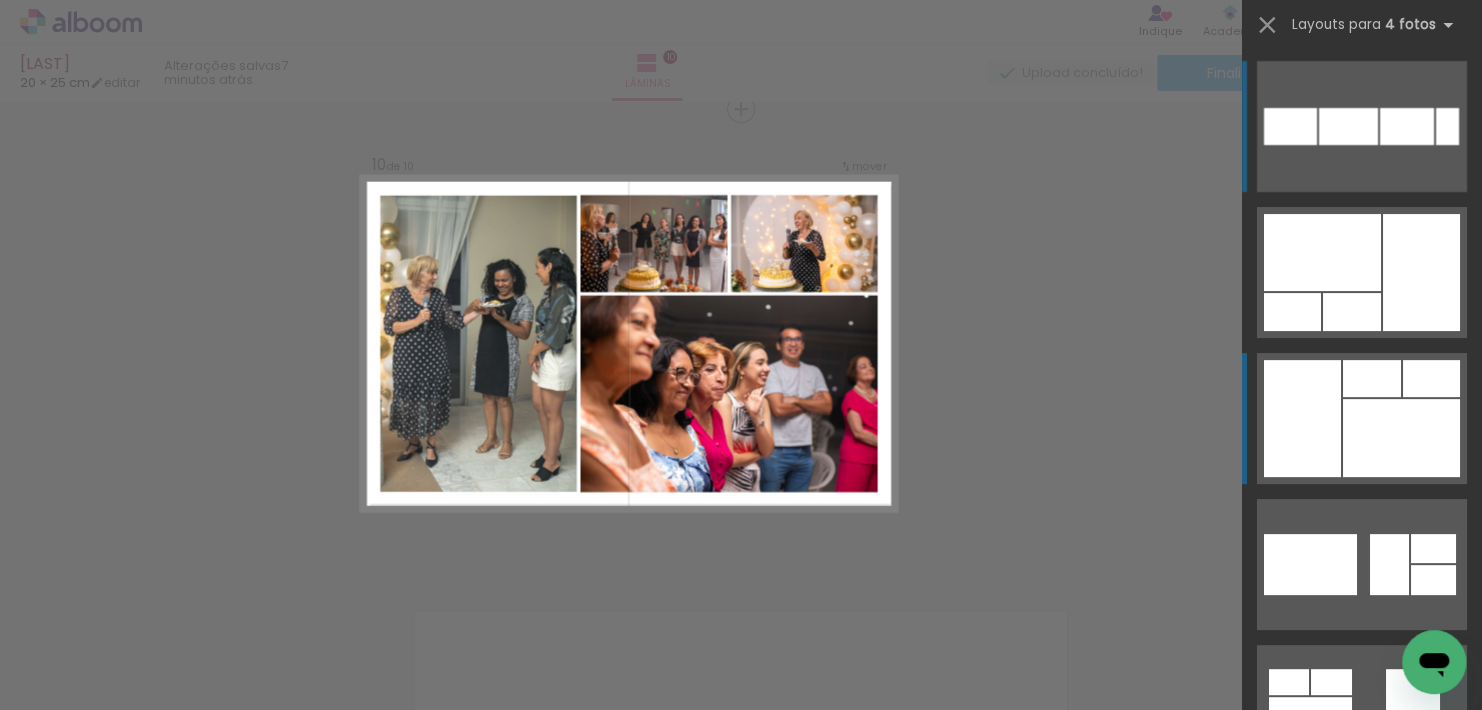click at bounding box center [1352, 312] 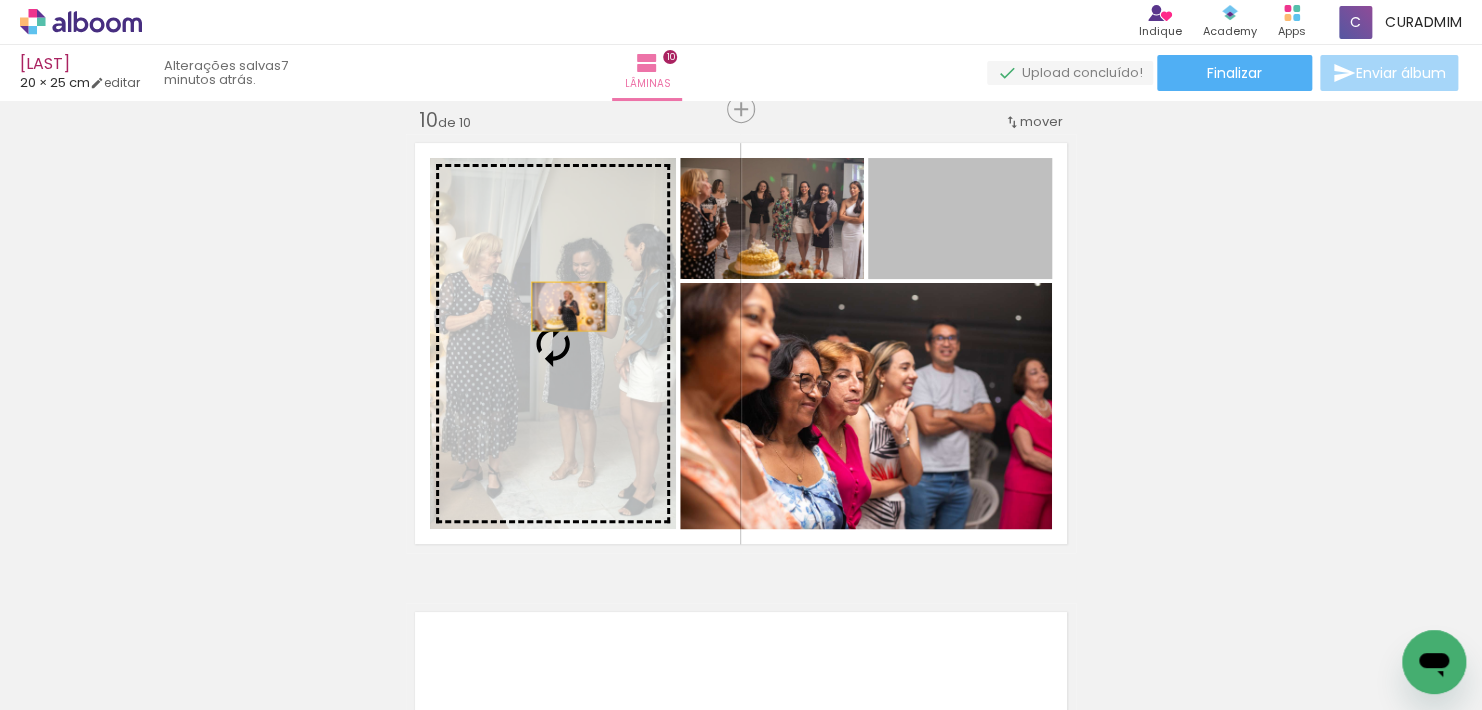 drag, startPoint x: 993, startPoint y: 246, endPoint x: 585, endPoint y: 328, distance: 416.15863 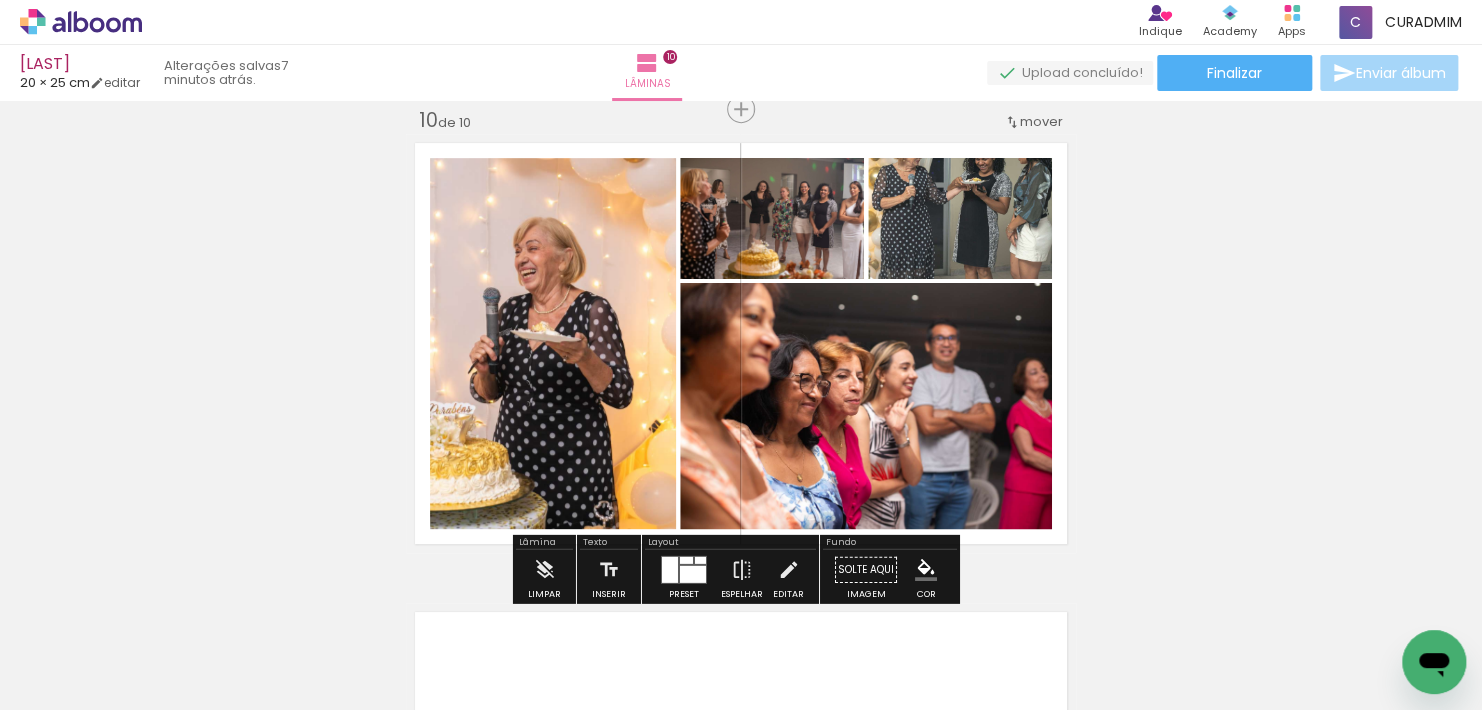 click 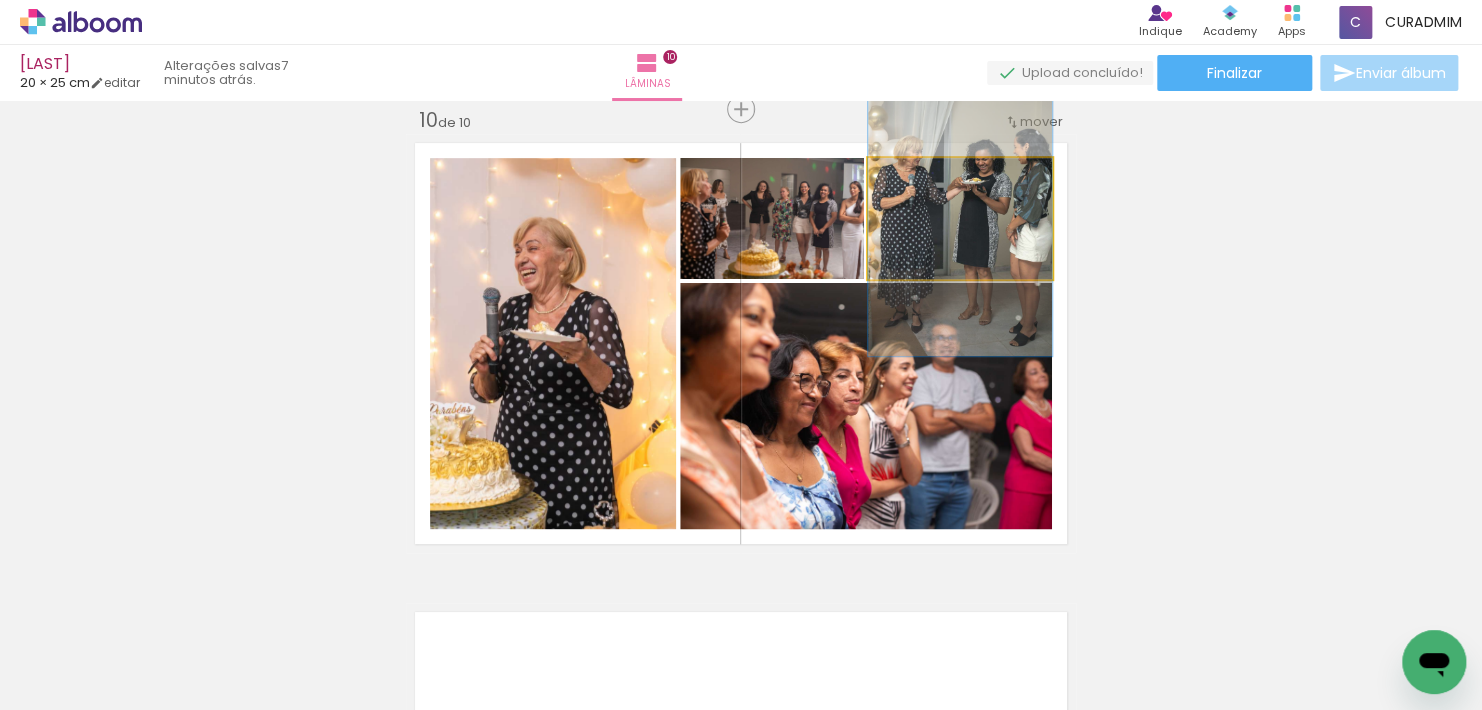 click 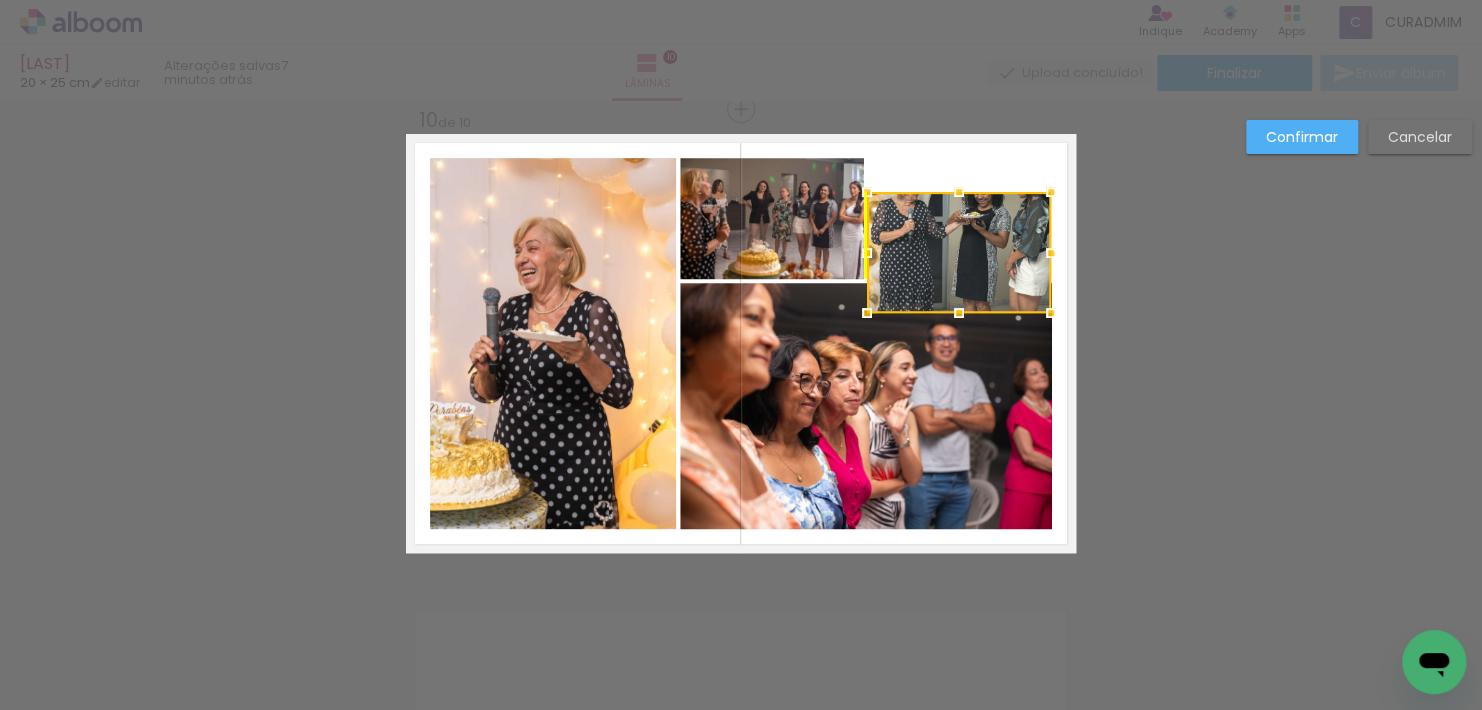 drag, startPoint x: 956, startPoint y: 226, endPoint x: 957, endPoint y: 259, distance: 33.01515 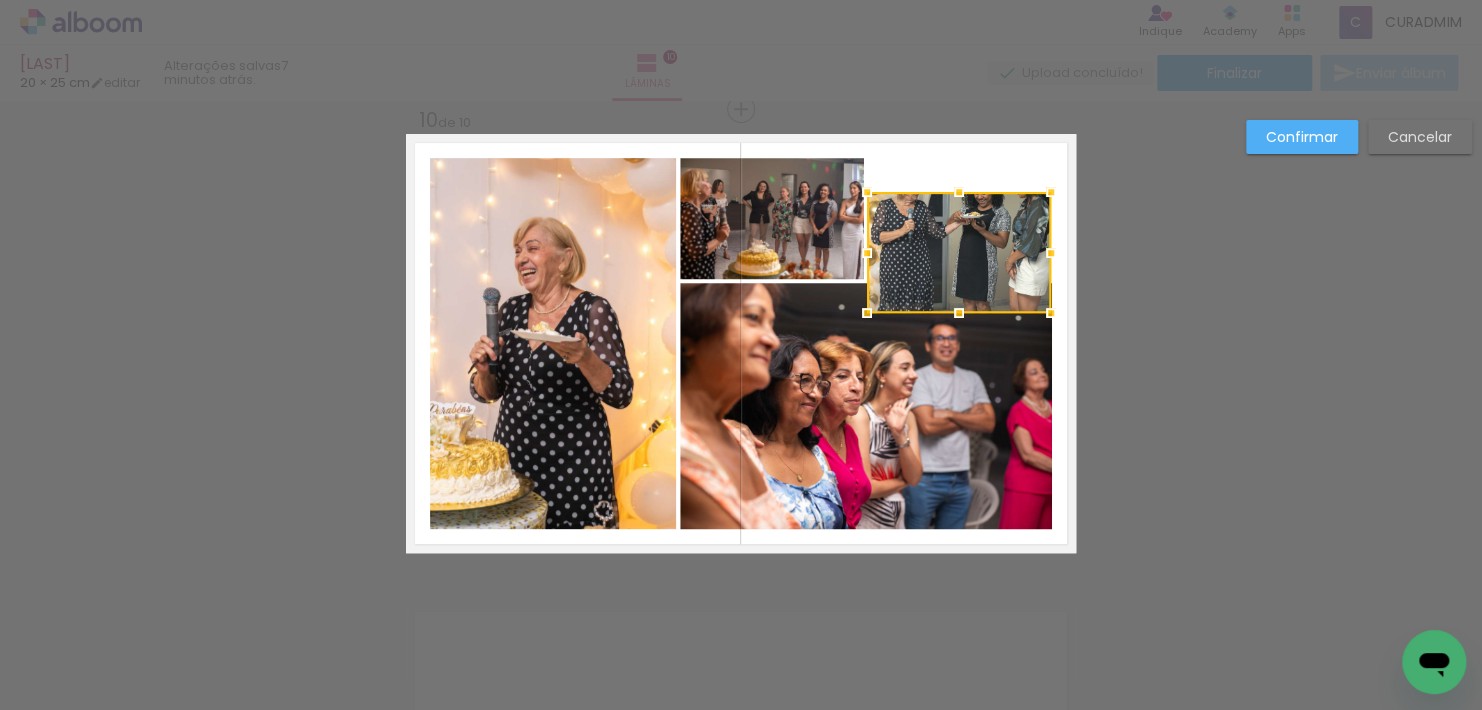 click on "Confirmar Cancelar" at bounding box center [741, -1542] 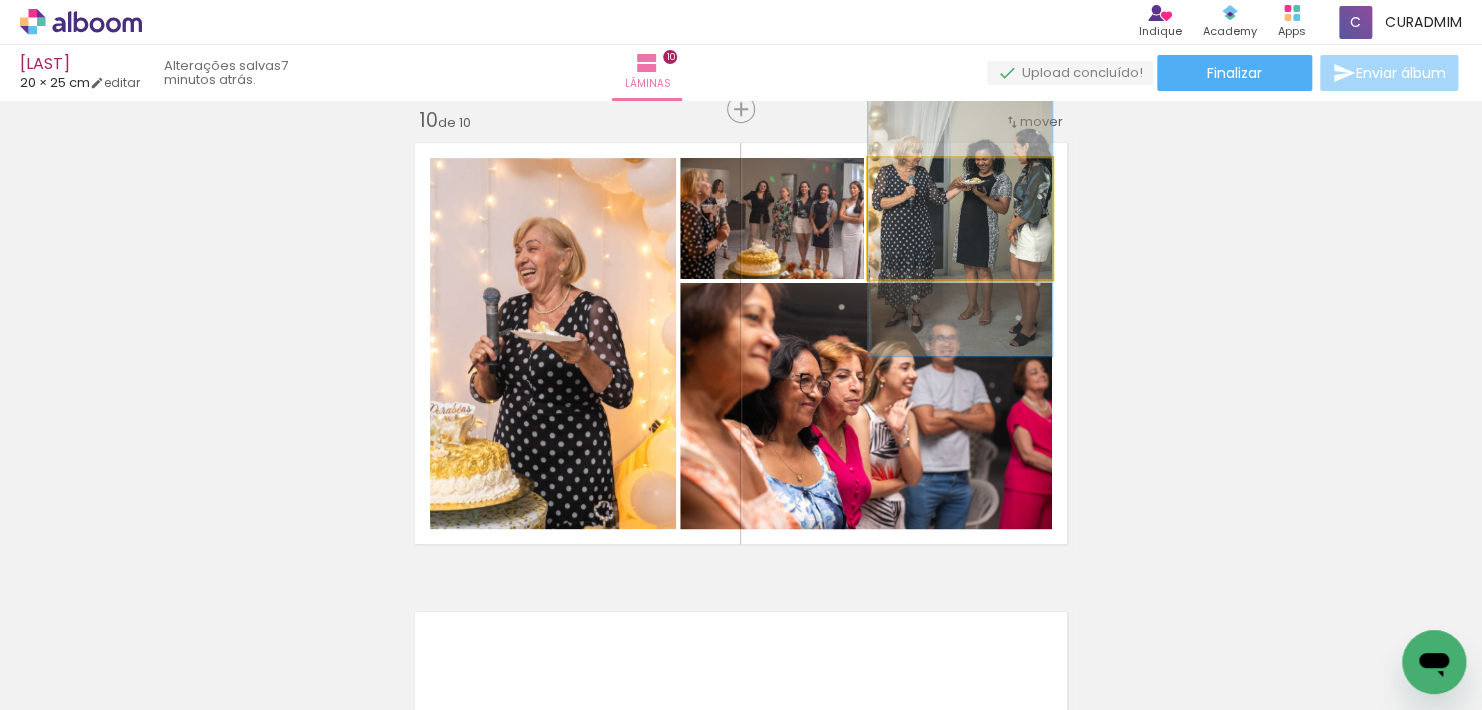 click 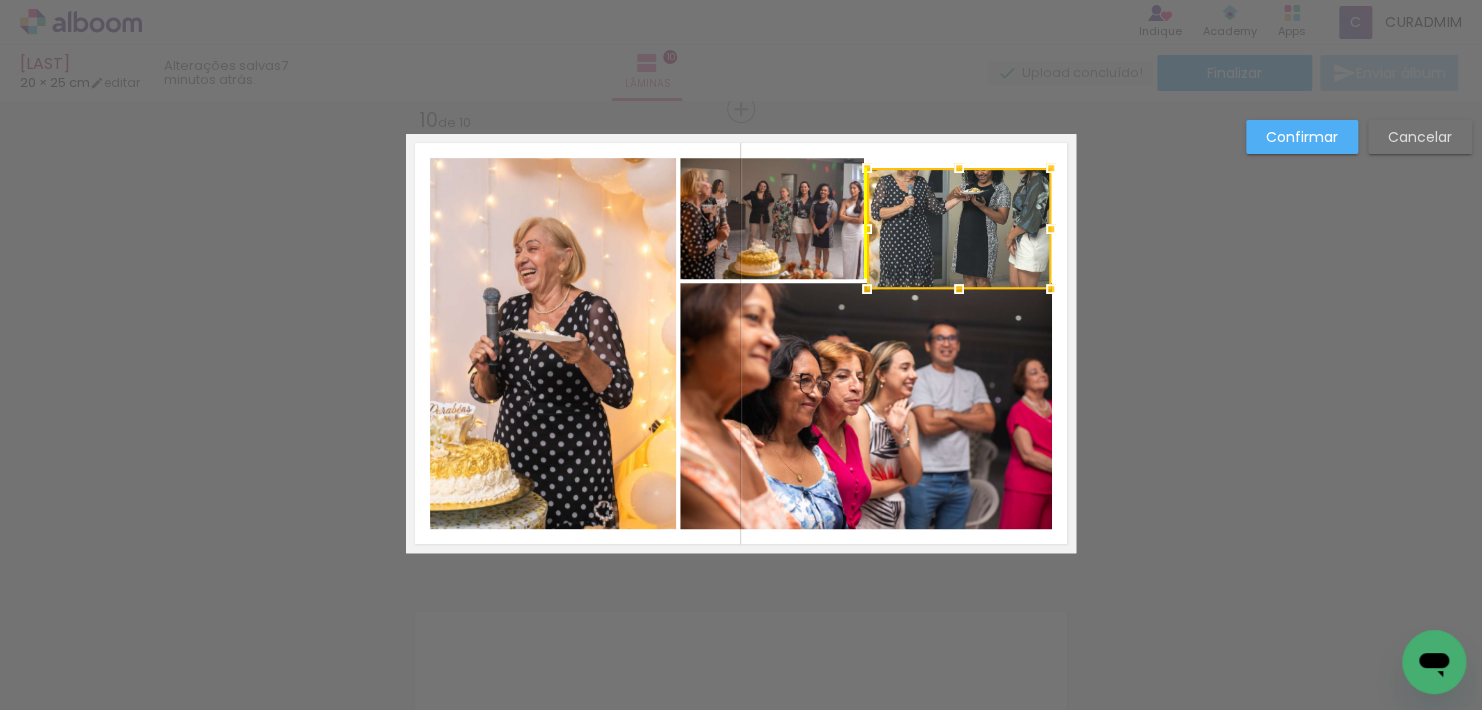 drag, startPoint x: 967, startPoint y: 221, endPoint x: 963, endPoint y: 231, distance: 10.770329 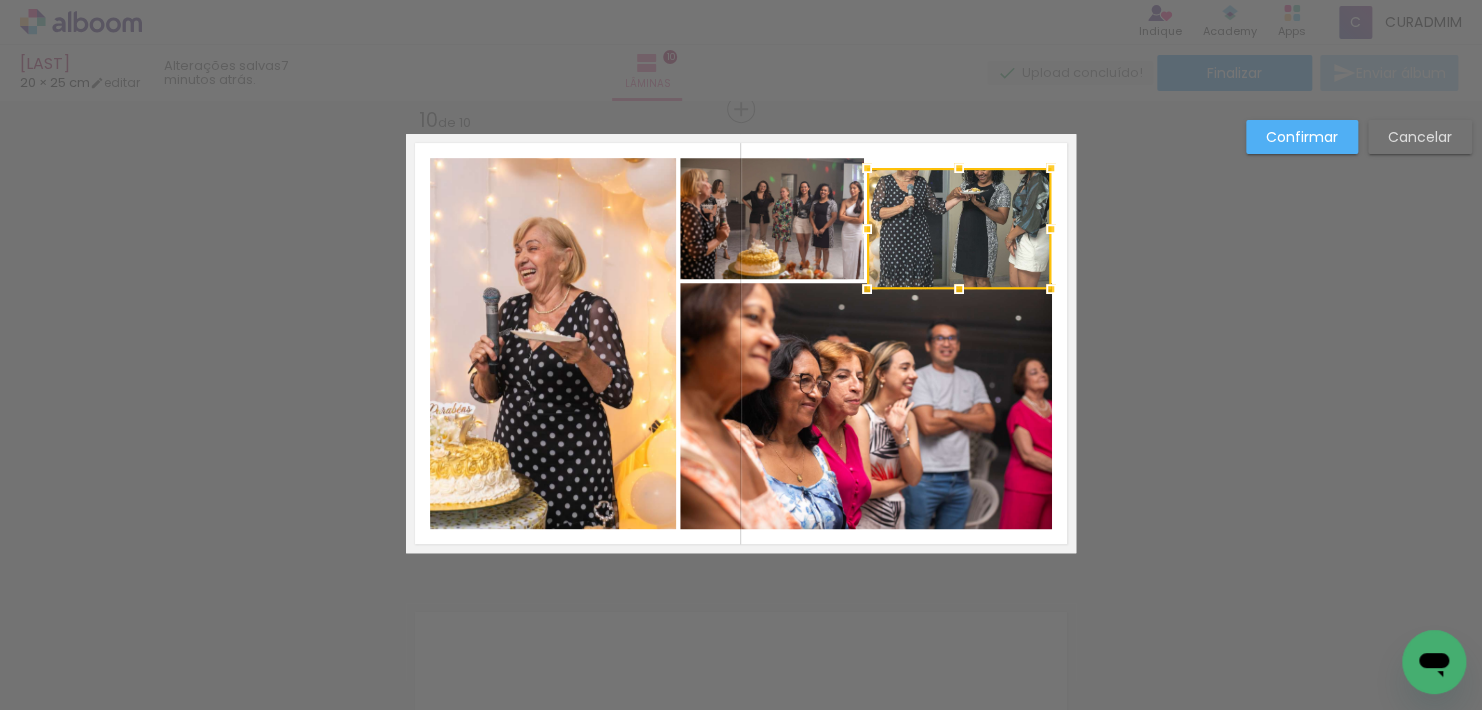 click on "Confirmar Cancelar" at bounding box center (741, -1542) 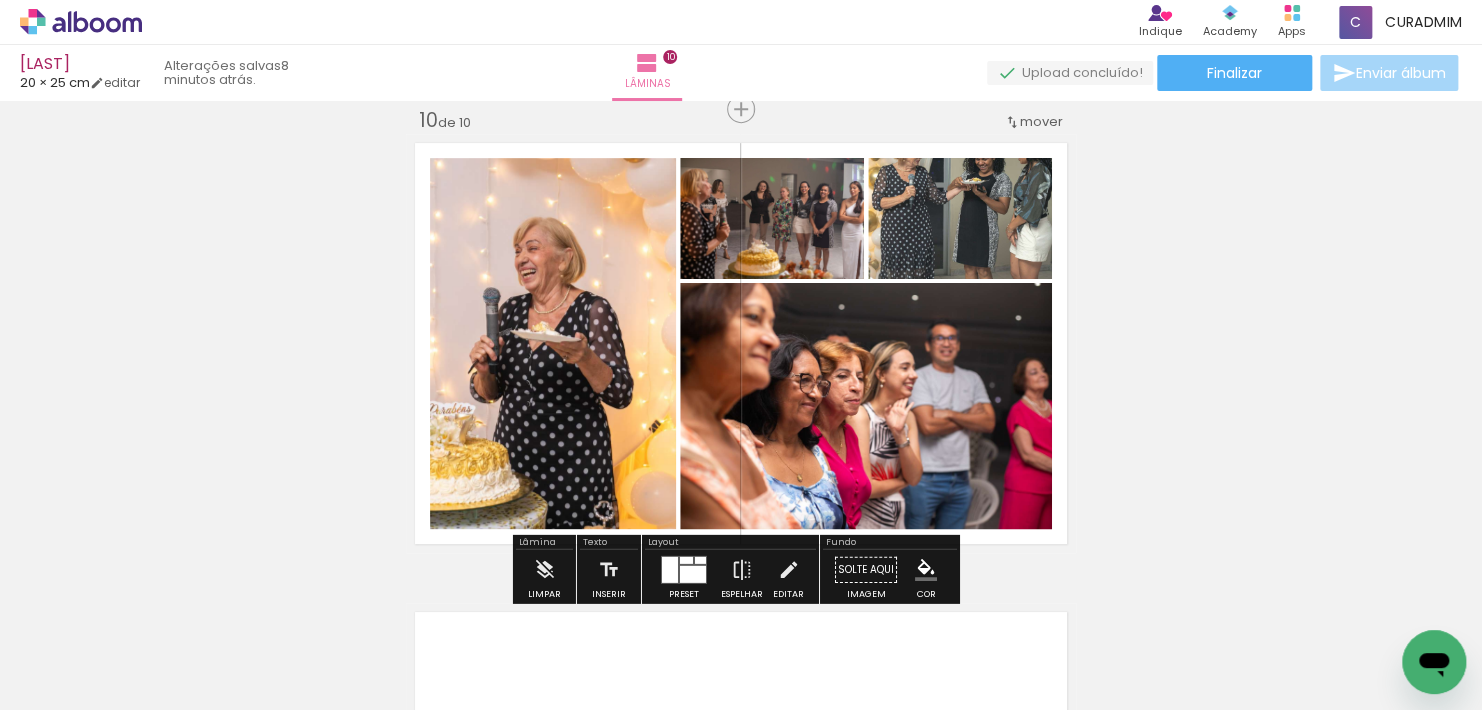 click 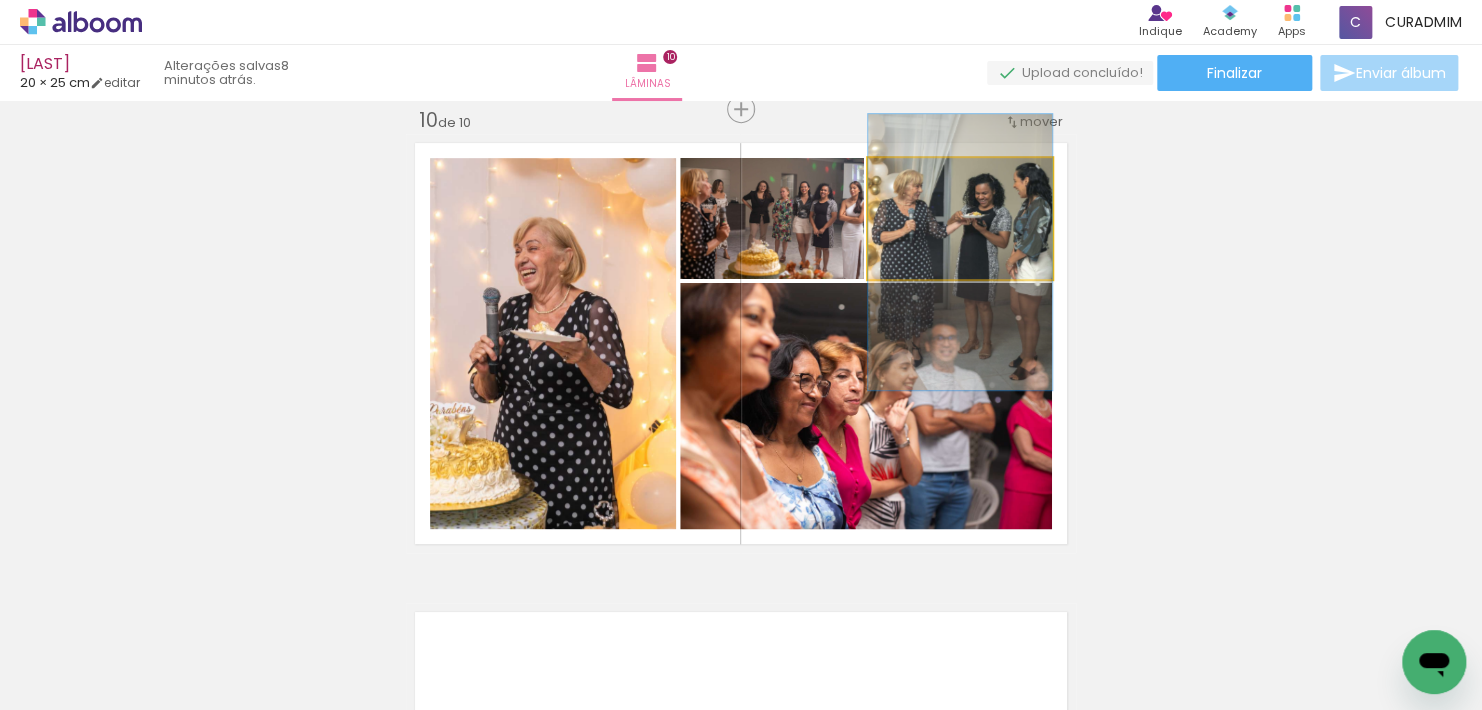 drag, startPoint x: 941, startPoint y: 228, endPoint x: 941, endPoint y: 262, distance: 34 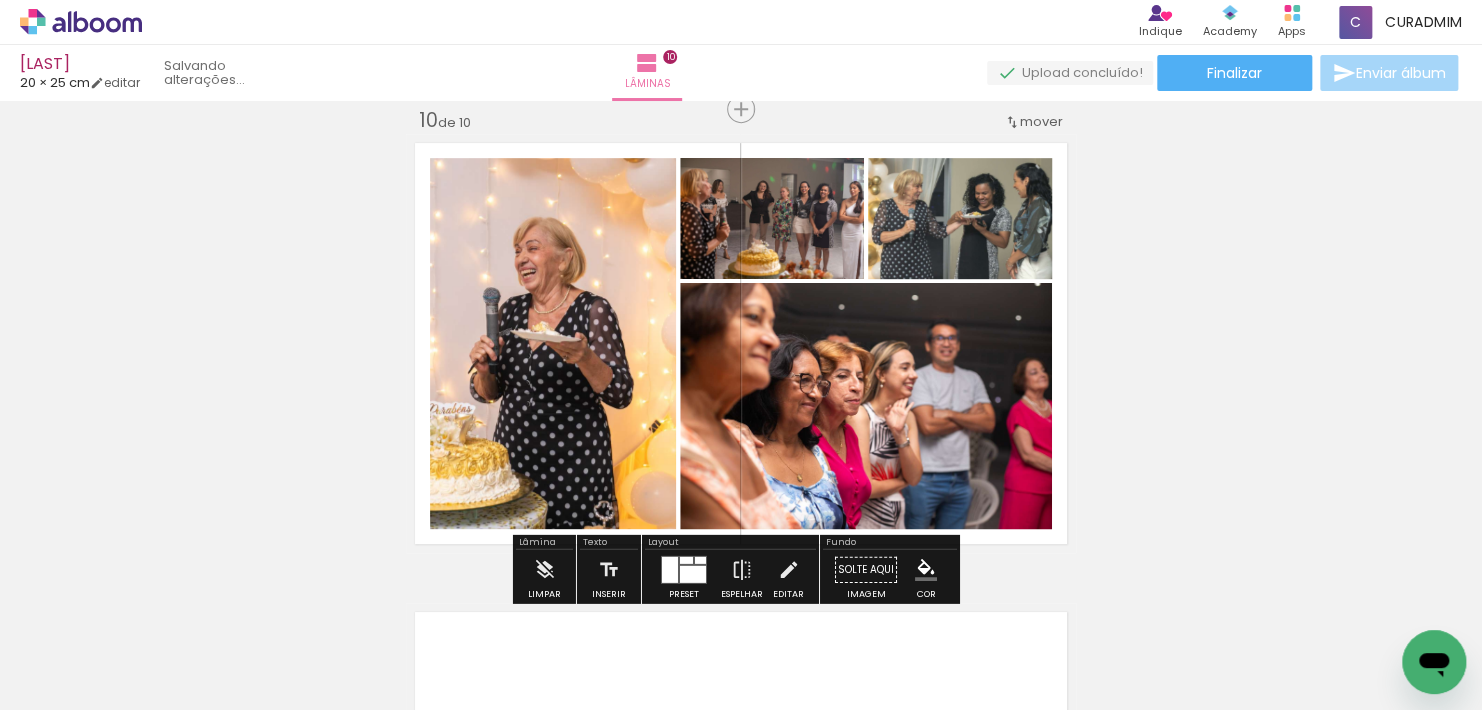 click on "Inserir lâmina 1  de 10  Inserir lâmina 2  de 10  Inserir lâmina 3  de 10  Inserir lâmina 4  de 10  Inserir lâmina 5  de 10  Inserir lâmina 6  de 10  Inserir lâmina 7  de 10  Inserir lâmina 8  de 10  Inserir lâmina 9  de 10  Inserir lâmina 10  de 10" at bounding box center [741, -1558] 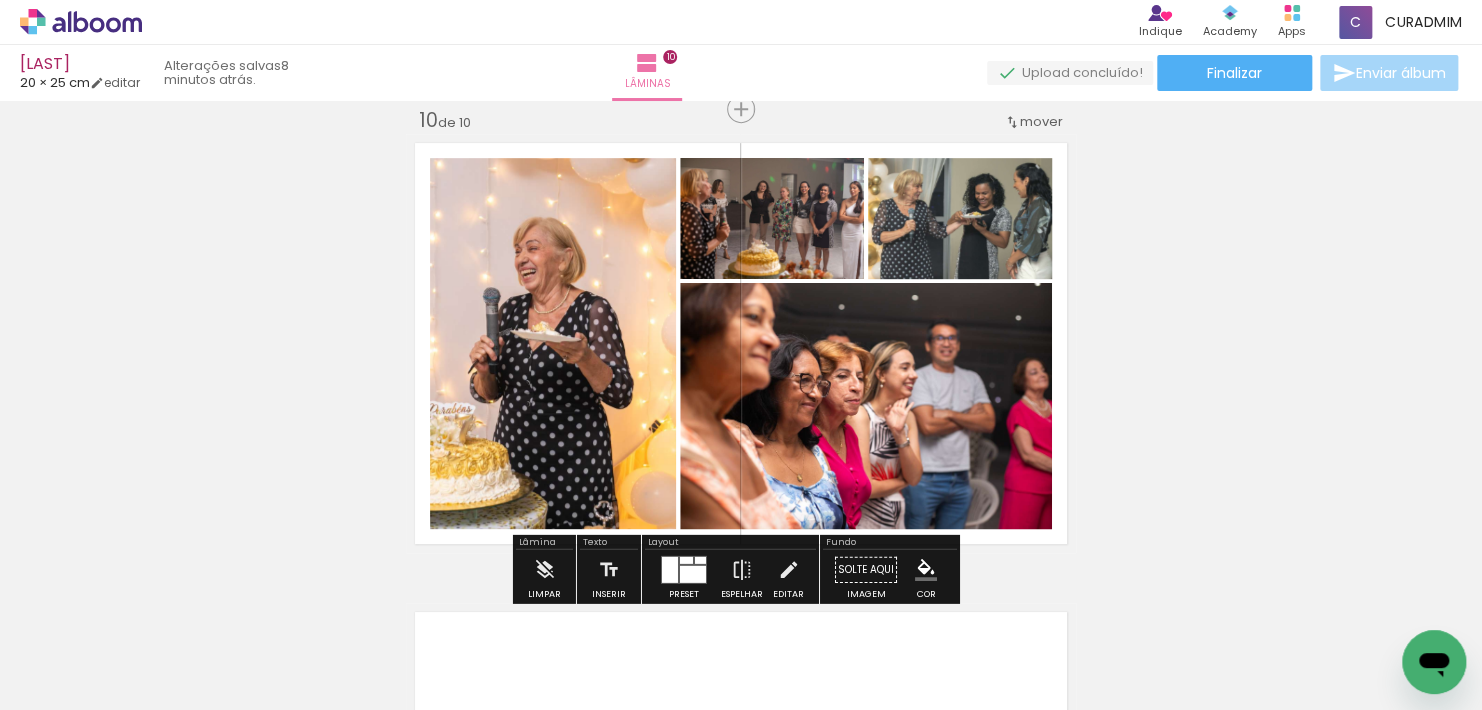 click on "Inserir lâmina 1  de 10  Inserir lâmina 2  de 10  Inserir lâmina 3  de 10  Inserir lâmina 4  de 10  Inserir lâmina 5  de 10  Inserir lâmina 6  de 10  Inserir lâmina 7  de 10  Inserir lâmina 8  de 10  Inserir lâmina 9  de 10  Inserir lâmina 10  de 10" at bounding box center (741, -1558) 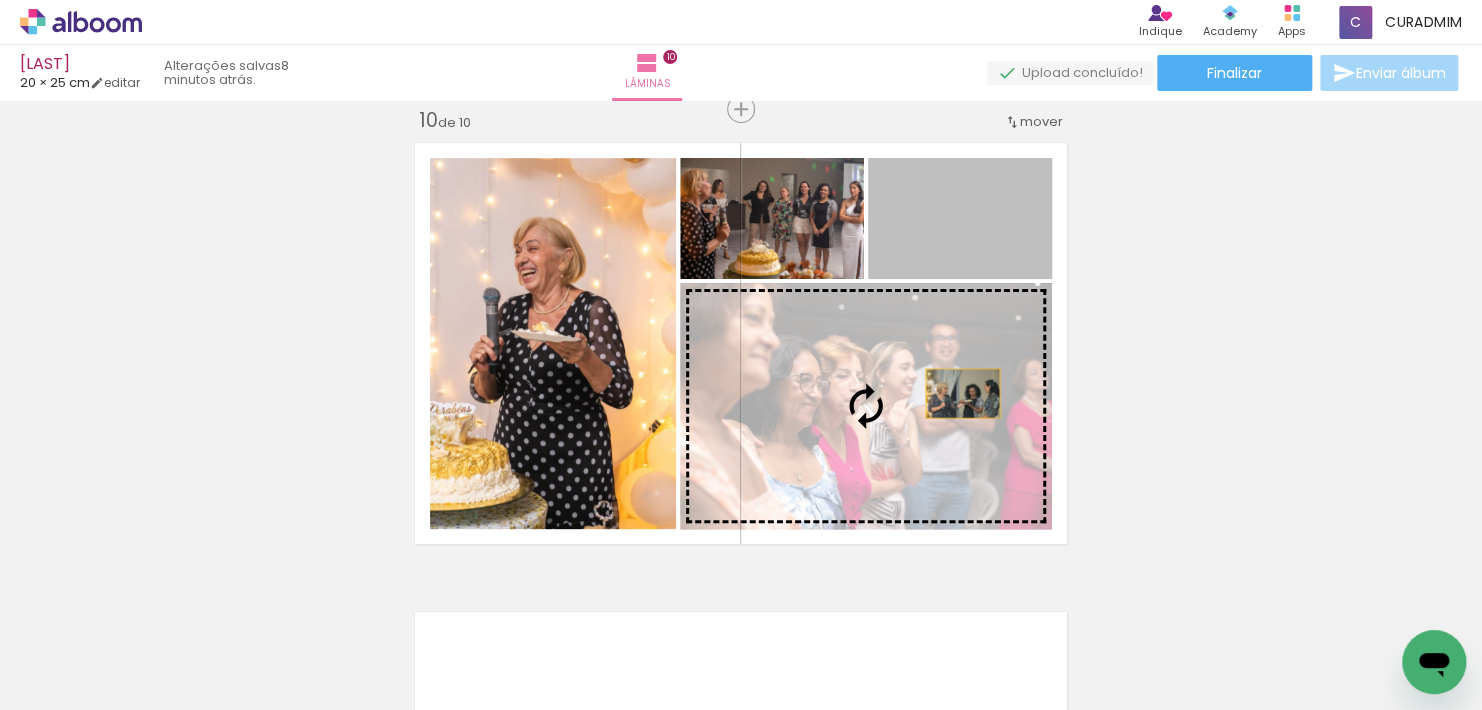 drag, startPoint x: 972, startPoint y: 262, endPoint x: 954, endPoint y: 393, distance: 132.23087 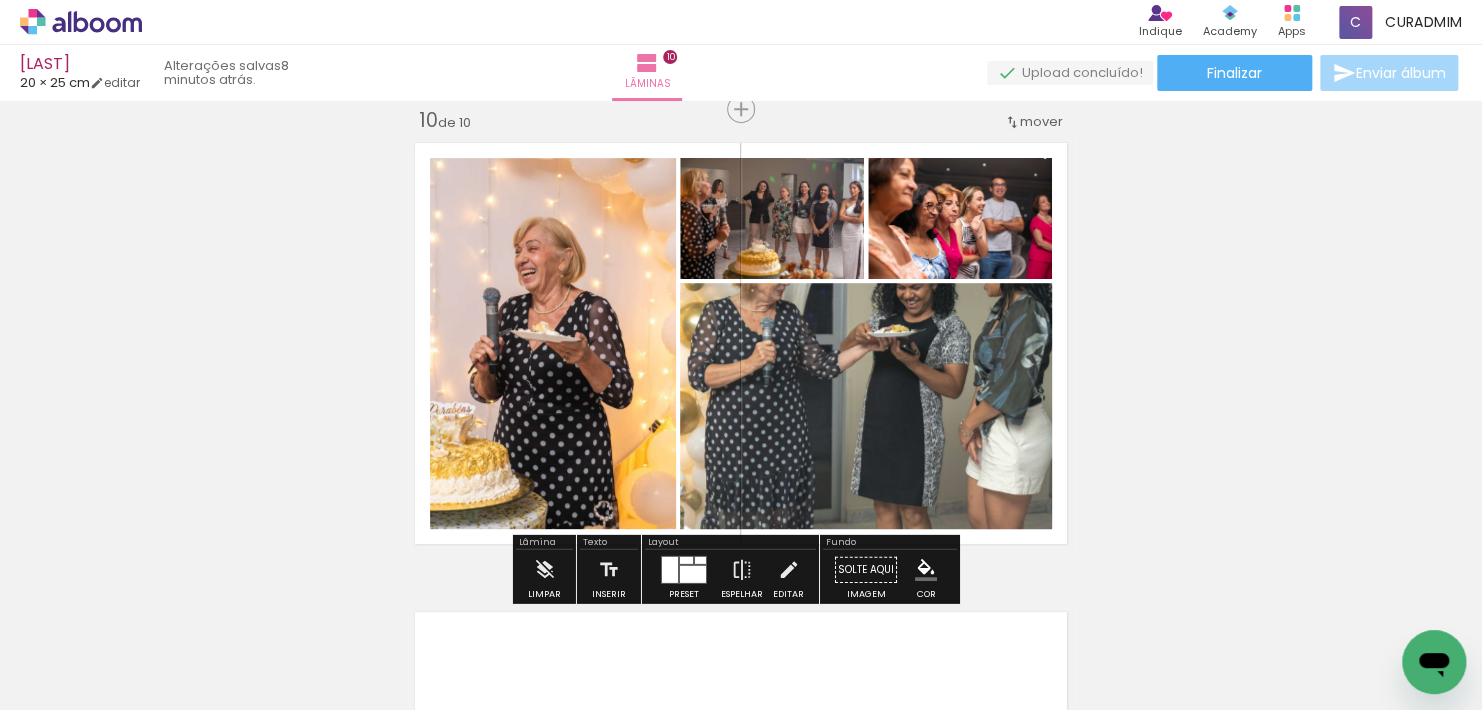 click on "Inserir lâmina 1  de 10  Inserir lâmina 2  de 10  Inserir lâmina 3  de 10  Inserir lâmina 4  de 10  Inserir lâmina 5  de 10  Inserir lâmina 6  de 10  Inserir lâmina 7  de 10  Inserir lâmina 8  de 10  Inserir lâmina 9  de 10  Inserir lâmina 10  de 10" at bounding box center [741, -1558] 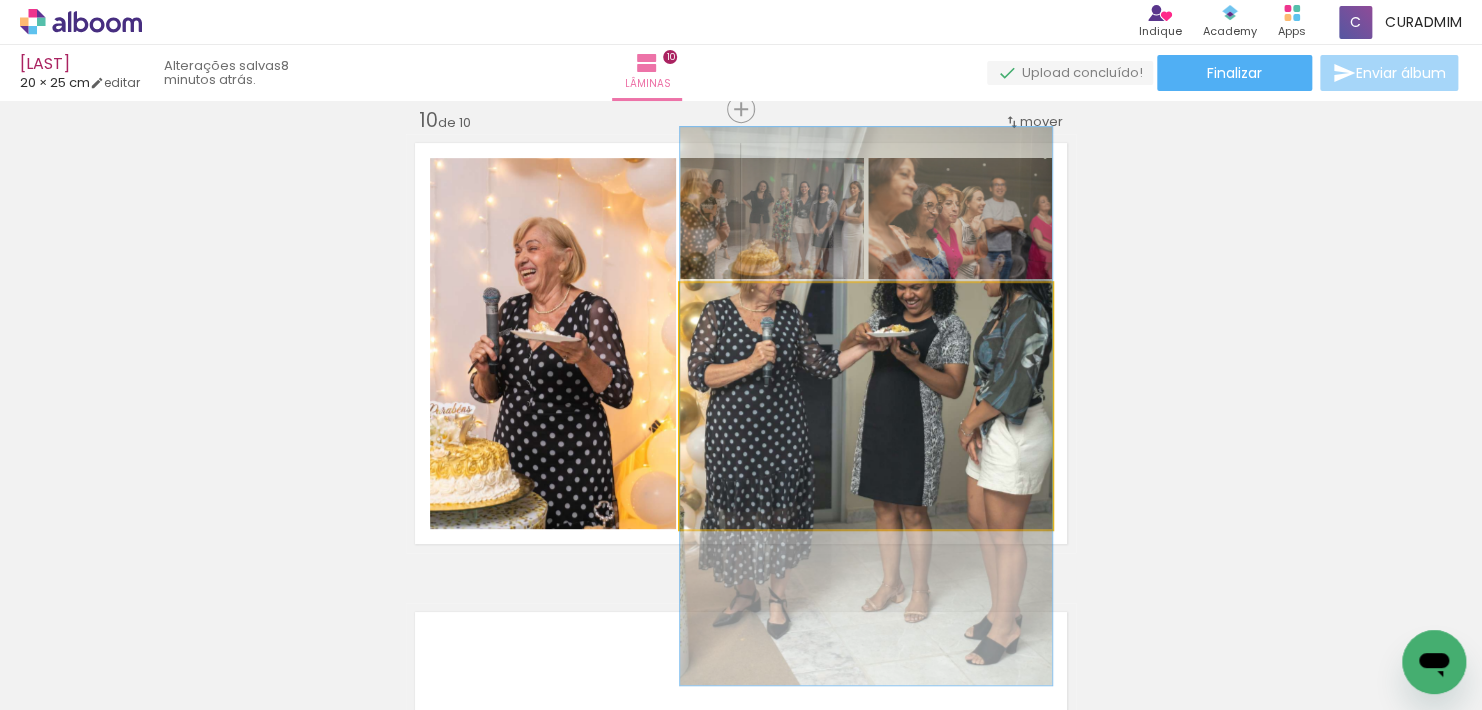 click 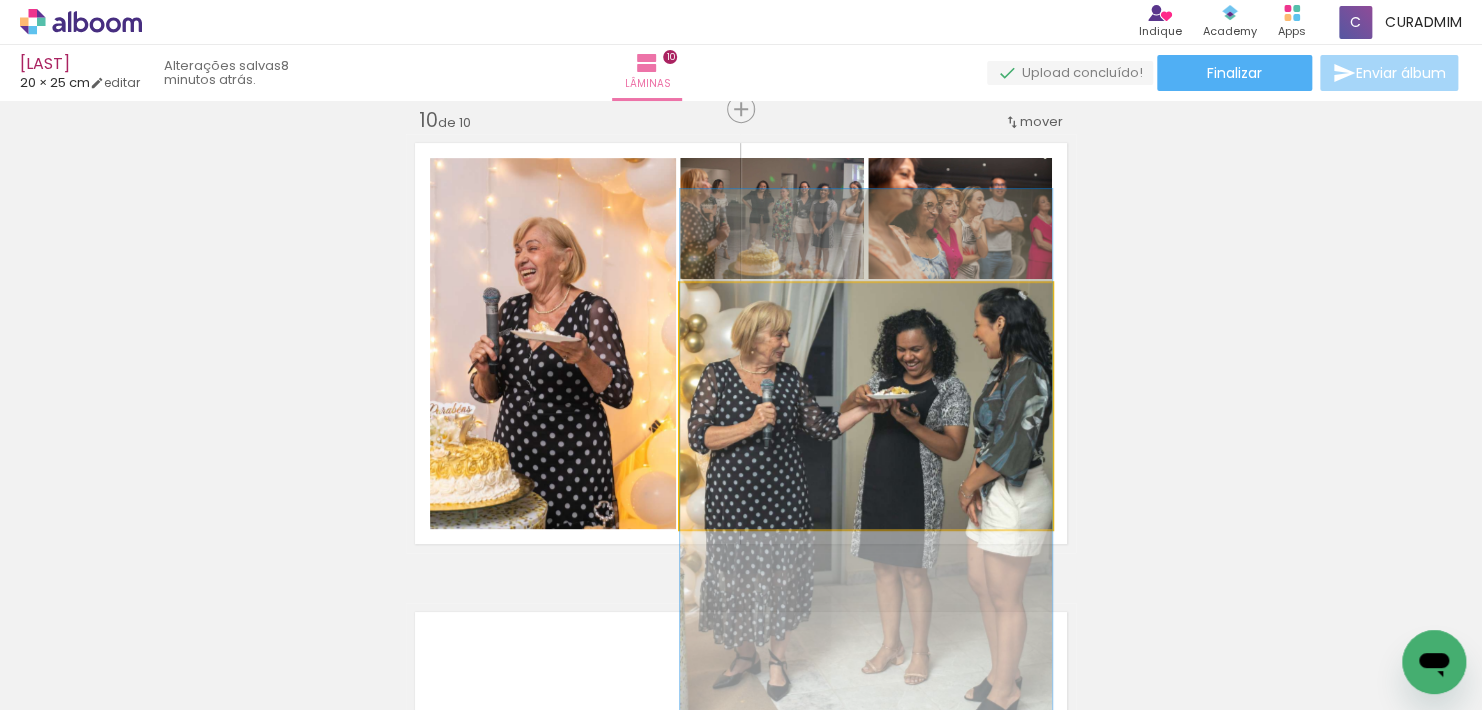 drag, startPoint x: 979, startPoint y: 414, endPoint x: 1001, endPoint y: 476, distance: 65.78754 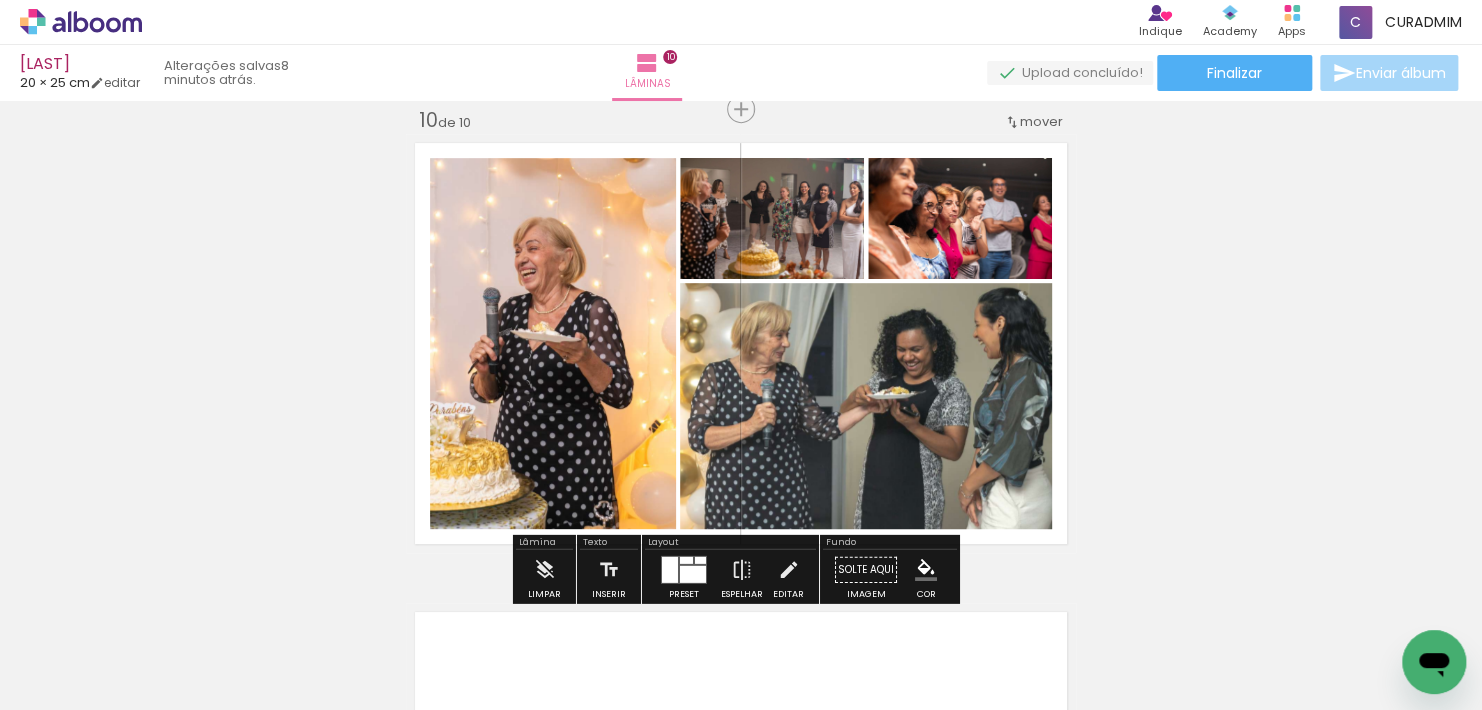 click on "Inserir lâmina 1  de 10  Inserir lâmina 2  de 10  Inserir lâmina 3  de 10  Inserir lâmina 4  de 10  Inserir lâmina 5  de 10  Inserir lâmina 6  de 10  Inserir lâmina 7  de 10  Inserir lâmina 8  de 10  Inserir lâmina 9  de 10  Inserir lâmina 10  de 10" at bounding box center (741, -1558) 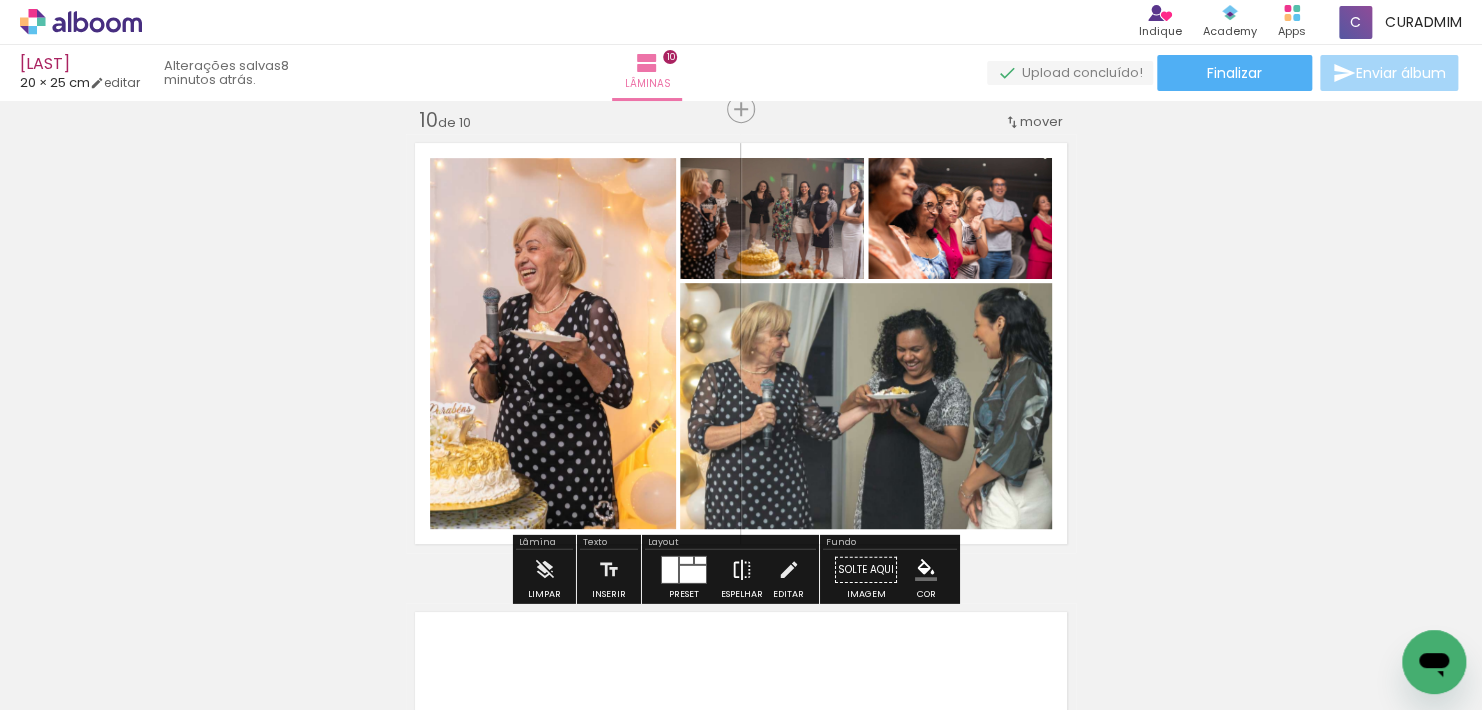 click on "Espelhar" at bounding box center [742, 575] 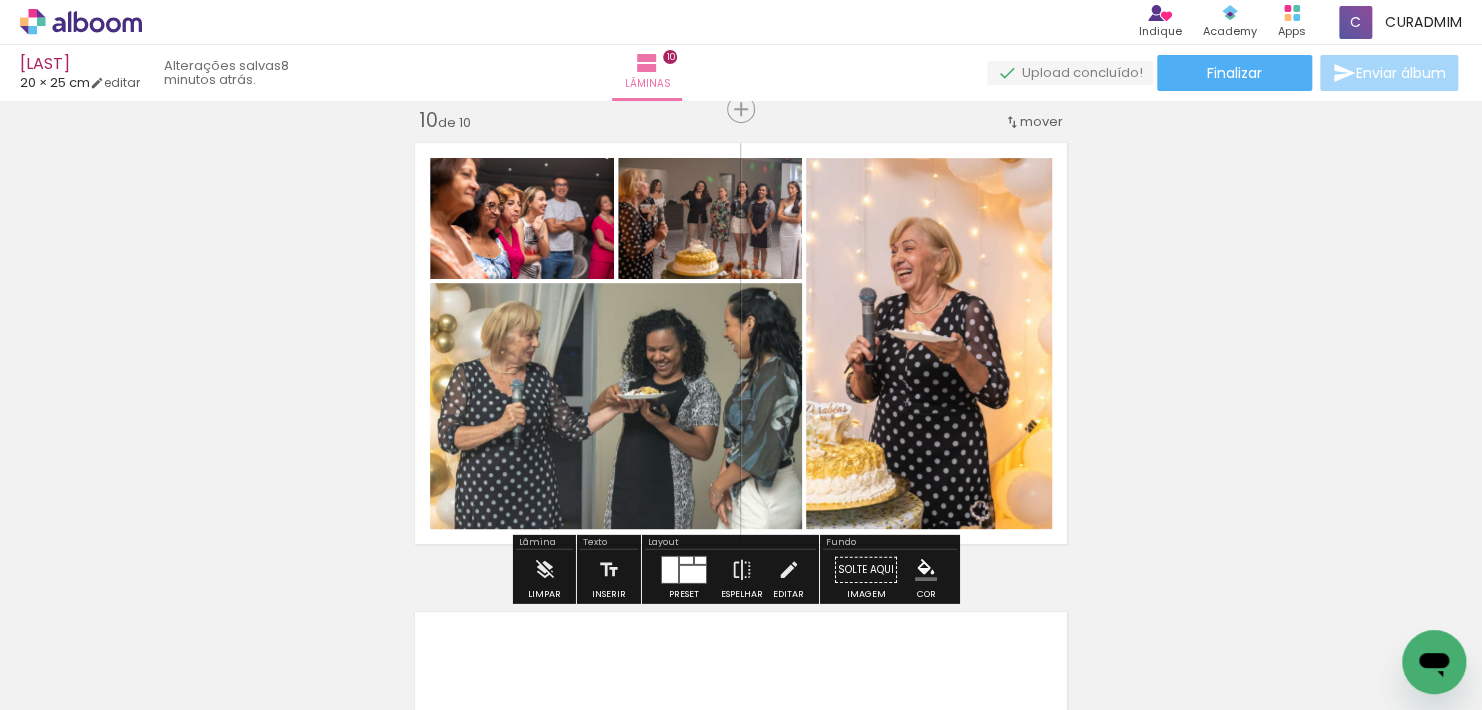 drag, startPoint x: 678, startPoint y: 560, endPoint x: 804, endPoint y: 510, distance: 135.5581 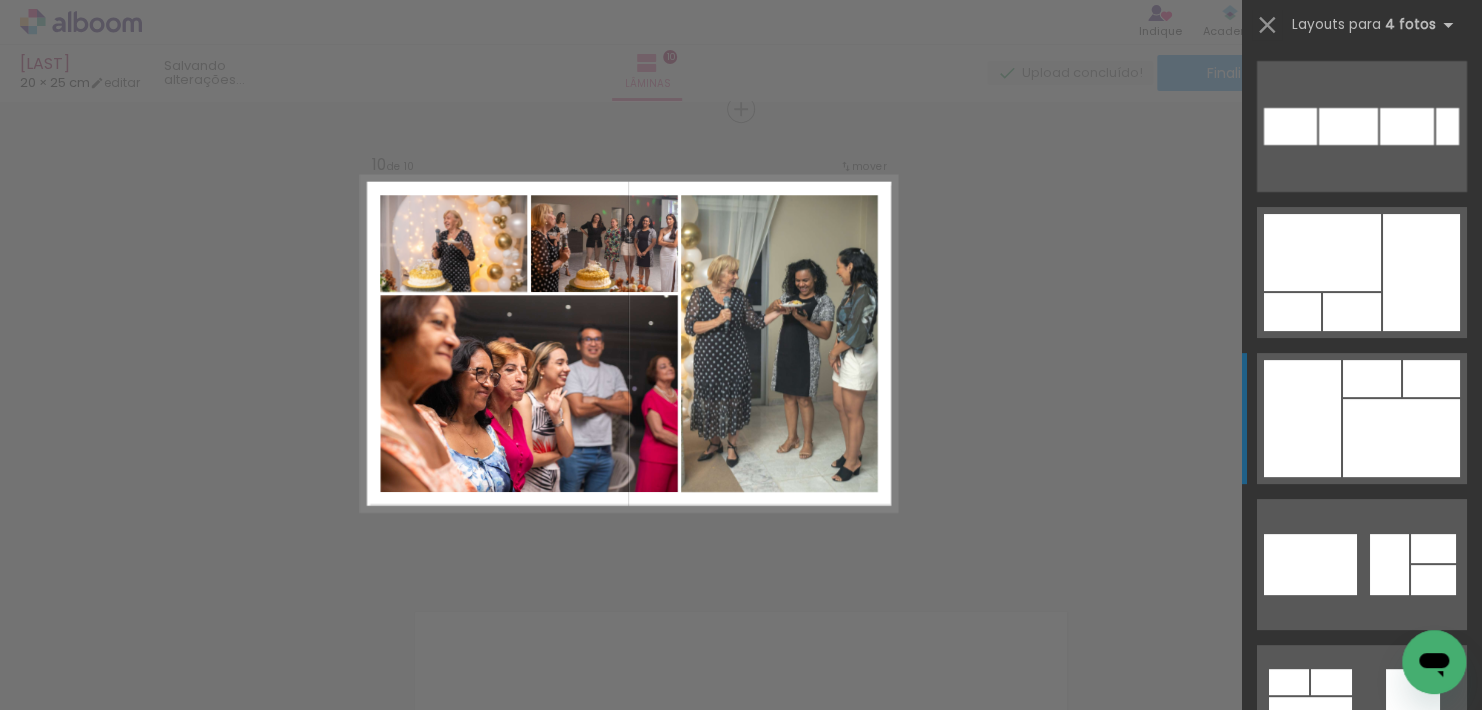 scroll, scrollTop: 292, scrollLeft: 0, axis: vertical 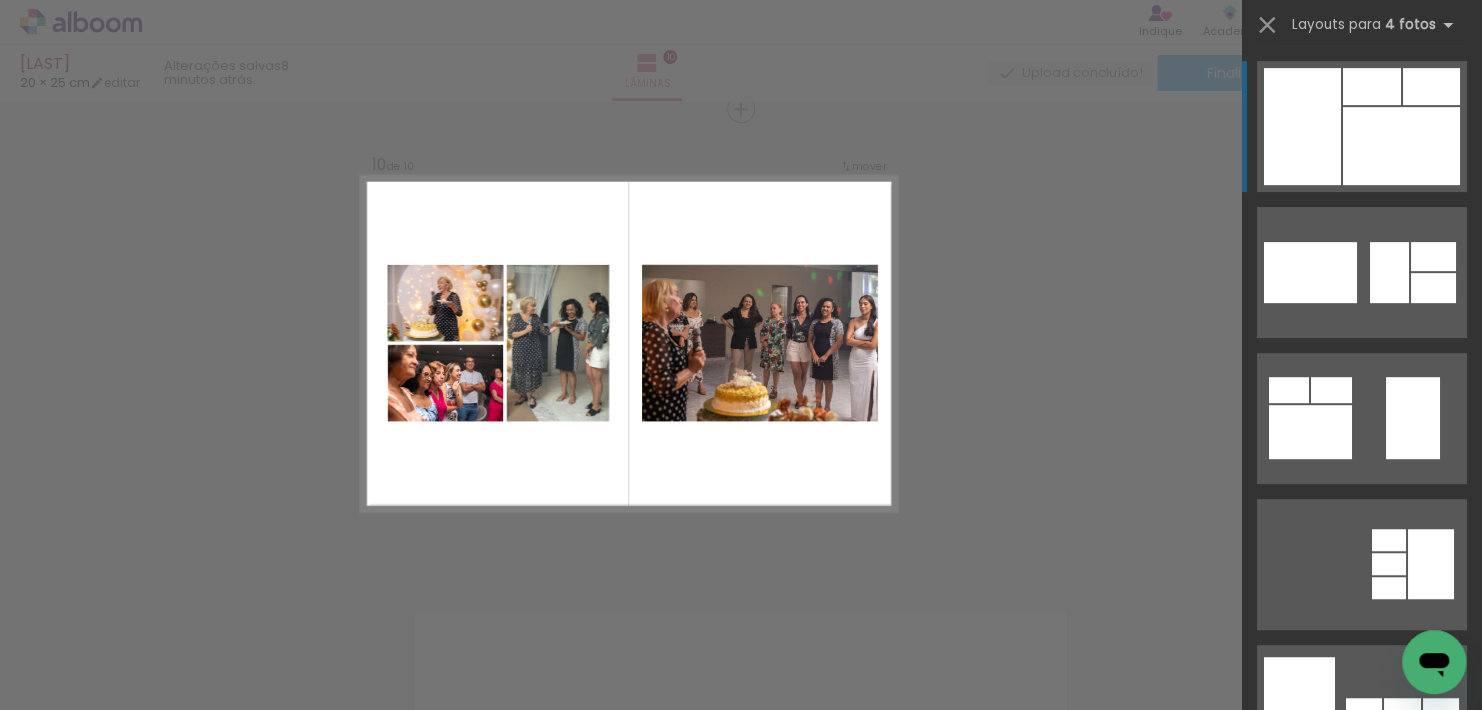 click on "Confirmar Cancelar" at bounding box center [741, -1542] 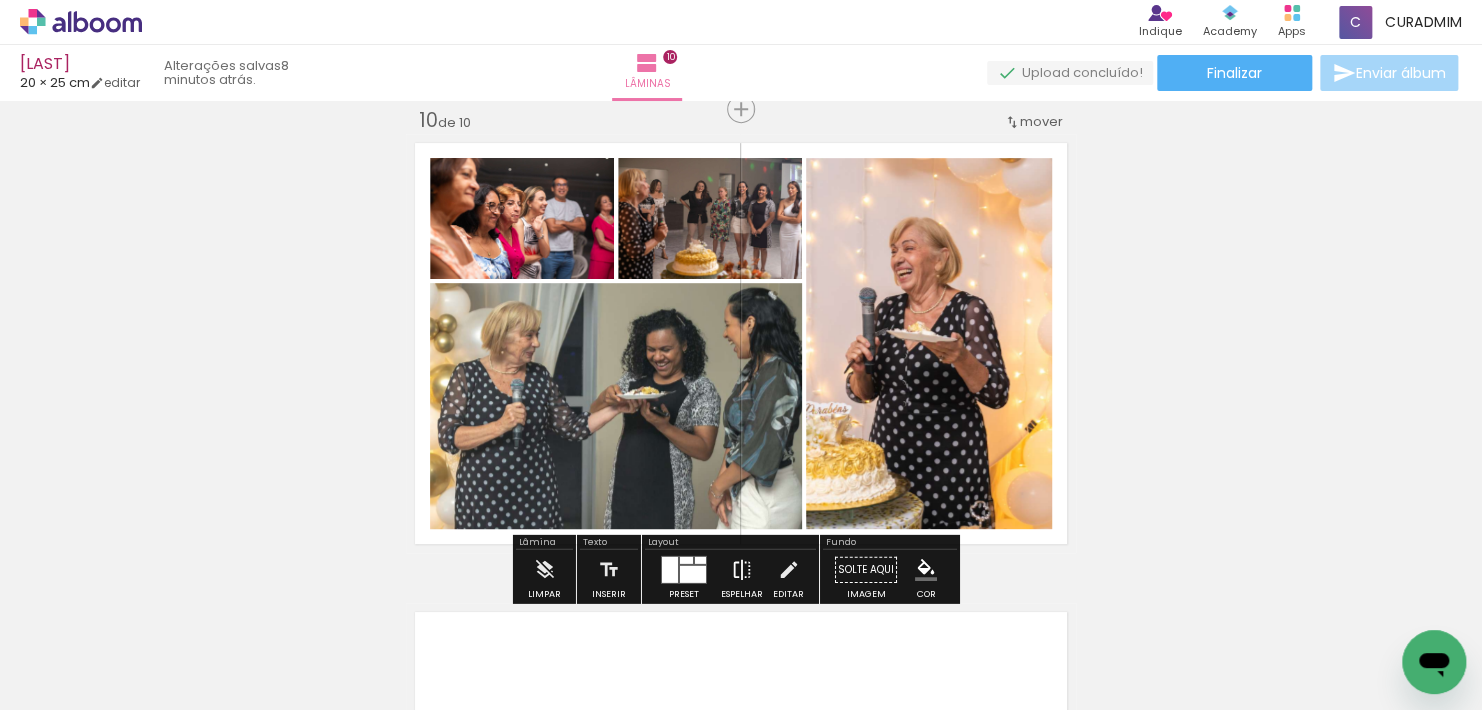 click at bounding box center (742, 570) 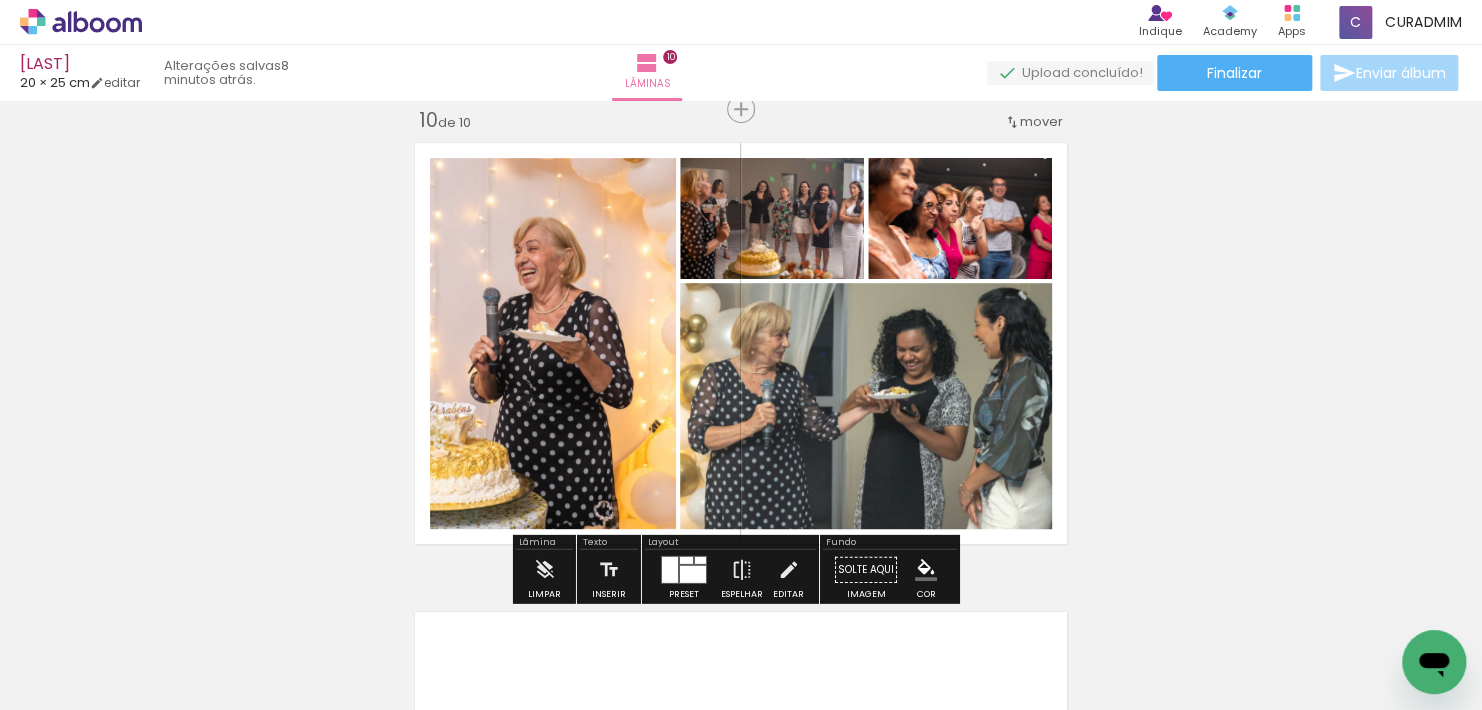 click on "Inserir lâmina 1  de 10  Inserir lâmina 2  de 10  Inserir lâmina 3  de 10  Inserir lâmina 4  de 10  Inserir lâmina 5  de 10  Inserir lâmina 6  de 10  Inserir lâmina 7  de 10  Inserir lâmina 8  de 10  Inserir lâmina 9  de 10  Inserir lâmina 10  de 10" at bounding box center [741, -1558] 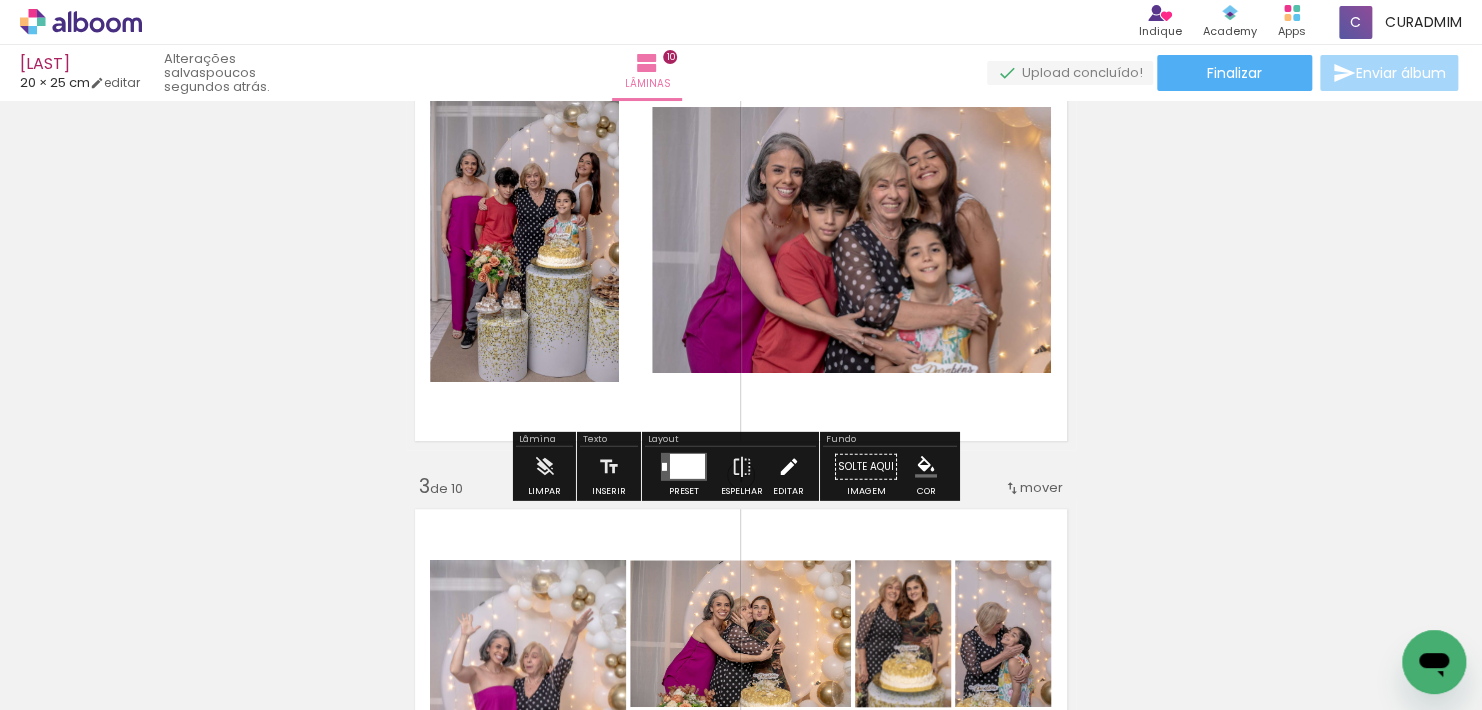 scroll, scrollTop: 600, scrollLeft: 0, axis: vertical 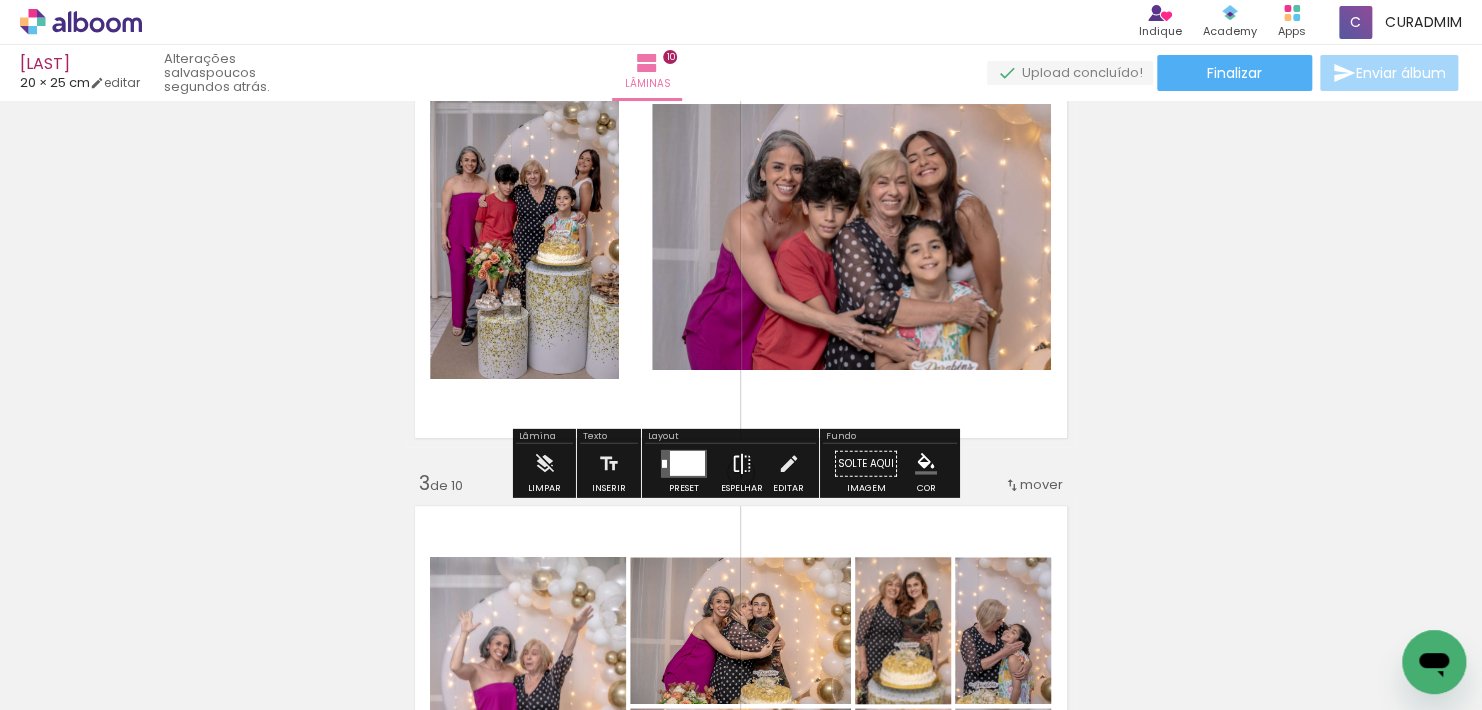 click at bounding box center [742, 464] 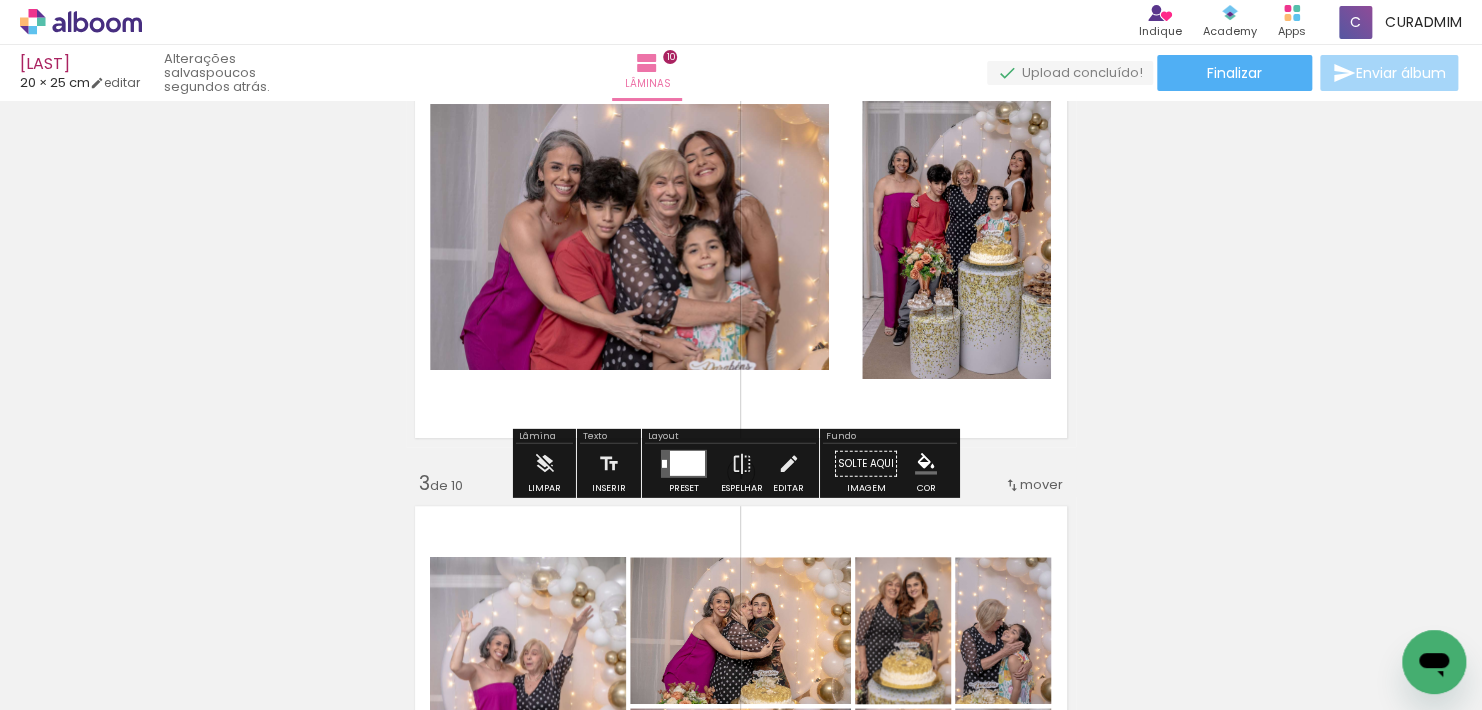 click on "Inserir lâmina 1  de 10  Inserir lâmina 2  de 10  Inserir lâmina 3  de 10  Inserir lâmina 4  de 10  Inserir lâmina 5  de 10  Inserir lâmina 6  de 10  Inserir lâmina 7  de 10  Inserir lâmina 8  de 10  Inserir lâmina 9  de 10  Inserir lâmina 10  de 10" at bounding box center [741, 2088] 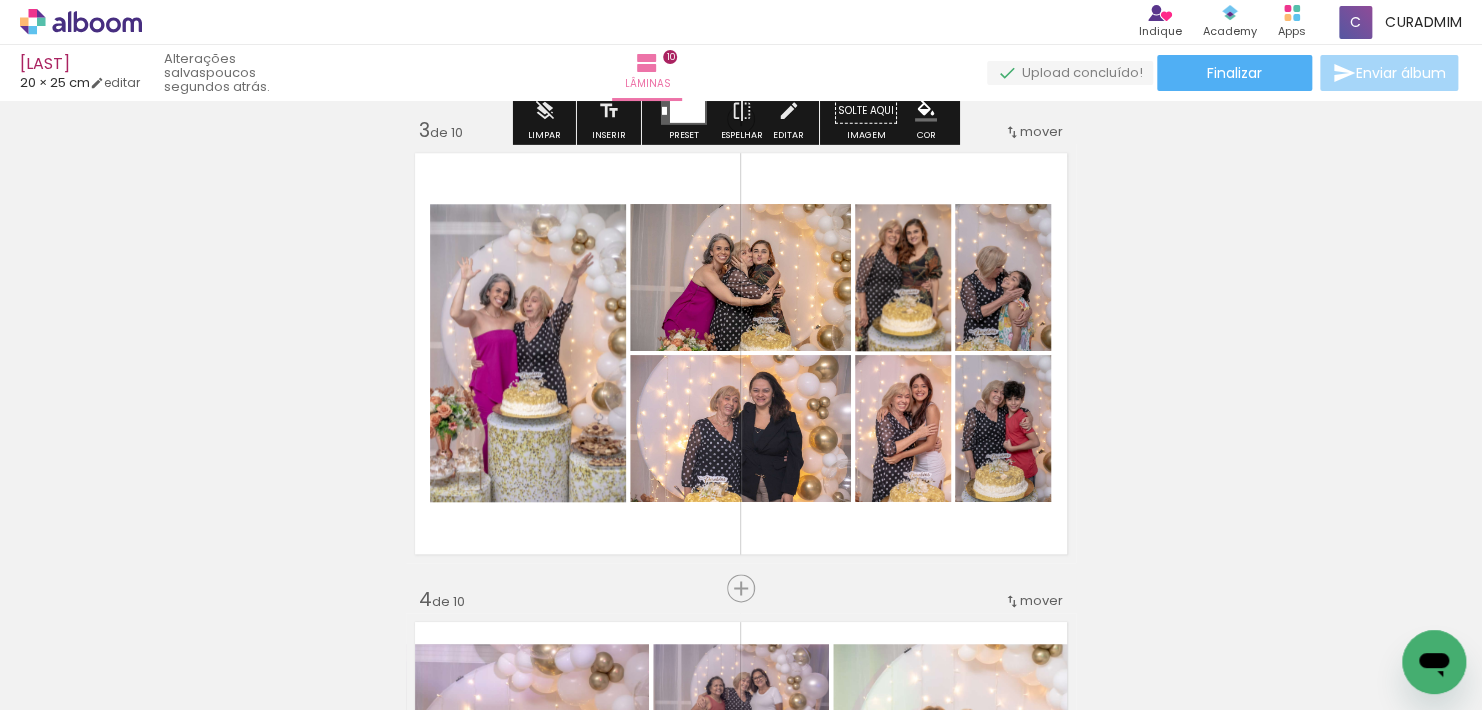 scroll, scrollTop: 1000, scrollLeft: 0, axis: vertical 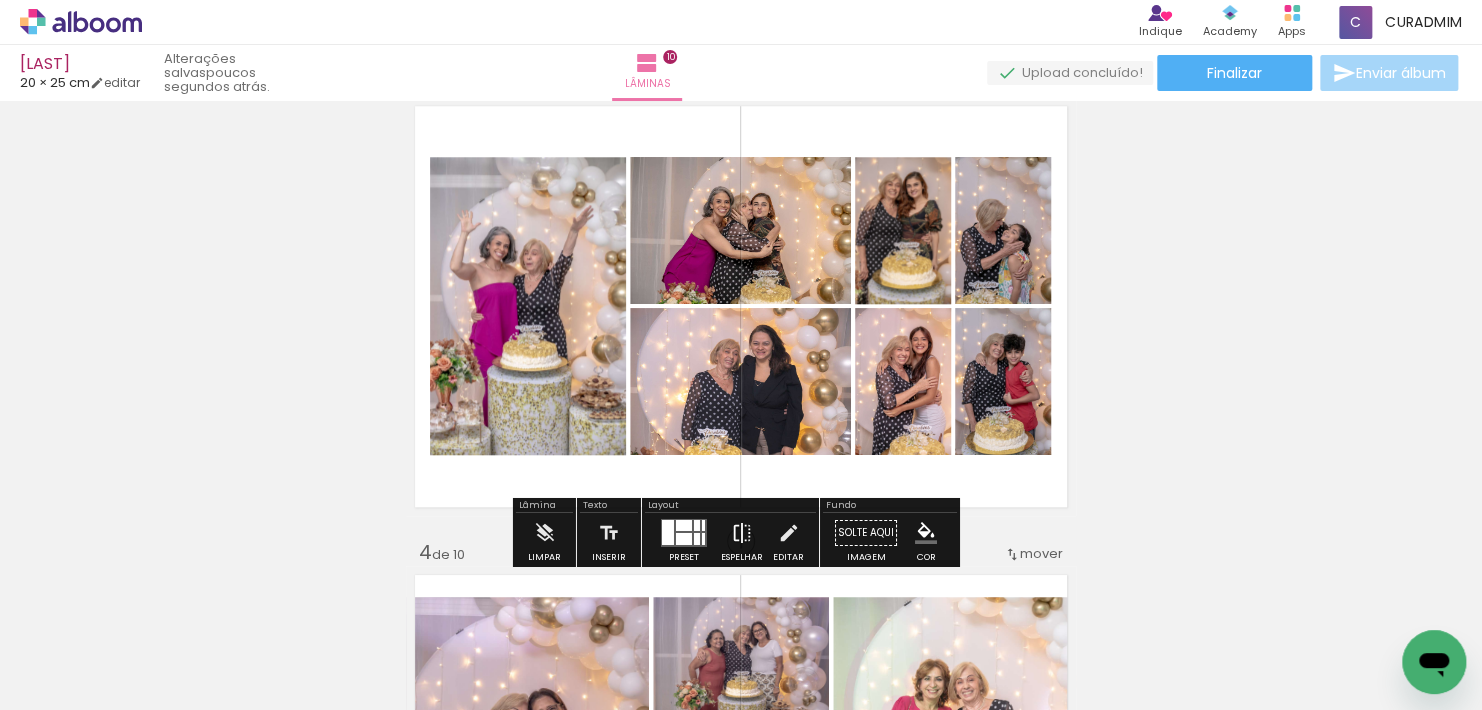 click at bounding box center [742, 533] 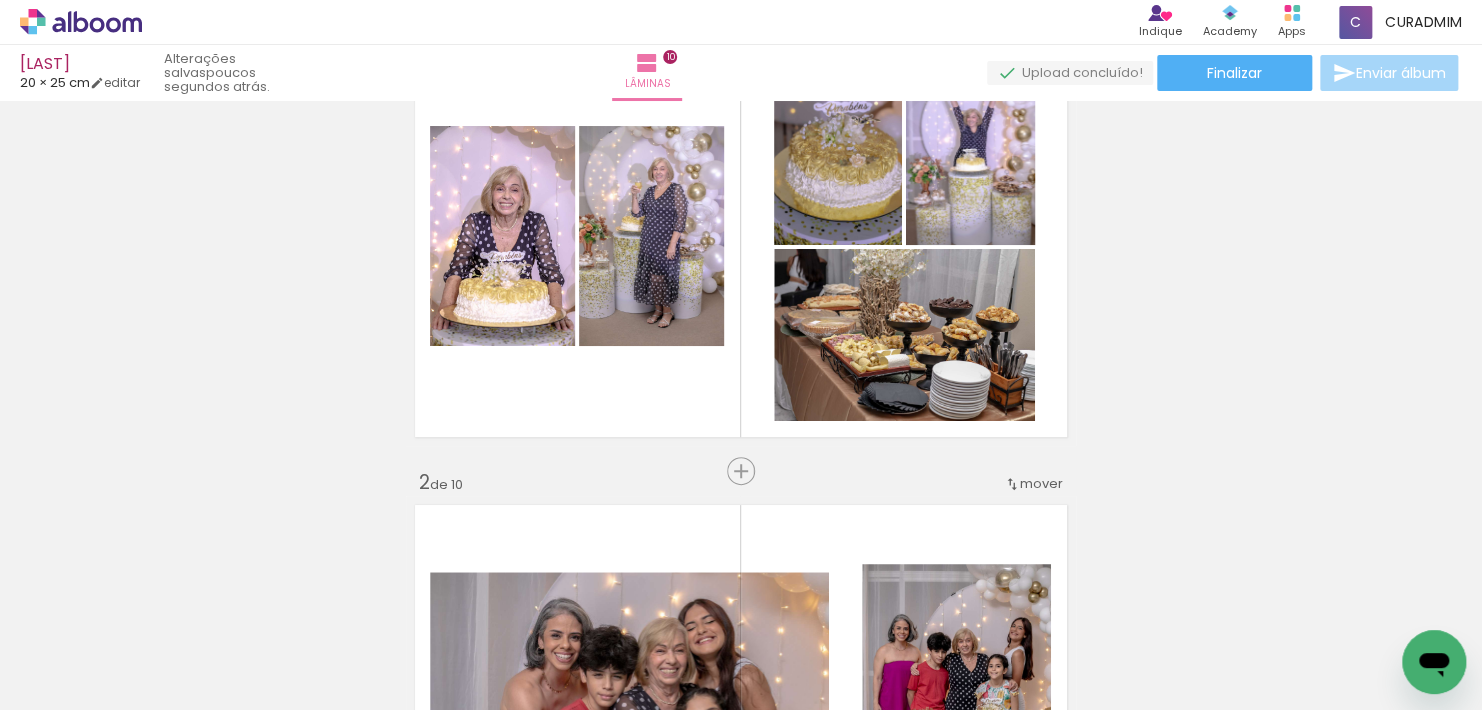 scroll, scrollTop: 0, scrollLeft: 0, axis: both 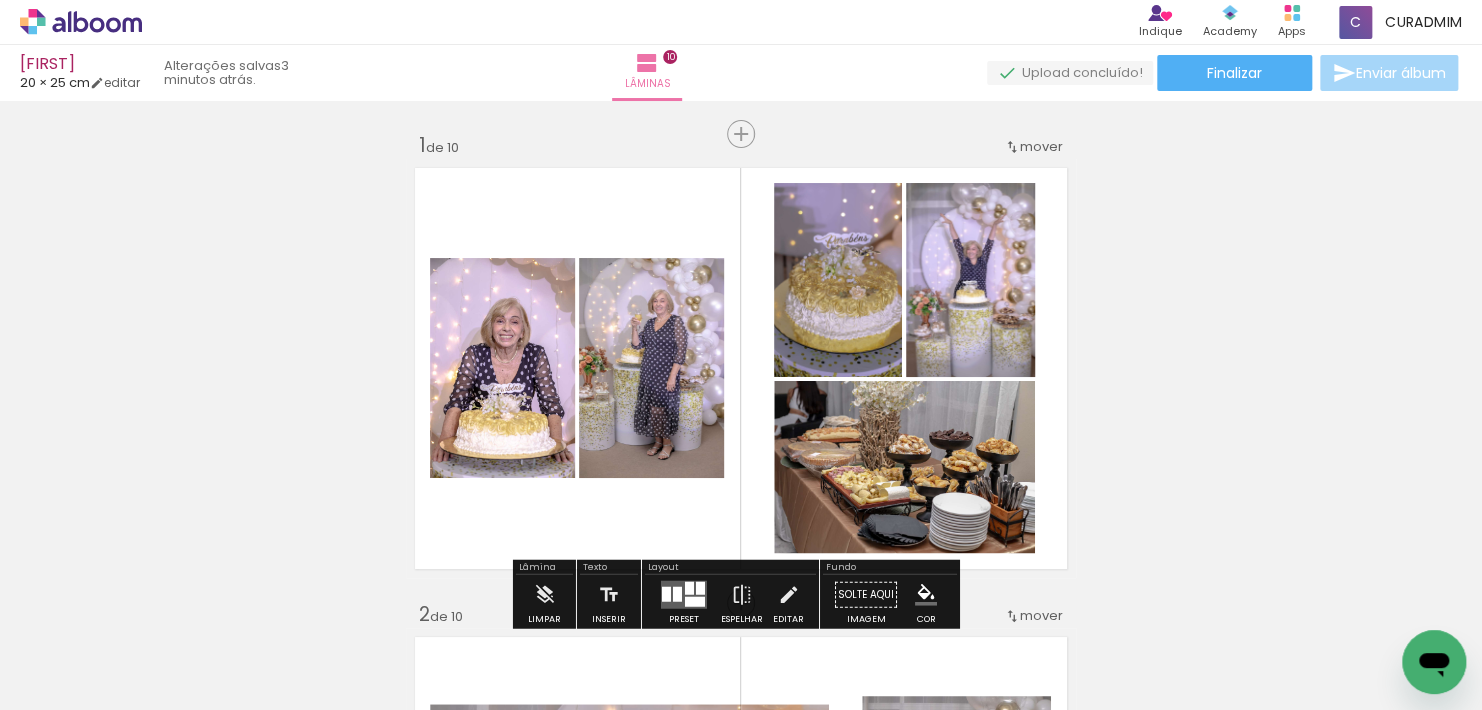 click on "Inserir lâmina 1  de 10  Inserir lâmina 2  de 10  Inserir lâmina 3  de 10  Inserir lâmina 4  de 10  Inserir lâmina 5  de 10  Inserir lâmina 6  de 10  Inserir lâmina 7  de 10  Inserir lâmina 8  de 10  Inserir lâmina 9  de 10  Inserir lâmina 10  de 10" at bounding box center [741, 2688] 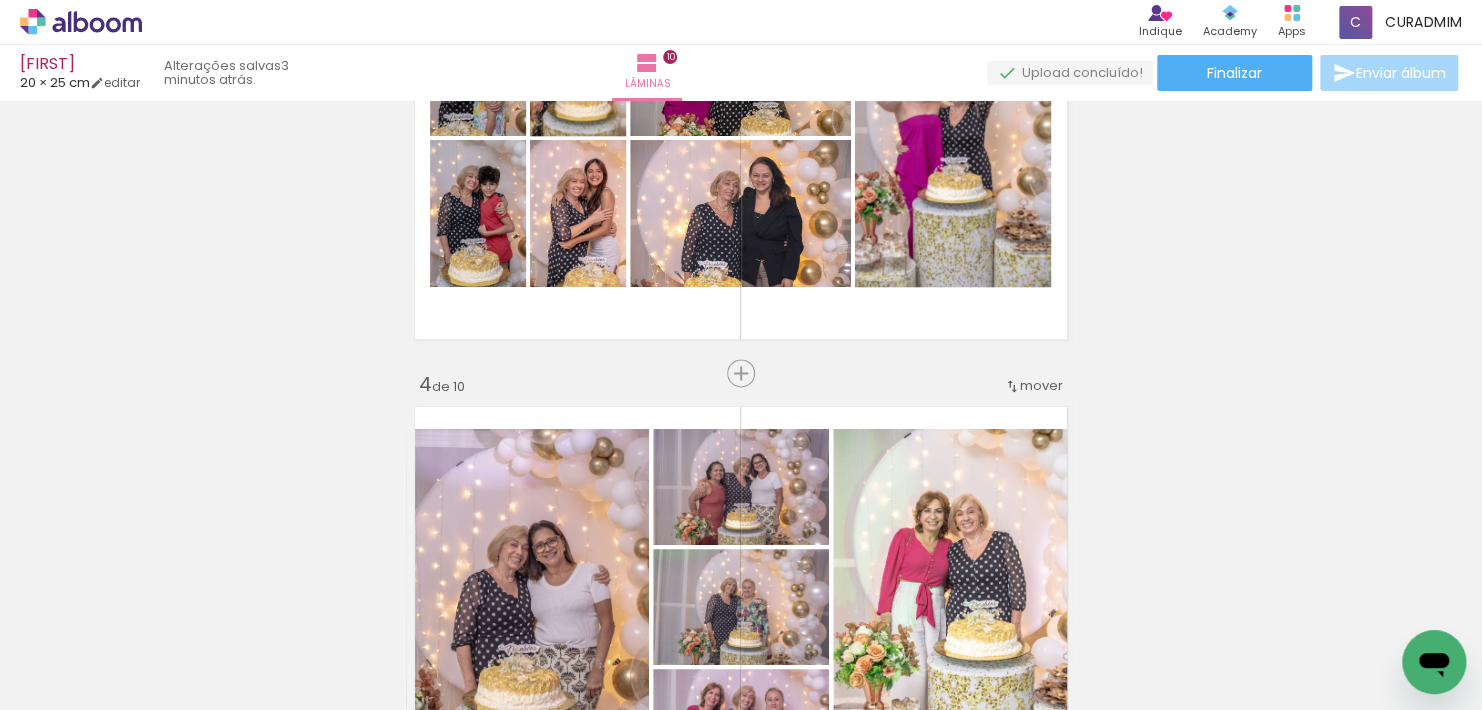 scroll, scrollTop: 1200, scrollLeft: 0, axis: vertical 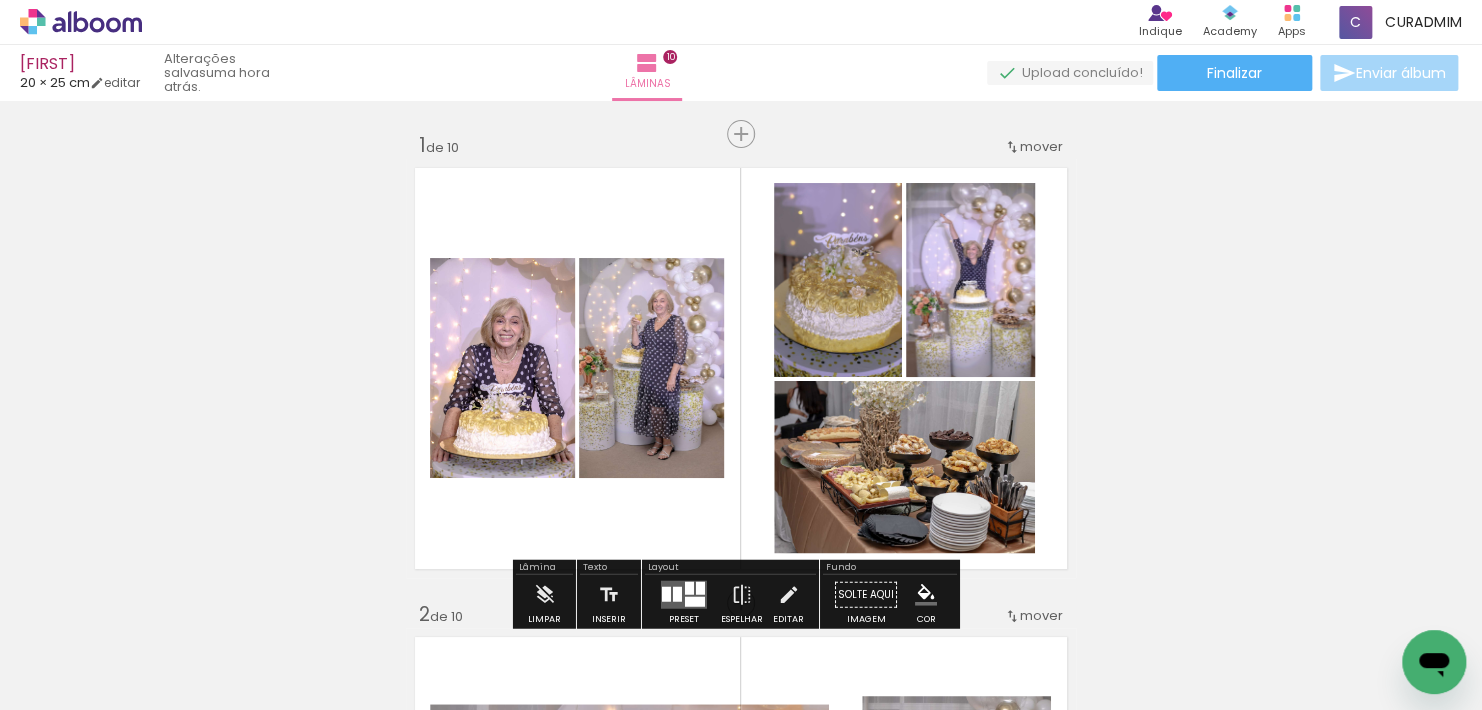 click on "Inserir lâmina 1  de 10  Inserir lâmina 2  de 10  Inserir lâmina 3  de 10  Inserir lâmina 4  de 10  Inserir lâmina 5  de 10  Inserir lâmina 6  de 10  Inserir lâmina 7  de 10  Inserir lâmina 8  de 10  Inserir lâmina 9  de 10  Inserir lâmina 10  de 10" at bounding box center (741, 2688) 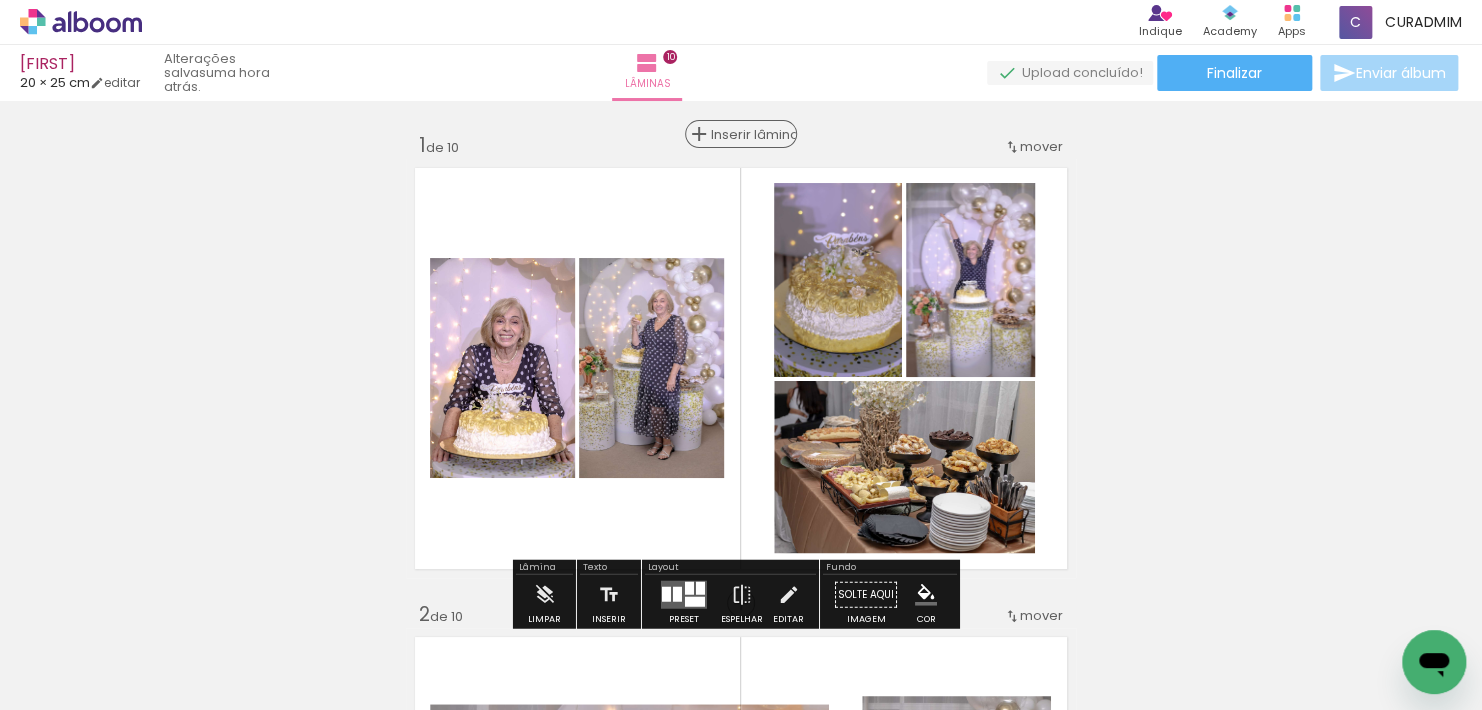 click on "Inserir lâmina" at bounding box center [750, 134] 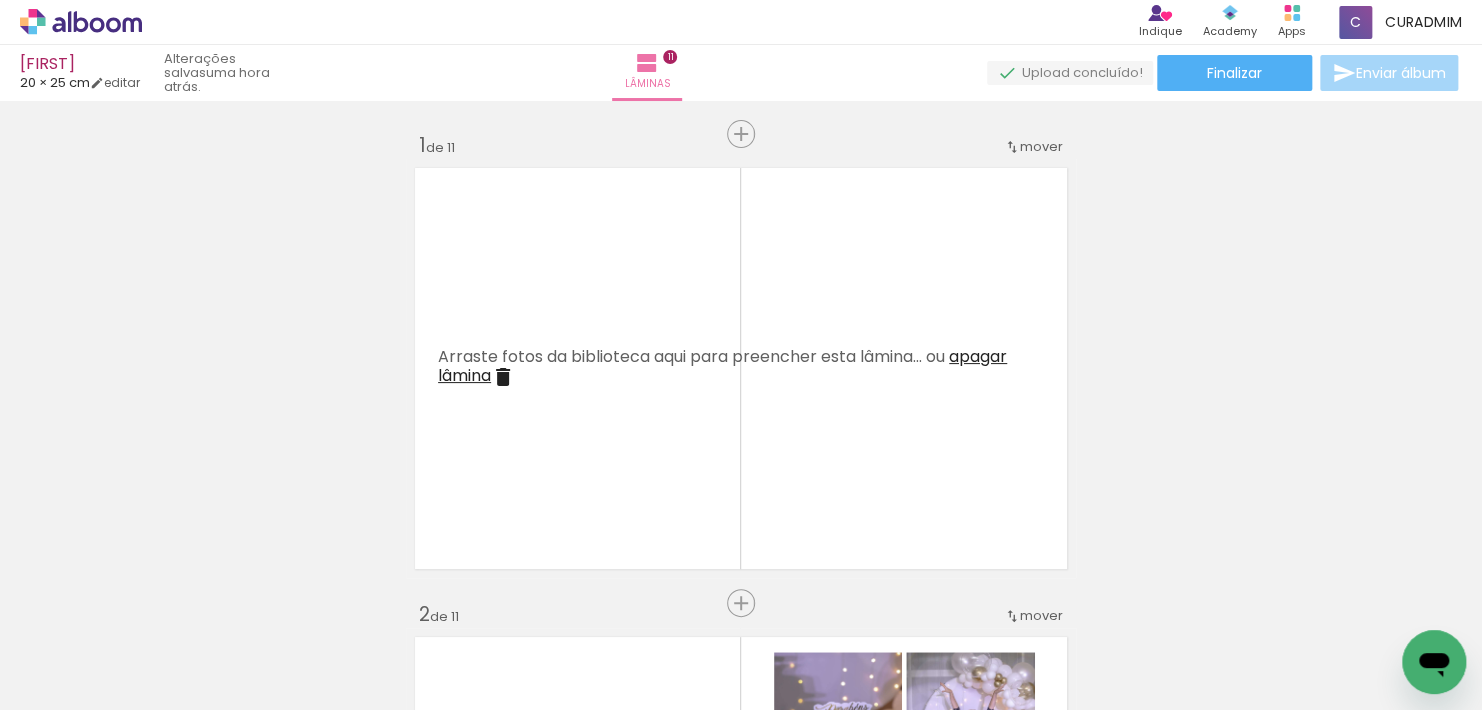 click on "Inserir lâmina 1  de 11  Inserir lâmina 2  de 11  Inserir lâmina 3  de 11  Inserir lâmina 4  de 11  Inserir lâmina 5  de 11  Inserir lâmina 6  de 11  Inserir lâmina 7  de 11  Inserir lâmina 8  de 11  Inserir lâmina 9  de 11  Inserir lâmina 10  de 11  Inserir lâmina 11  de 11" at bounding box center (741, 2922) 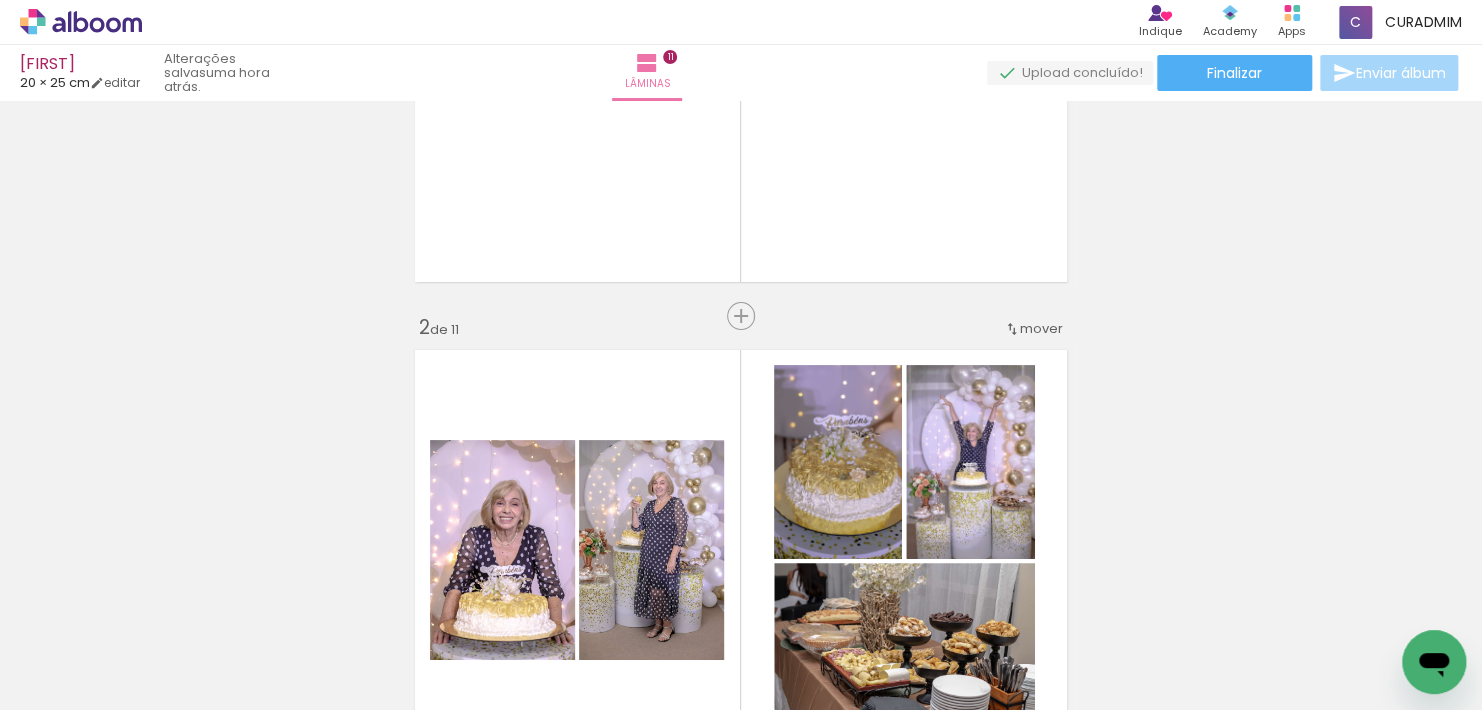 scroll, scrollTop: 300, scrollLeft: 0, axis: vertical 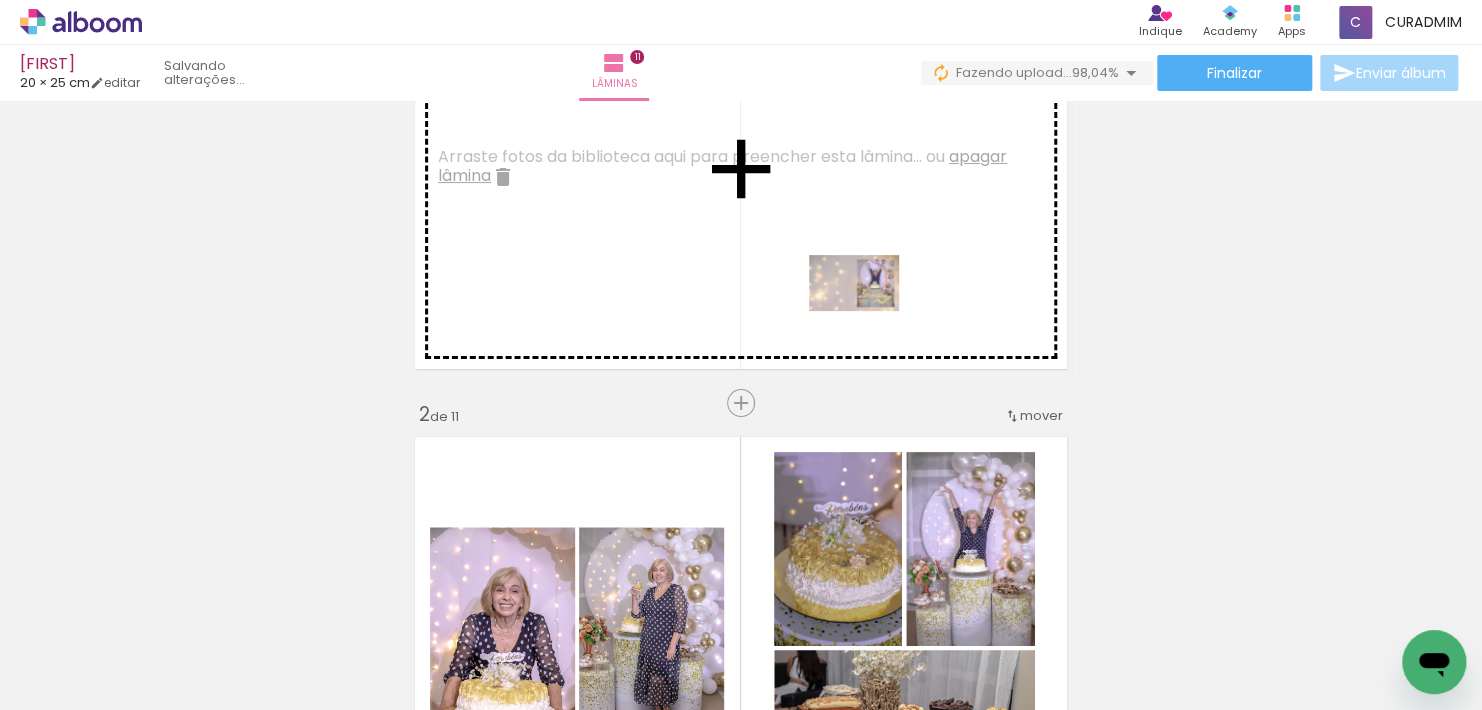 drag, startPoint x: 1385, startPoint y: 637, endPoint x: 868, endPoint y: 314, distance: 609.6048 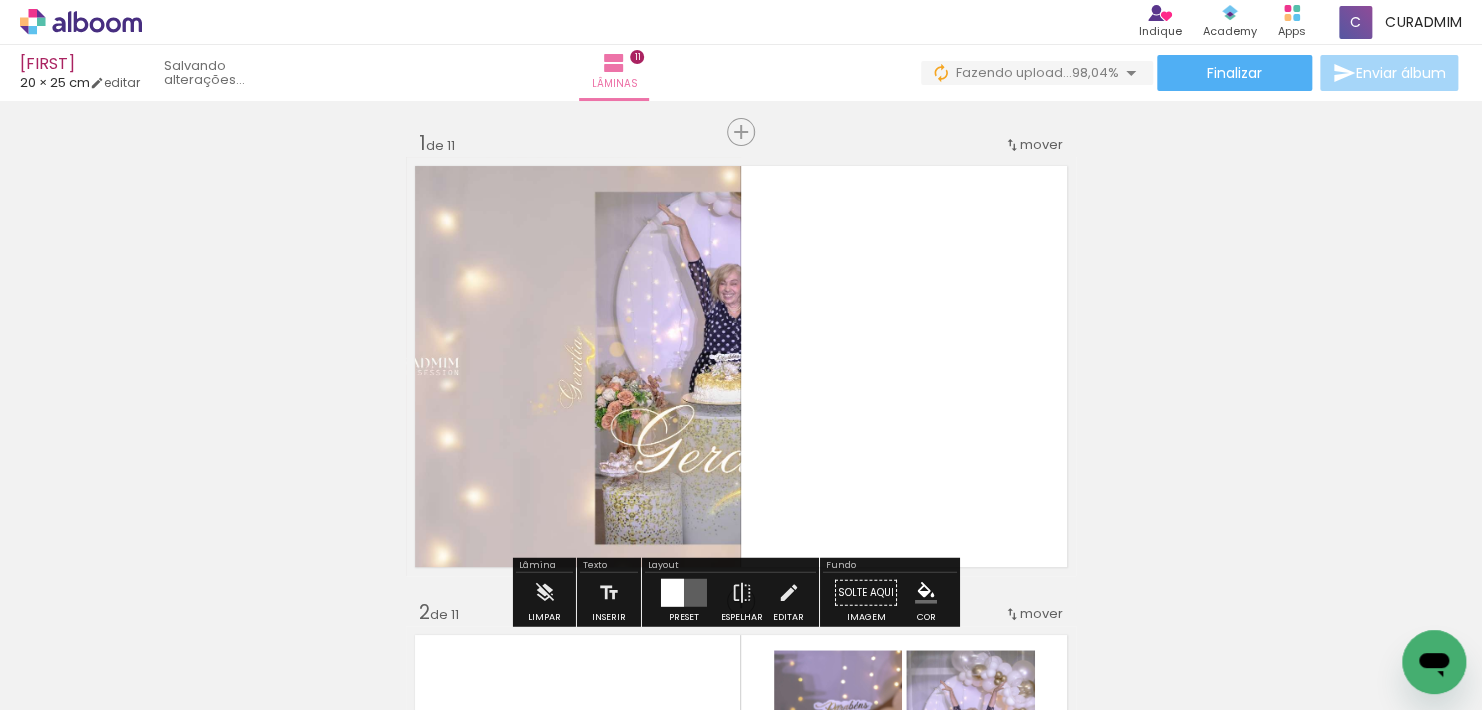 scroll, scrollTop: 0, scrollLeft: 0, axis: both 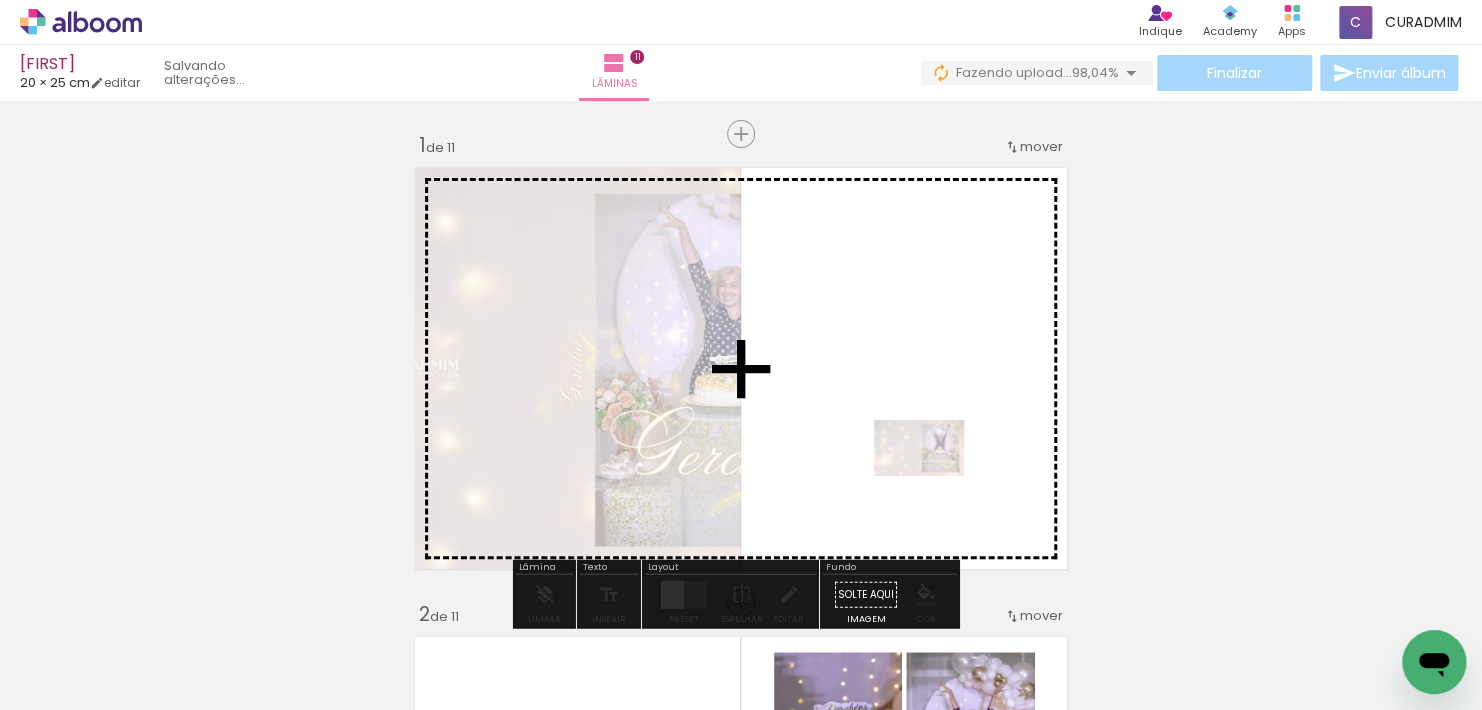 drag, startPoint x: 1389, startPoint y: 644, endPoint x: 934, endPoint y: 480, distance: 483.6538 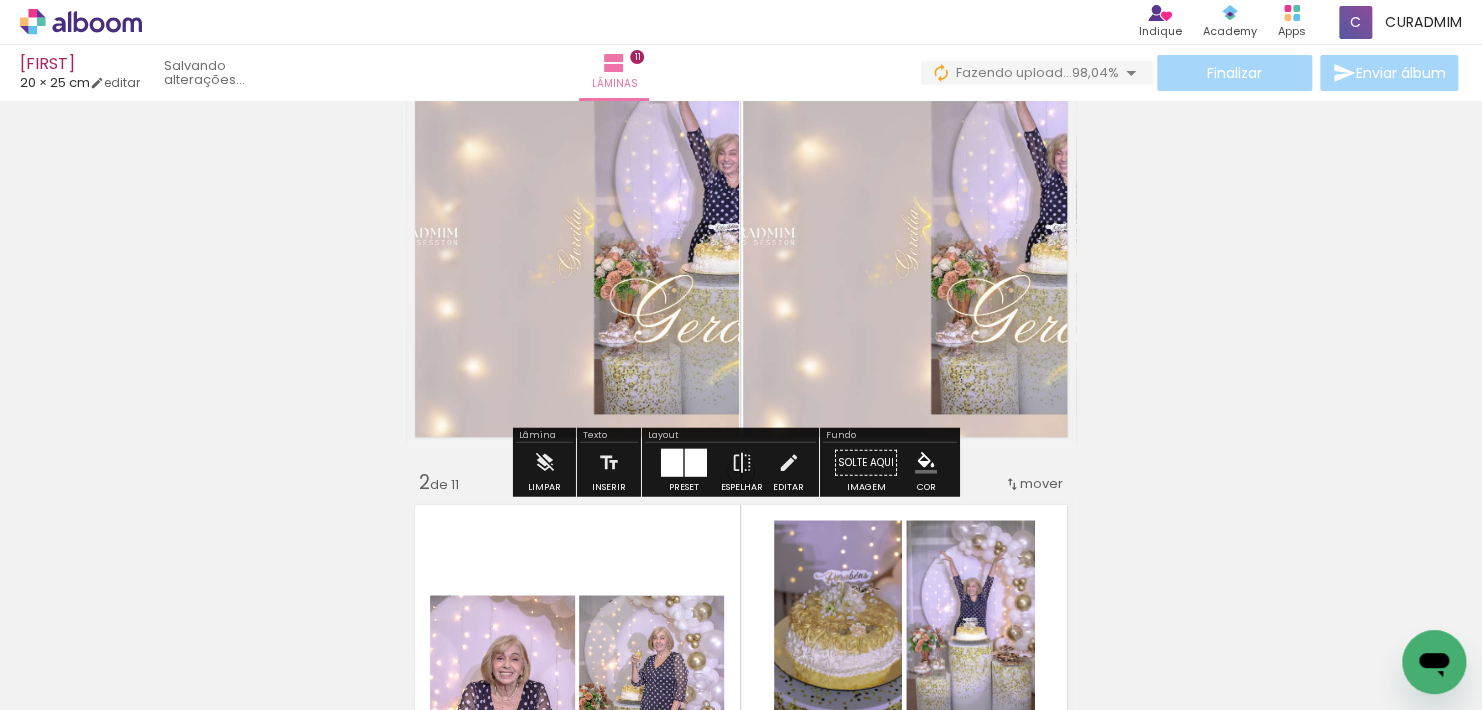 scroll, scrollTop: 0, scrollLeft: 0, axis: both 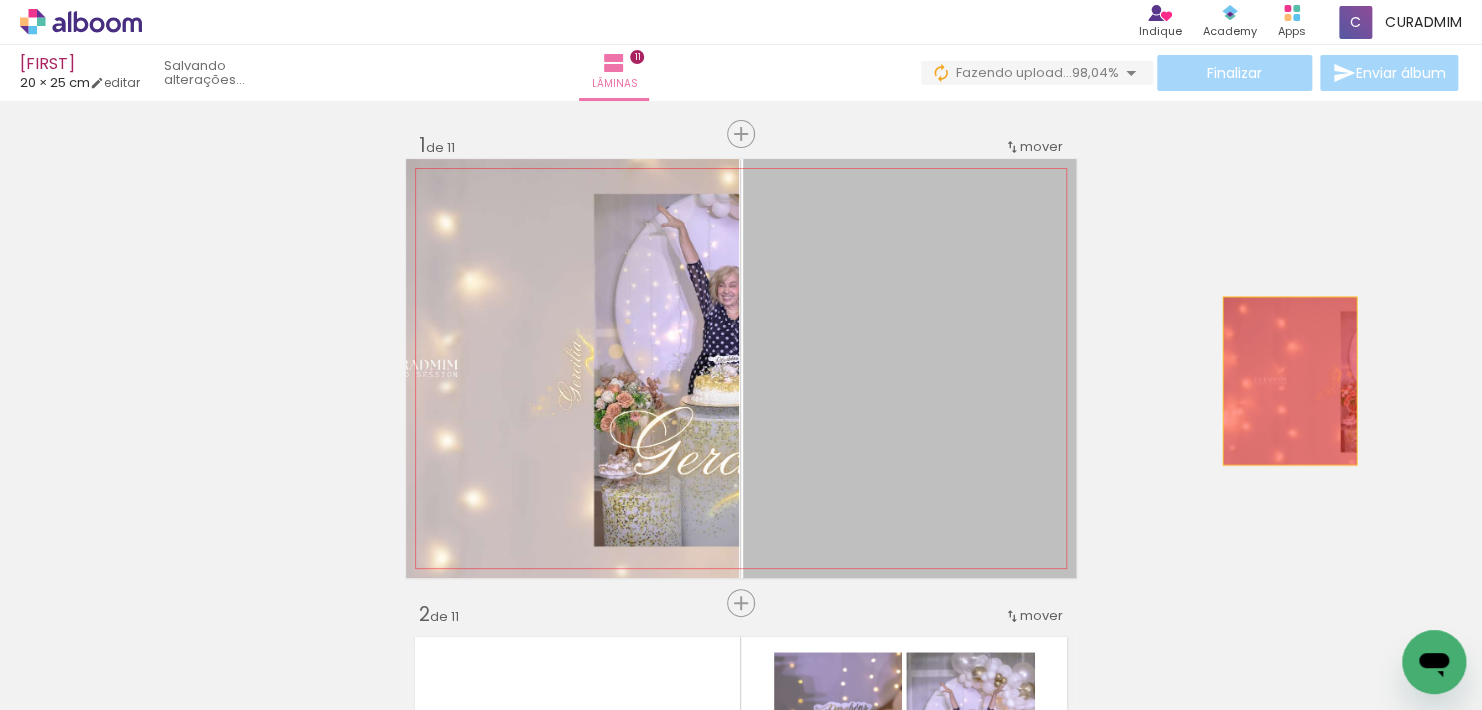 drag, startPoint x: 966, startPoint y: 350, endPoint x: 1313, endPoint y: 374, distance: 347.82898 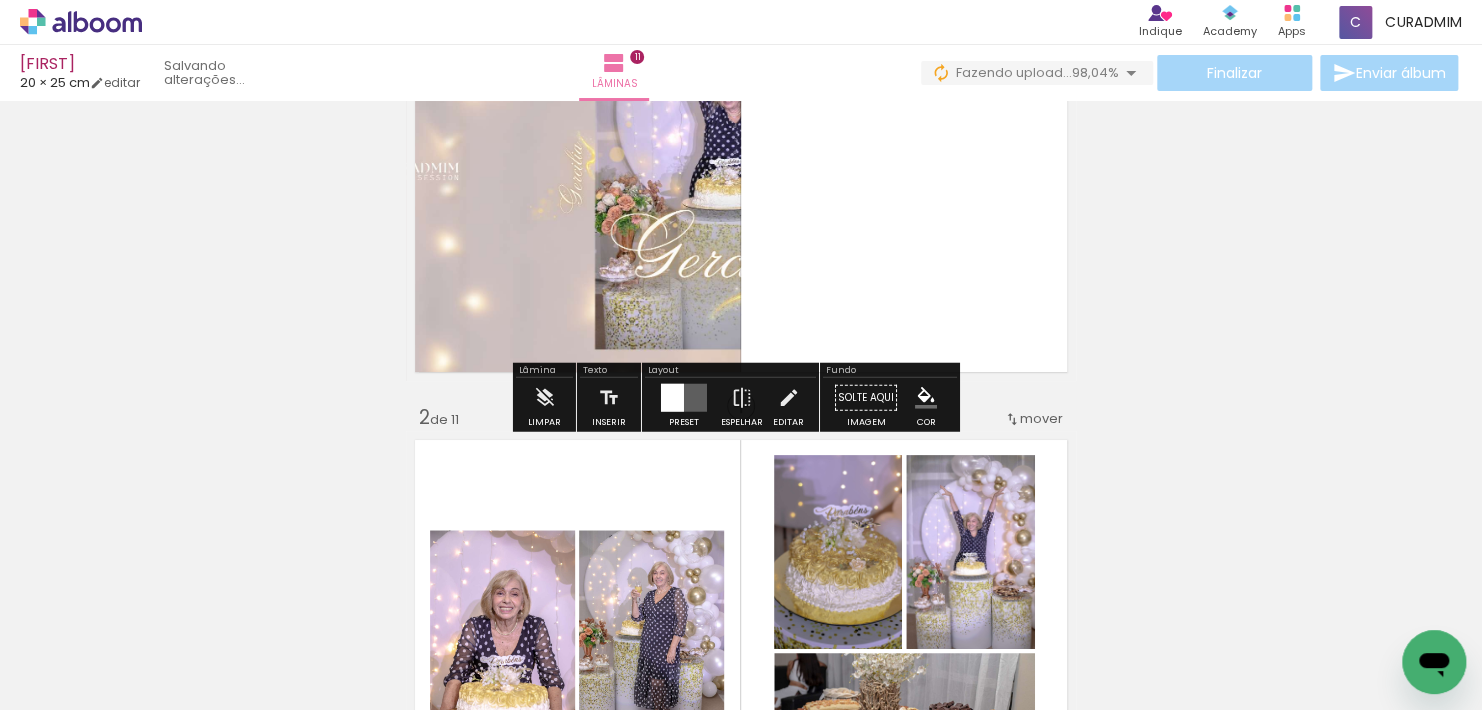 scroll, scrollTop: 200, scrollLeft: 0, axis: vertical 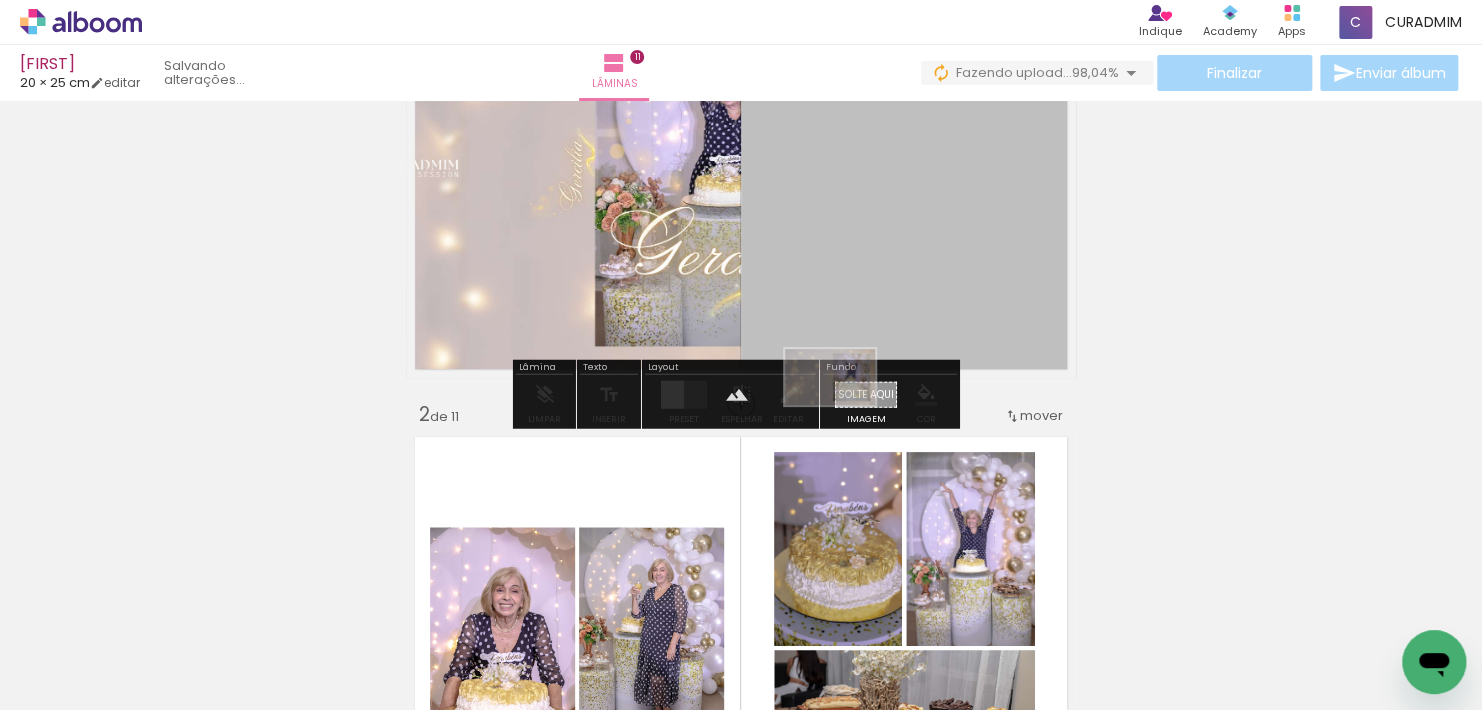 drag, startPoint x: 1383, startPoint y: 635, endPoint x: 785, endPoint y: 367, distance: 655.30756 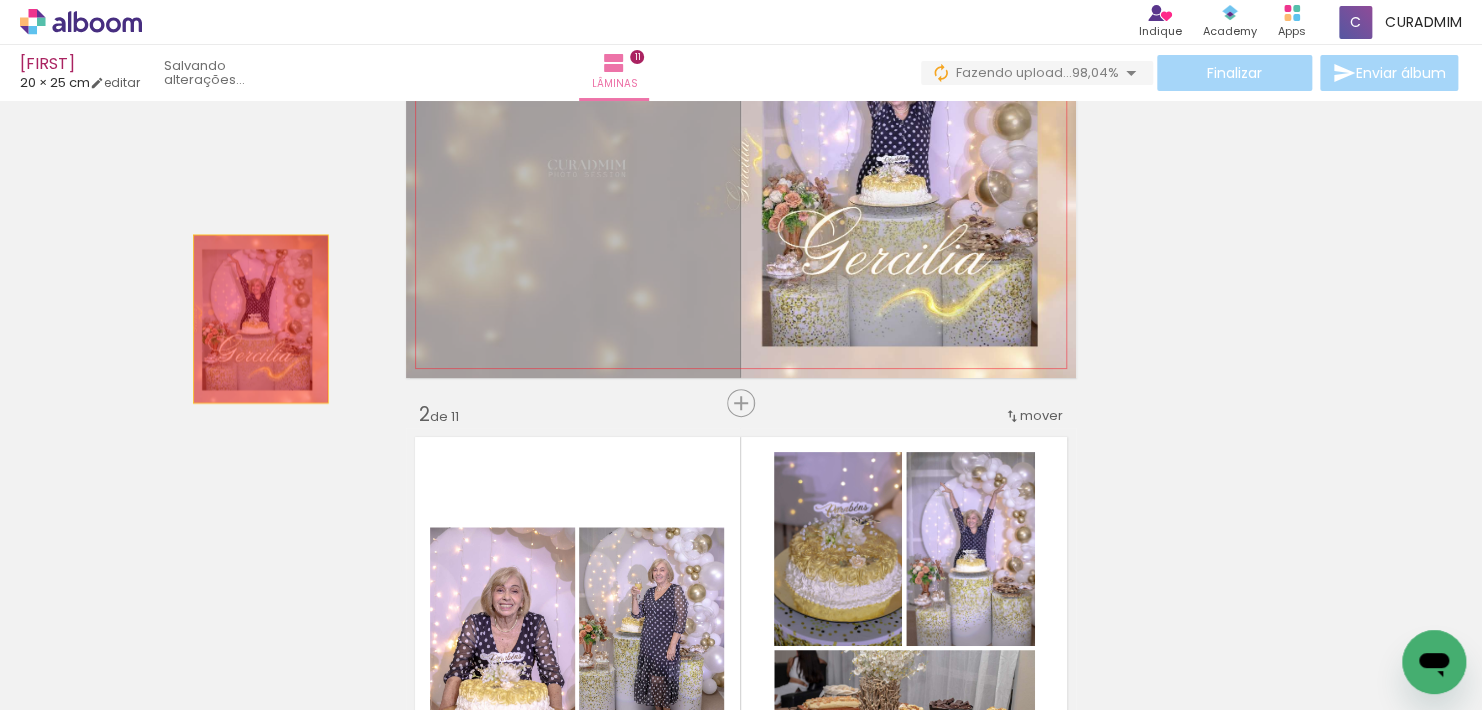 drag, startPoint x: 598, startPoint y: 251, endPoint x: 231, endPoint y: 352, distance: 380.6442 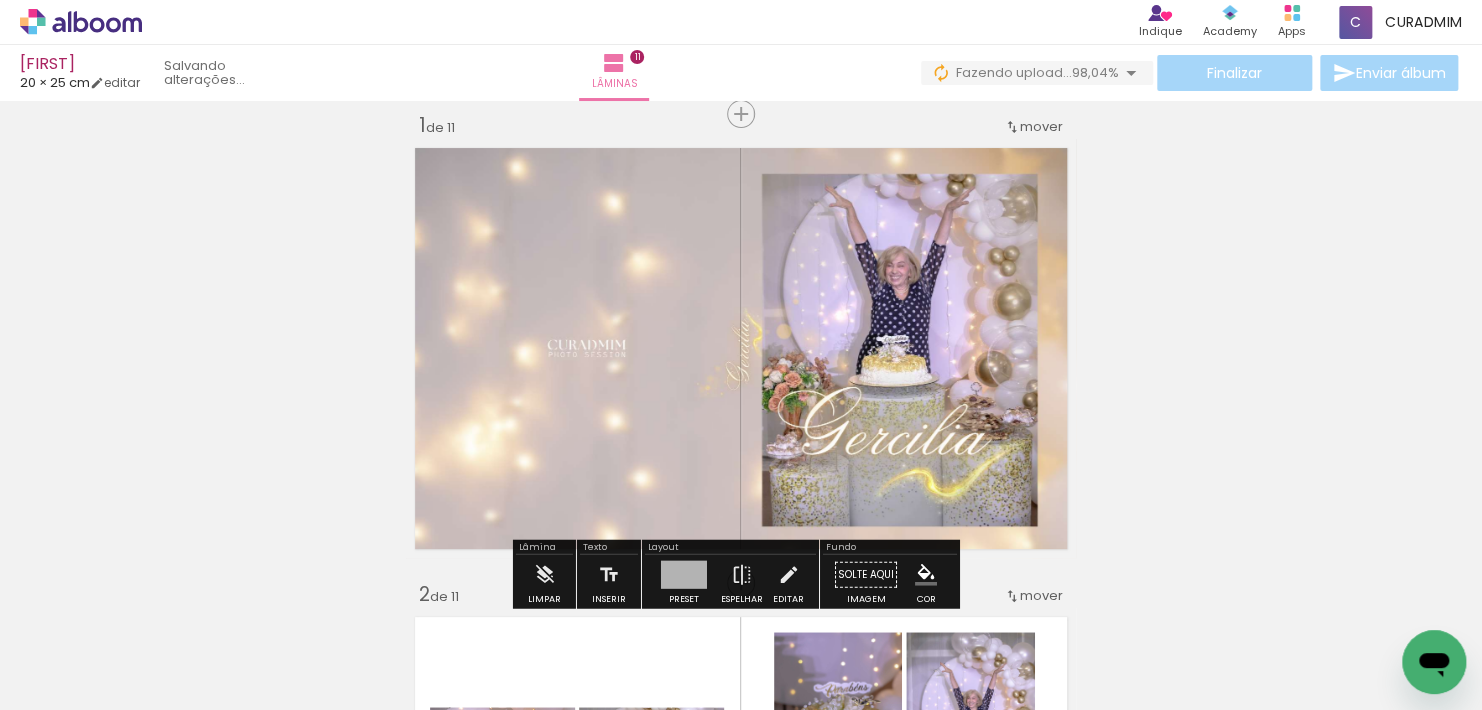 scroll, scrollTop: 0, scrollLeft: 0, axis: both 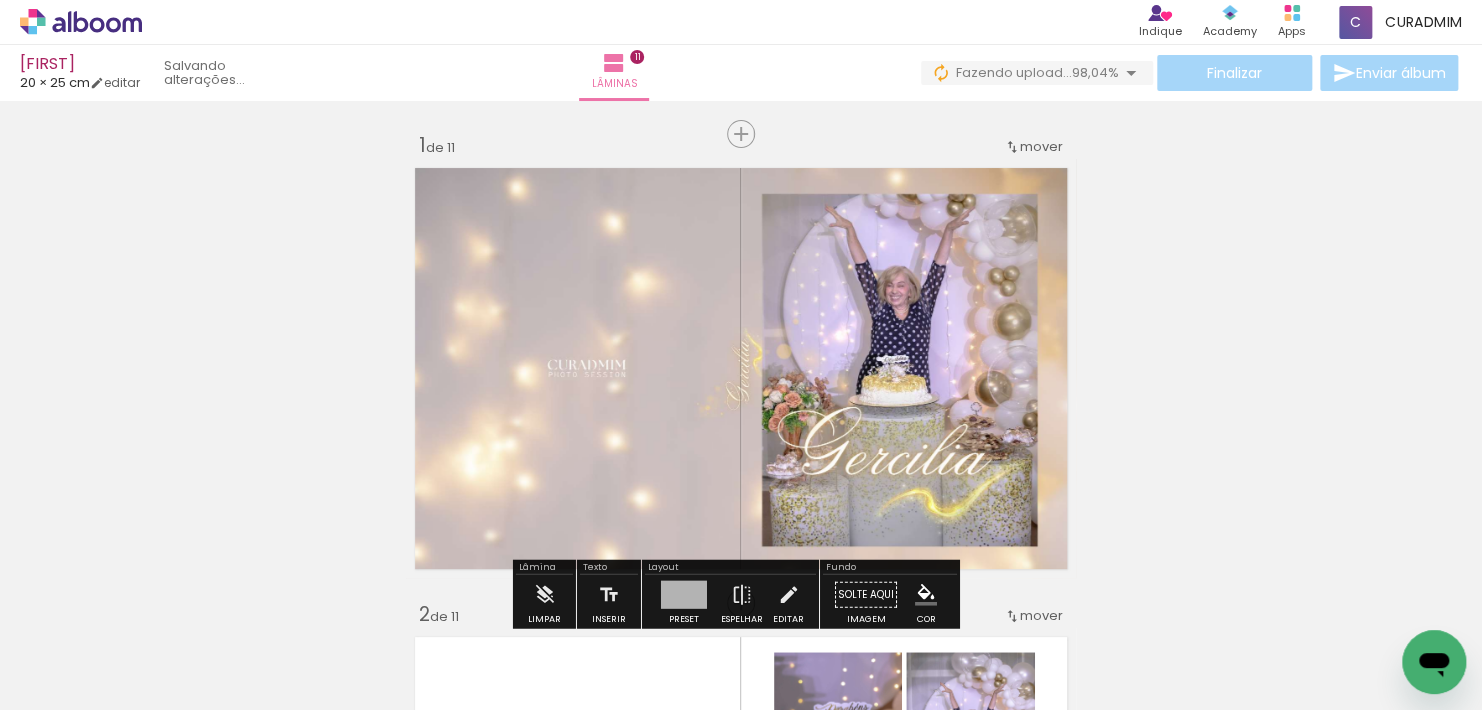 click at bounding box center (741, 368) 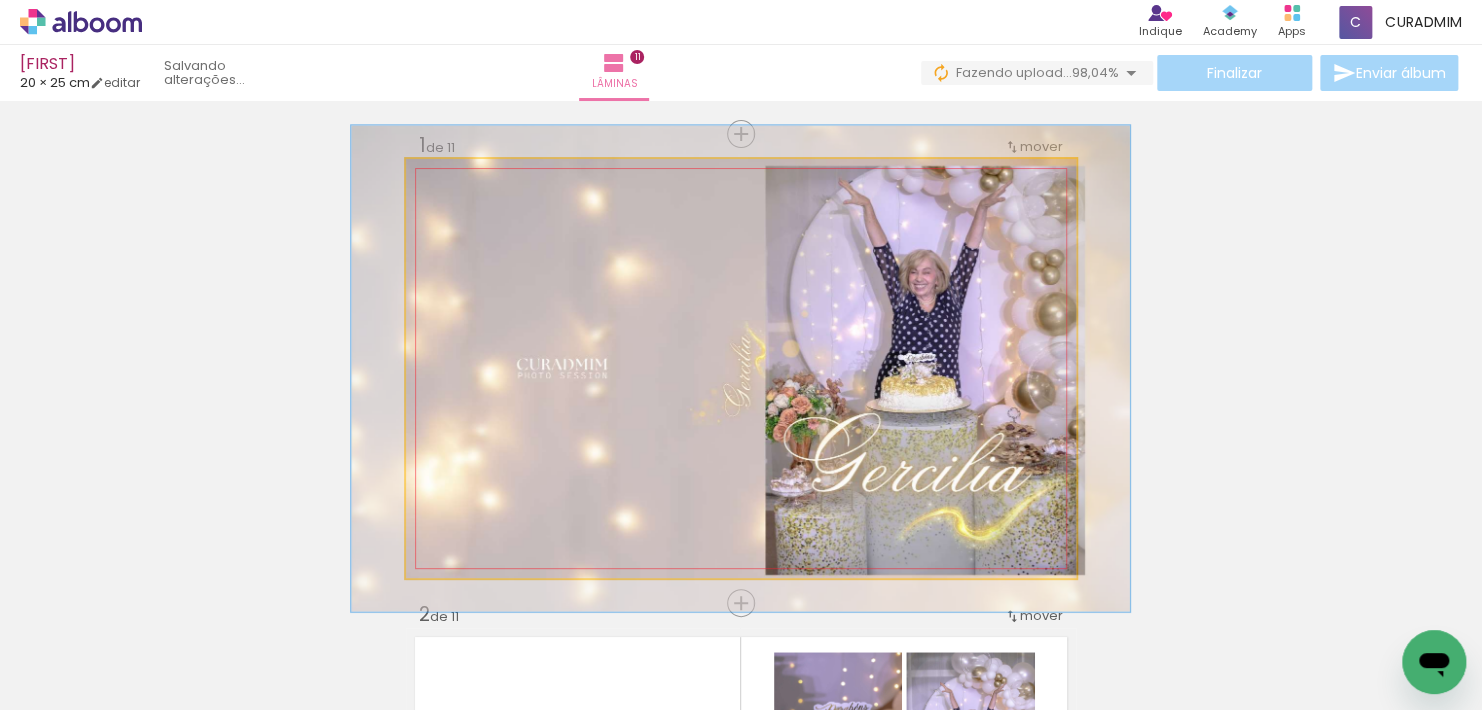 drag, startPoint x: 482, startPoint y: 210, endPoint x: 493, endPoint y: 213, distance: 11.401754 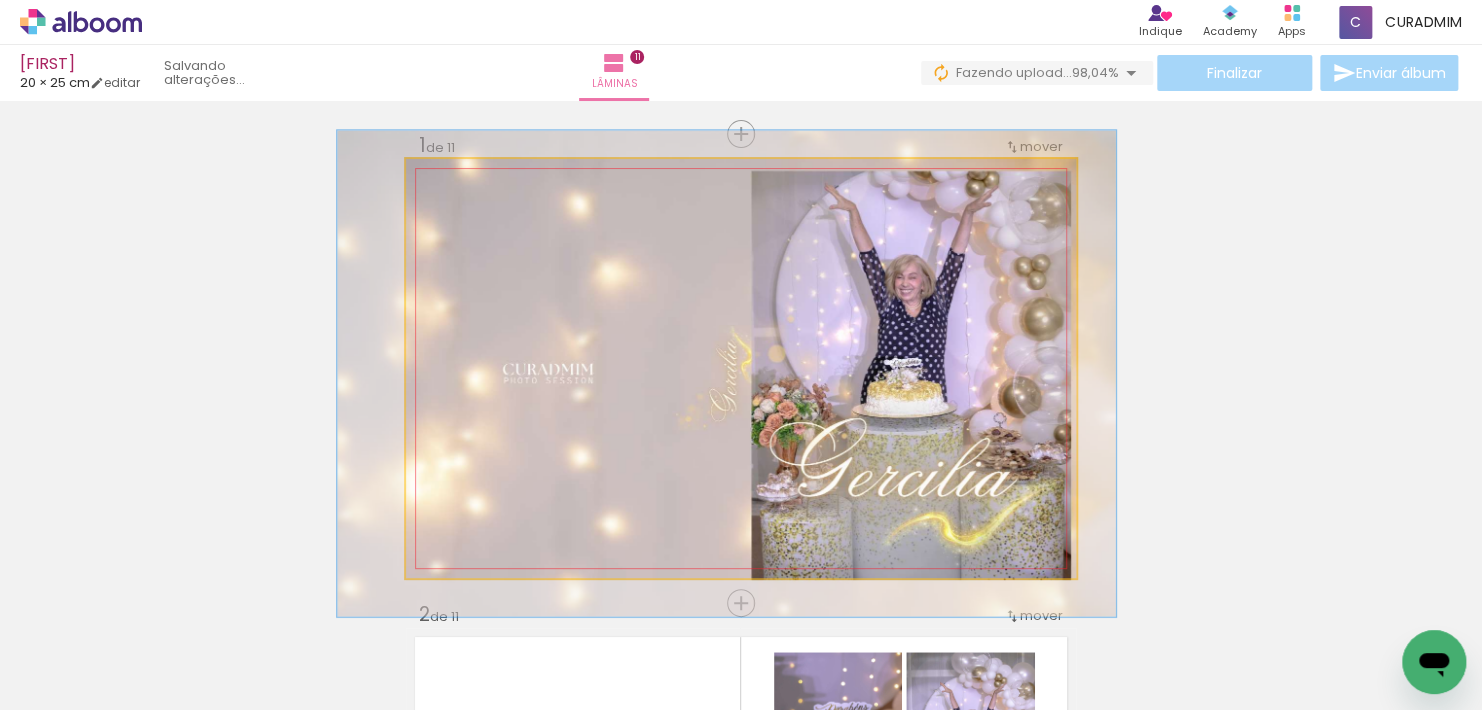 drag, startPoint x: 895, startPoint y: 347, endPoint x: 881, endPoint y: 351, distance: 14.56022 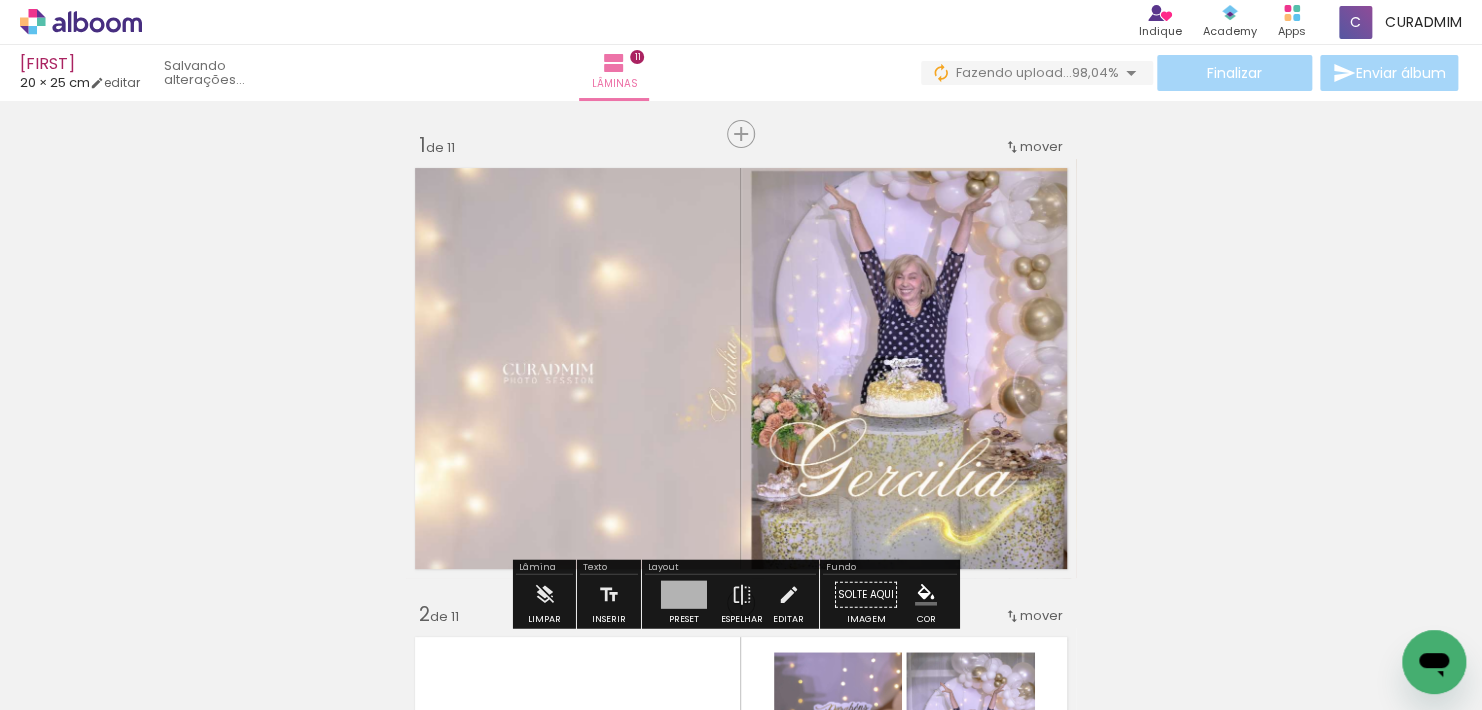 drag, startPoint x: 689, startPoint y: 210, endPoint x: 721, endPoint y: 217, distance: 32.75668 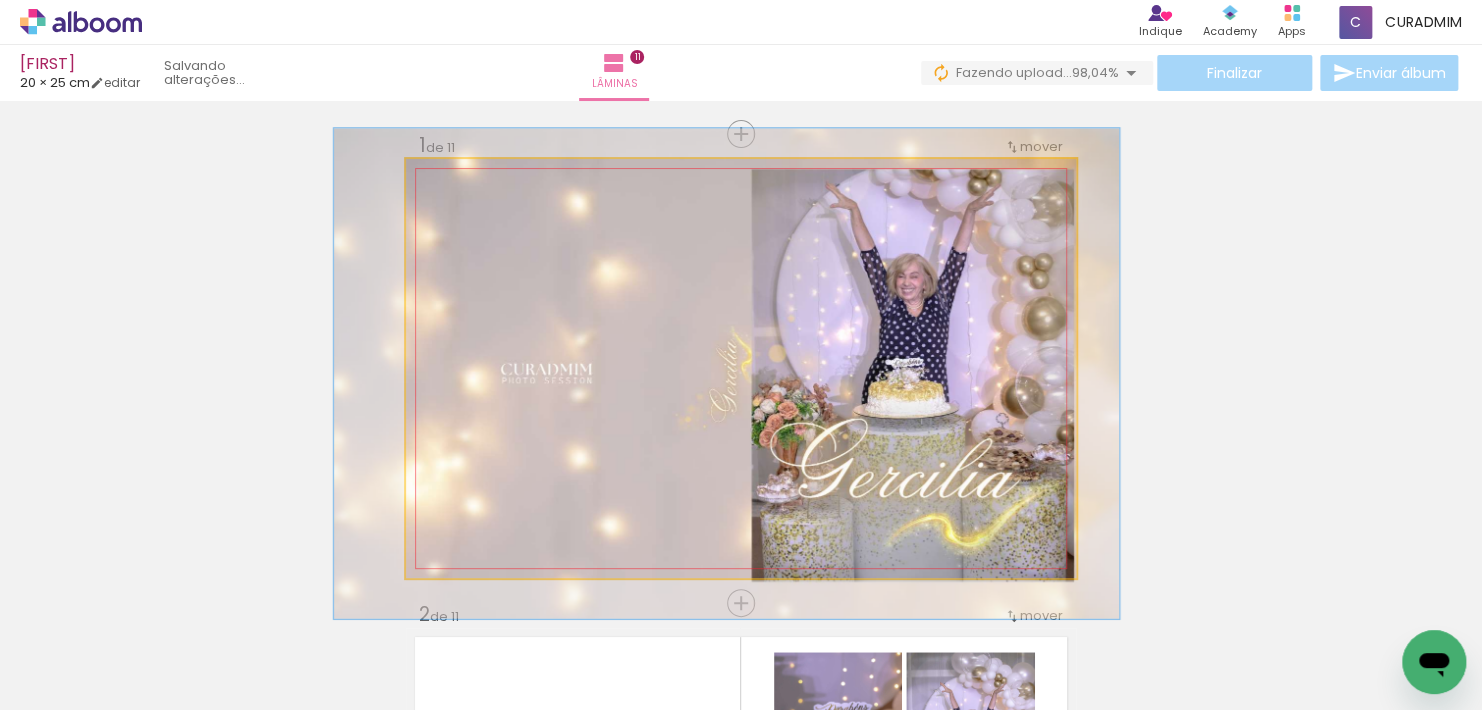 click at bounding box center (496, 210) 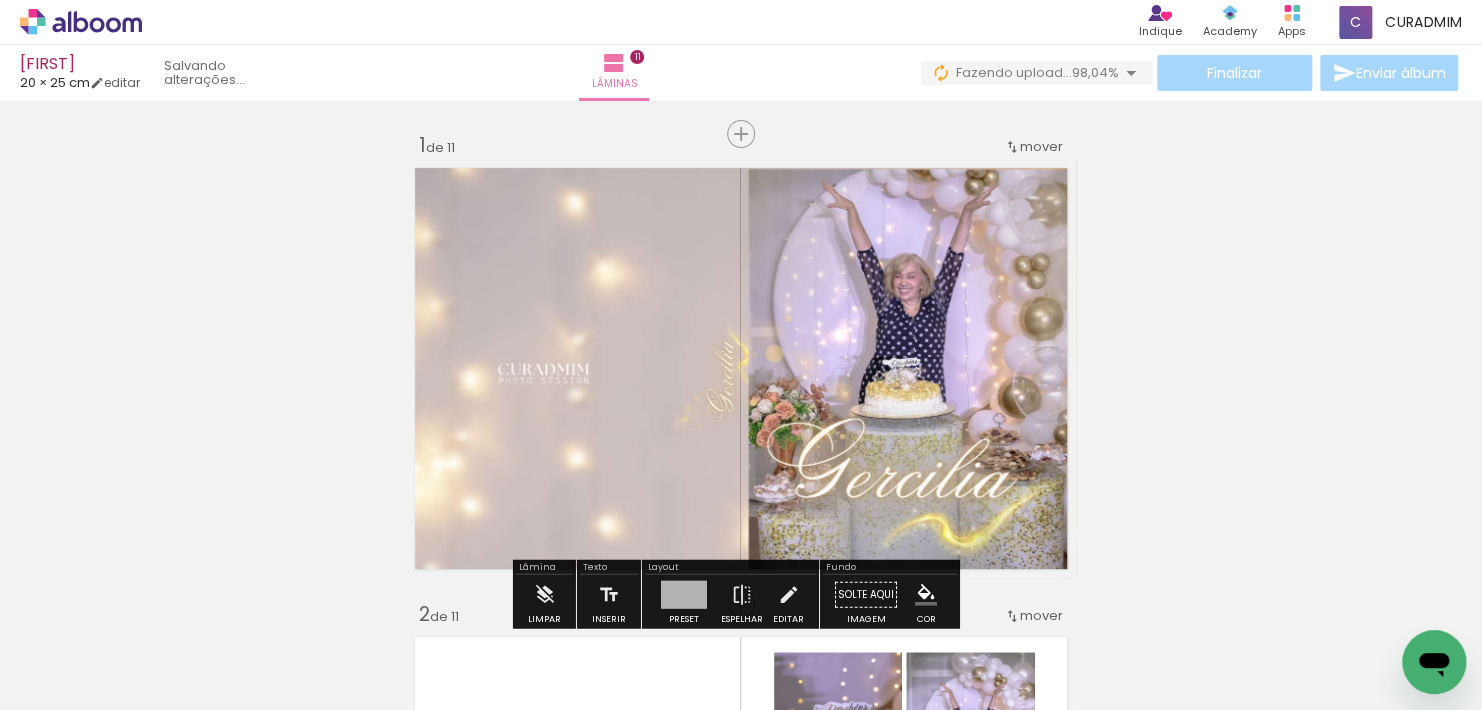 click on "Inserir lâmina 1  de 11  Inserir lâmina 2  de 11  Inserir lâmina 3  de 11  Inserir lâmina 4  de 11  Inserir lâmina 5  de 11  Inserir lâmina 6  de 11  Inserir lâmina 7  de 11  Inserir lâmina 8  de 11  Inserir lâmina 9  de 11  Inserir lâmina 10  de 11  Inserir lâmina 11  de 11" at bounding box center [741, 2922] 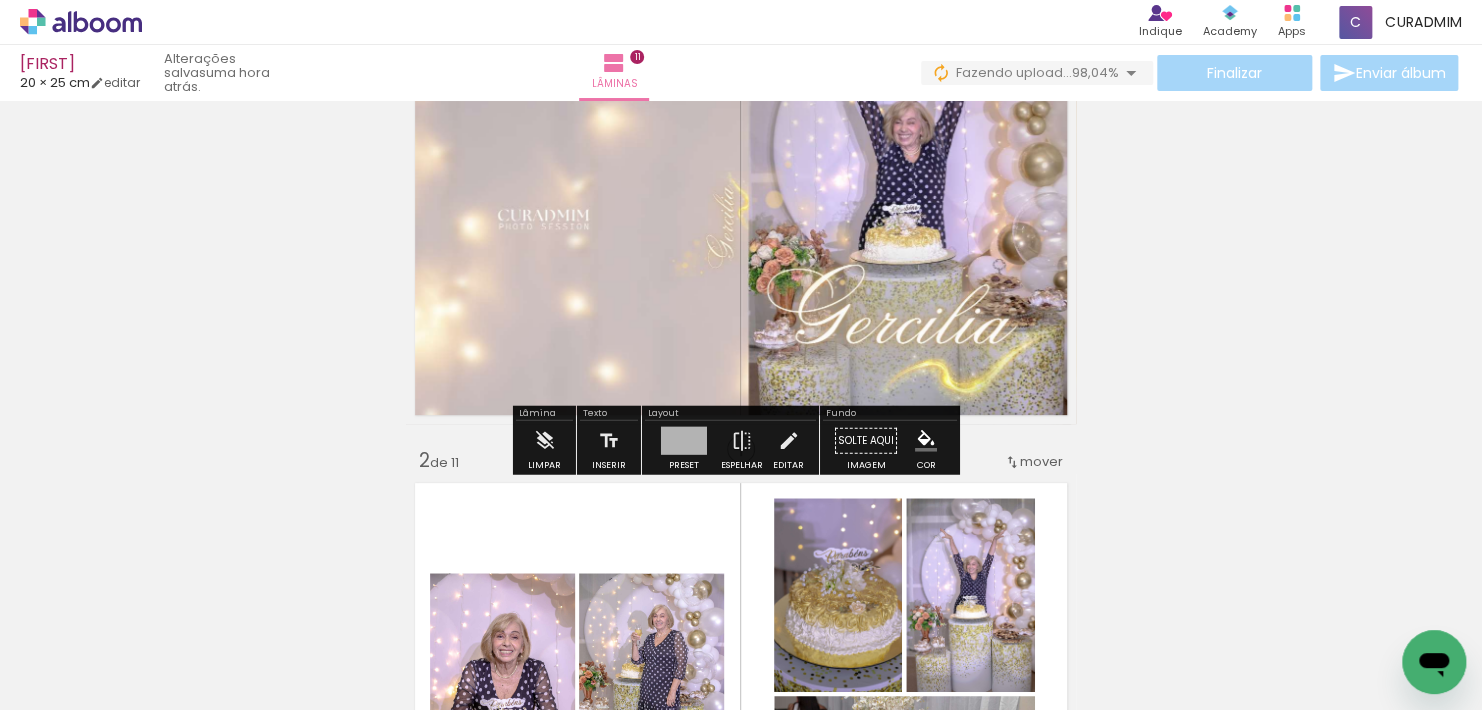 scroll, scrollTop: 100, scrollLeft: 0, axis: vertical 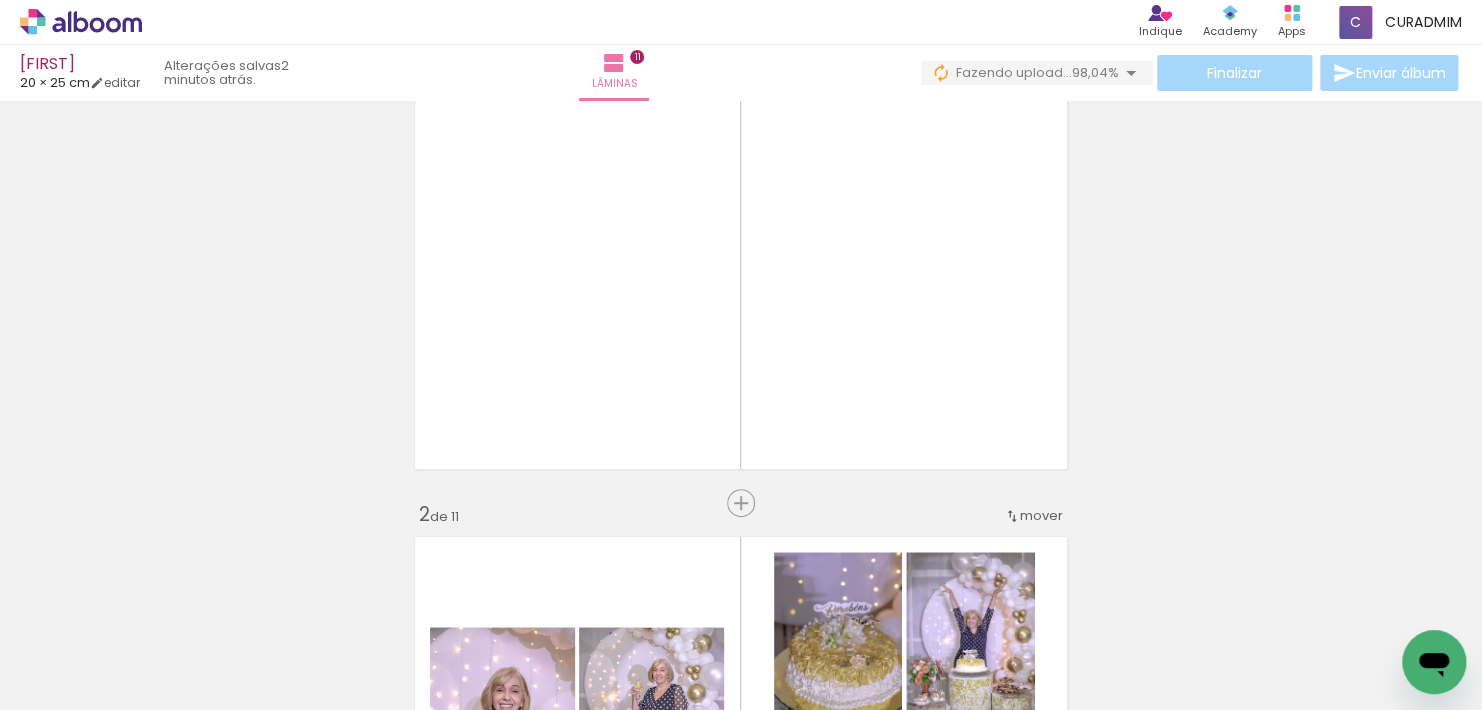 click on "Inserir lâmina 1  de 11  Inserir lâmina 2  de 11  Inserir lâmina 3  de 11  Inserir lâmina 4  de 11  Inserir lâmina 5  de 11  Inserir lâmina 6  de 11  Inserir lâmina 7  de 11  Inserir lâmina 8  de 11  Inserir lâmina 9  de 11  Inserir lâmina 10  de 11  Inserir lâmina 11  de 11" at bounding box center (741, 2822) 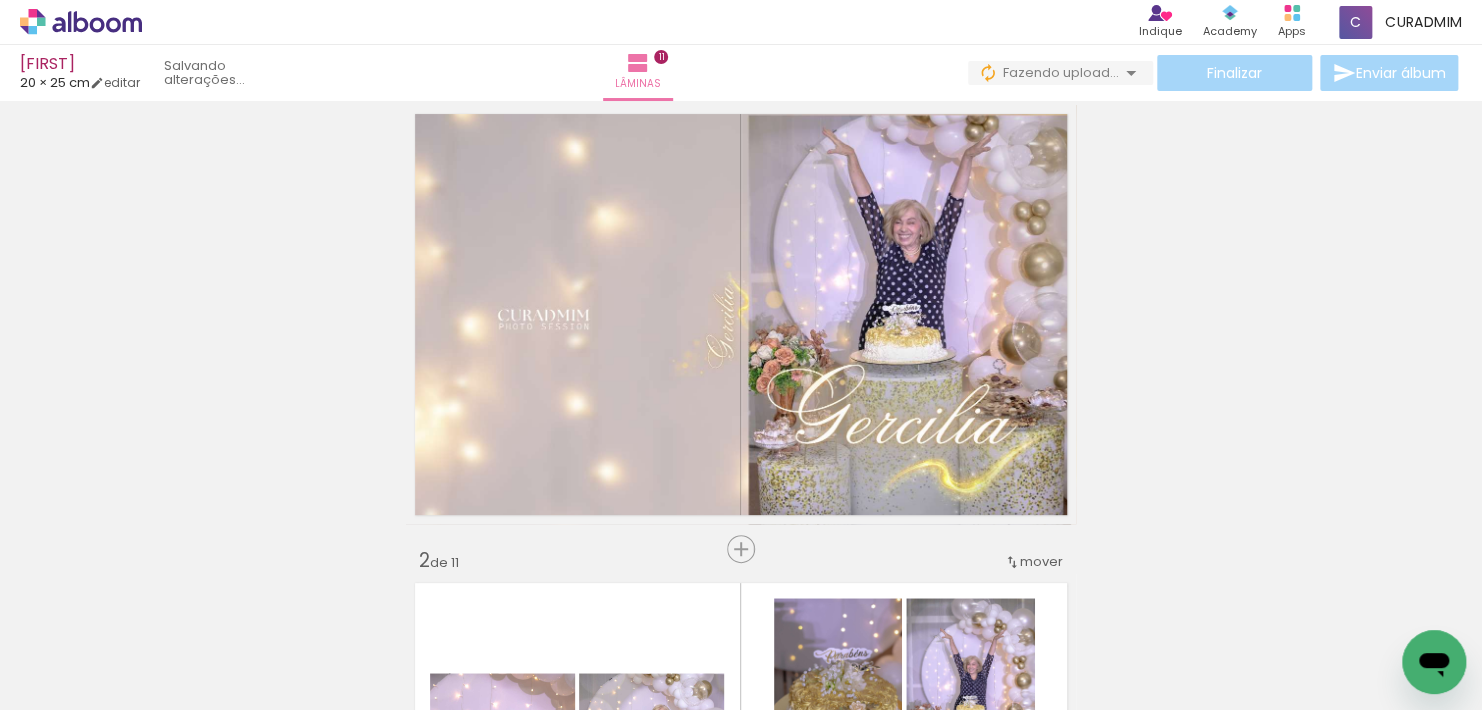 scroll, scrollTop: 0, scrollLeft: 0, axis: both 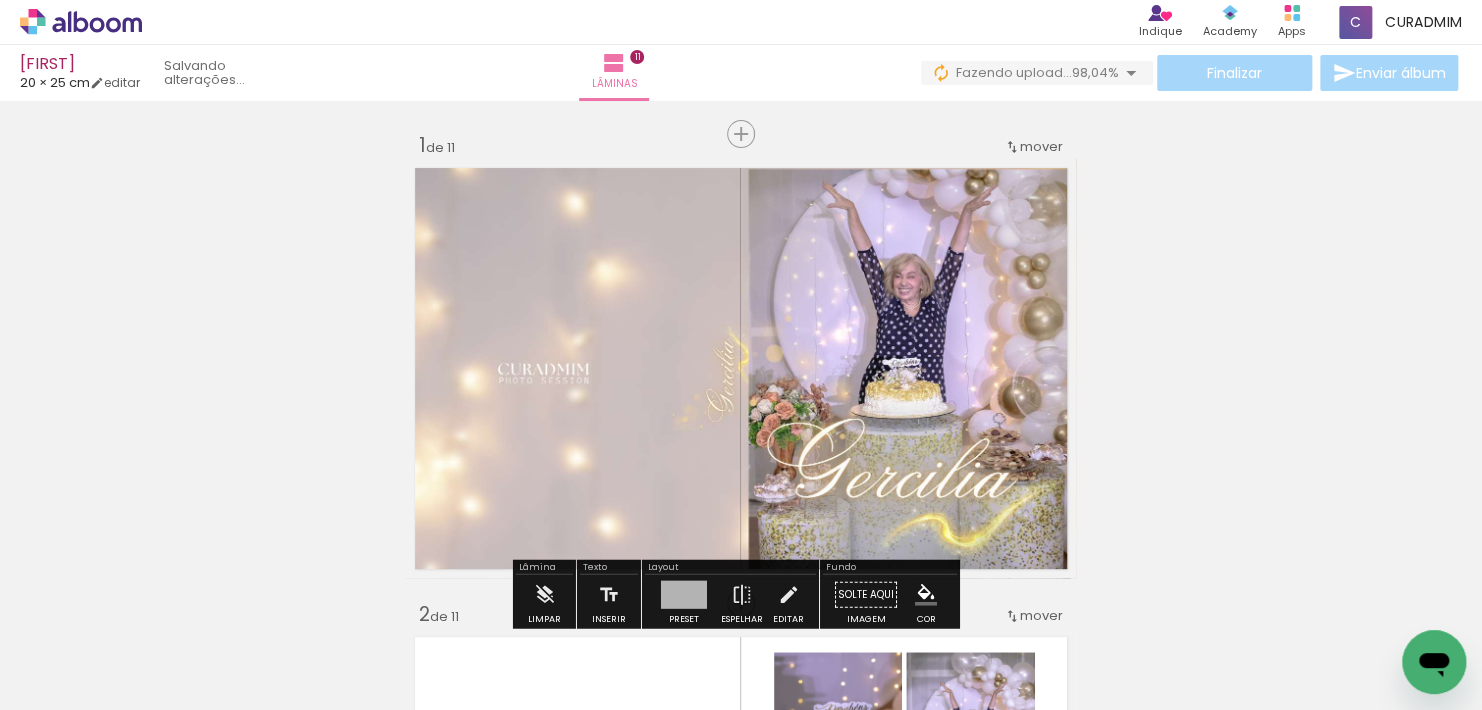 click at bounding box center (741, 368) 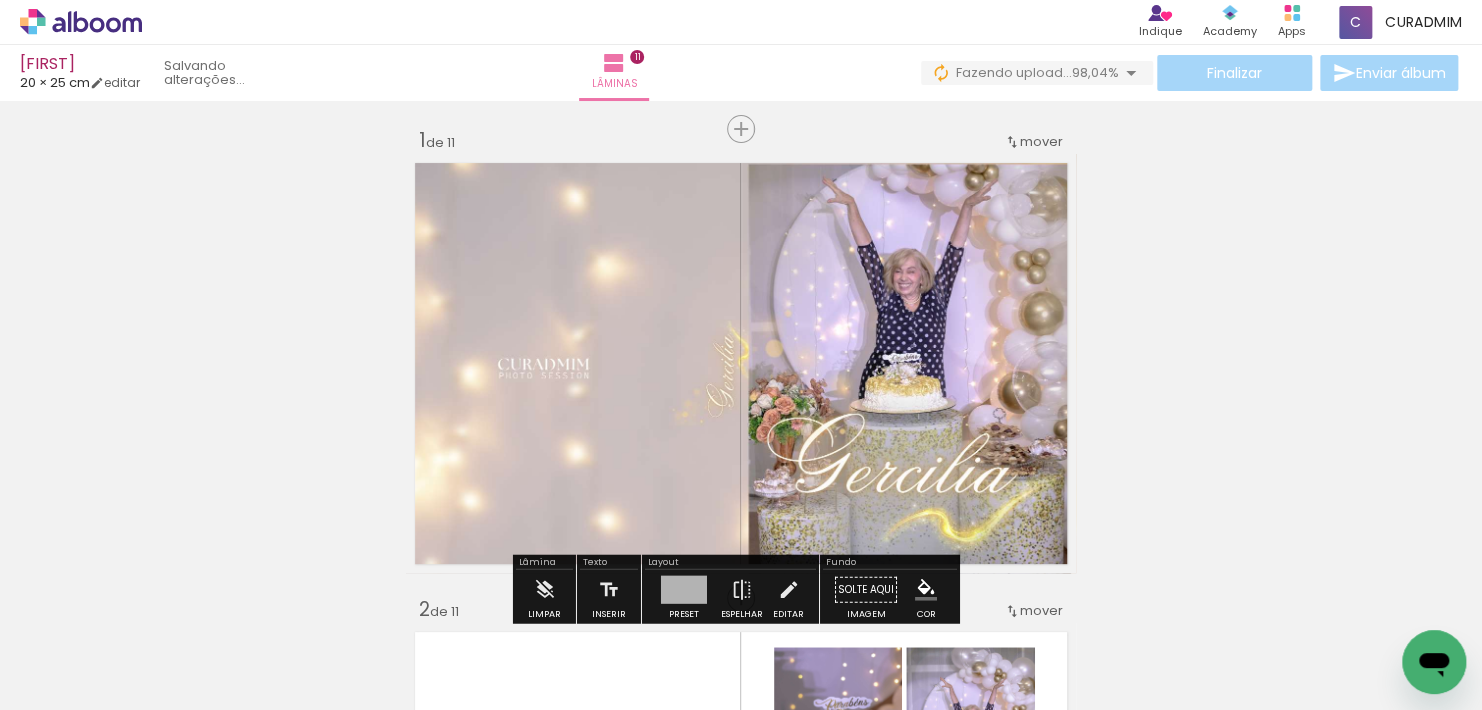 scroll, scrollTop: 0, scrollLeft: 0, axis: both 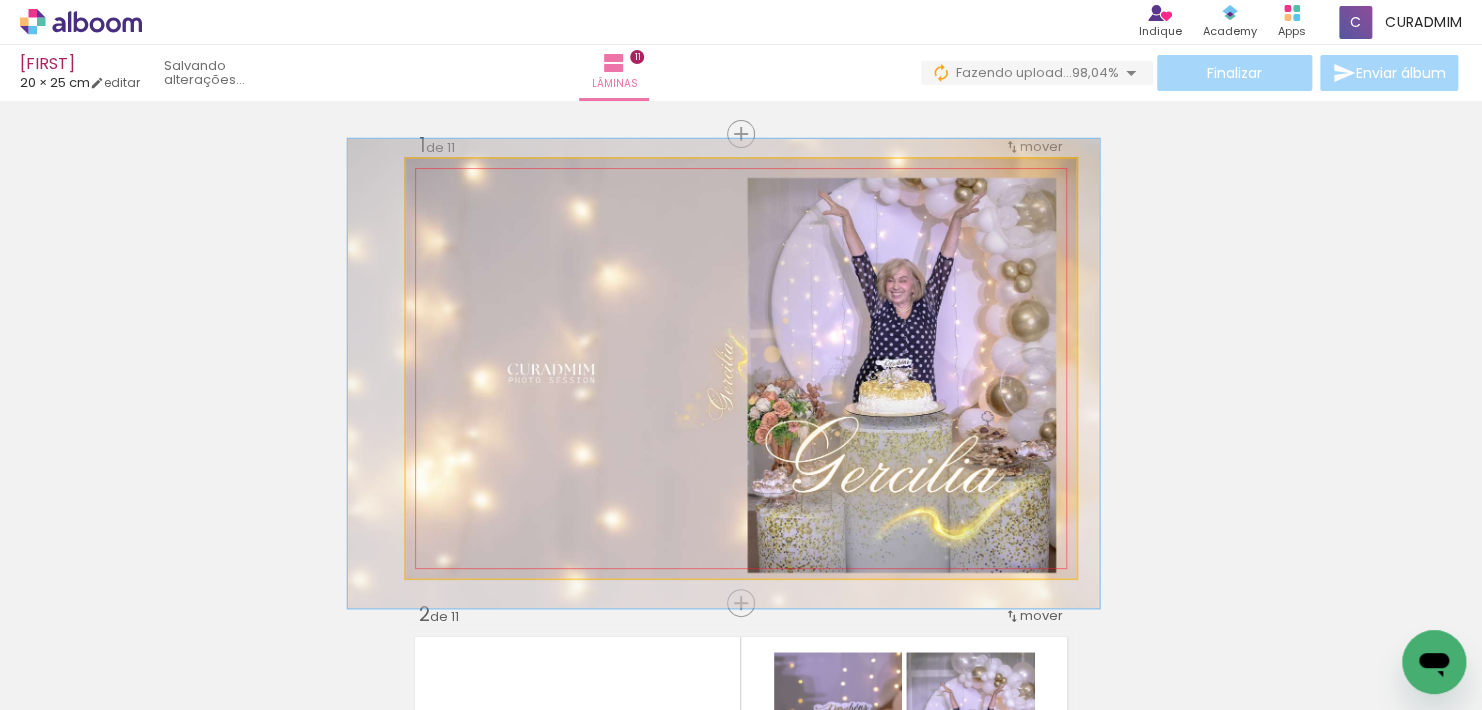 type on "112" 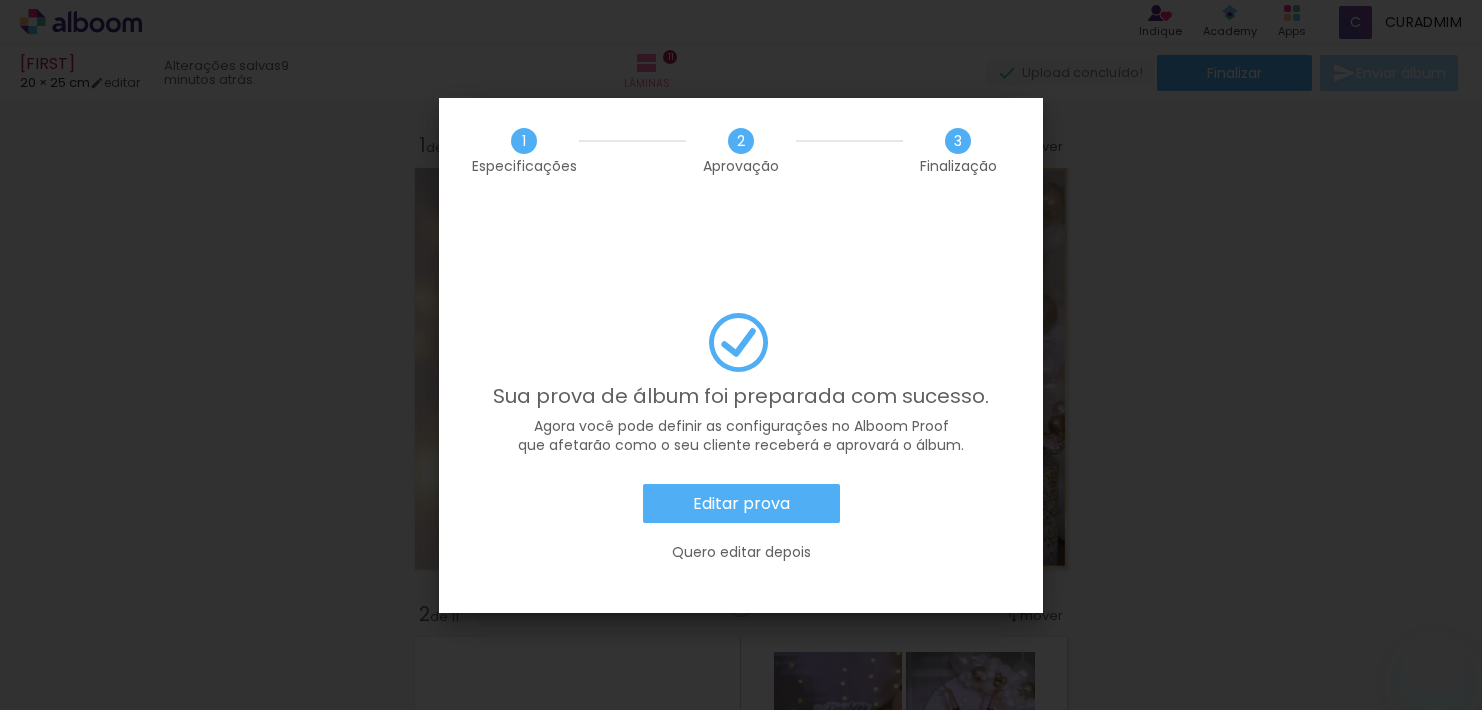 scroll, scrollTop: 0, scrollLeft: 0, axis: both 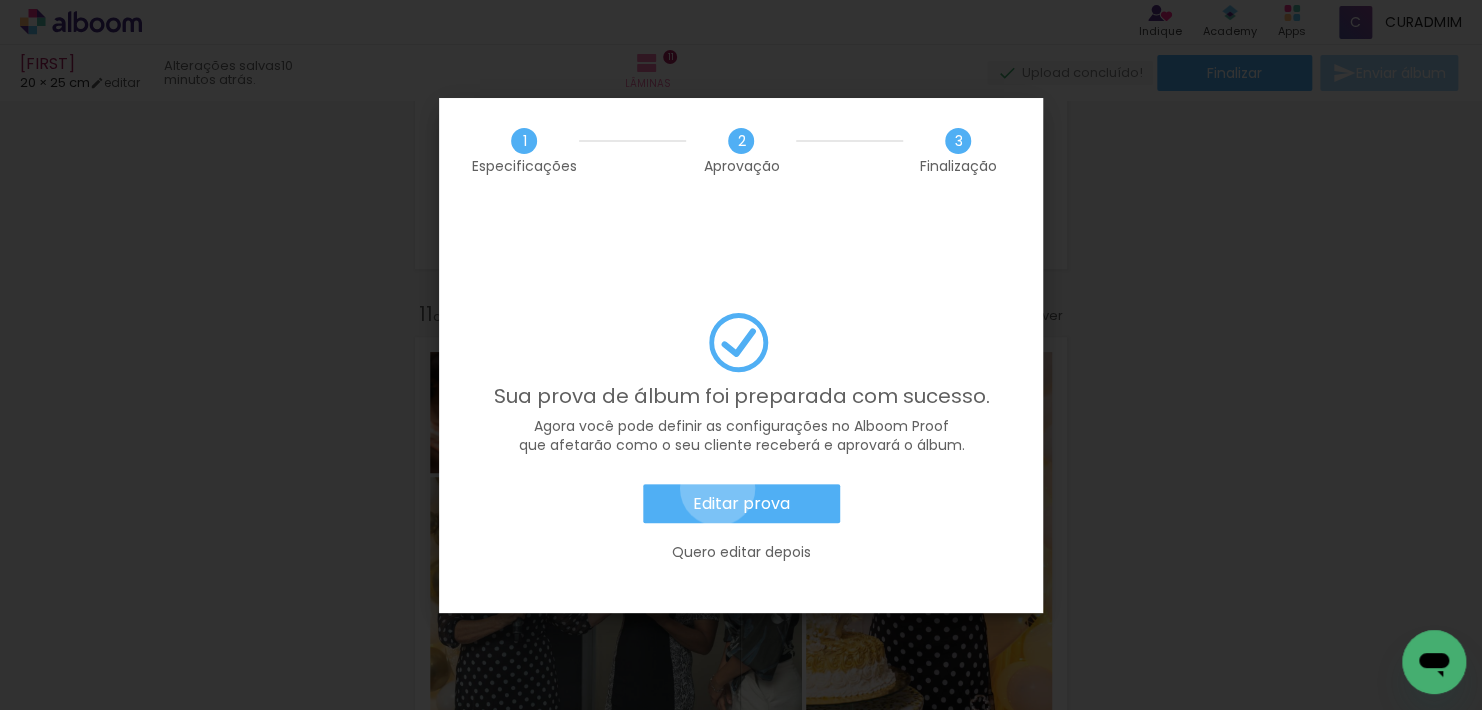 click on "Editar prova" at bounding box center (741, 504) 